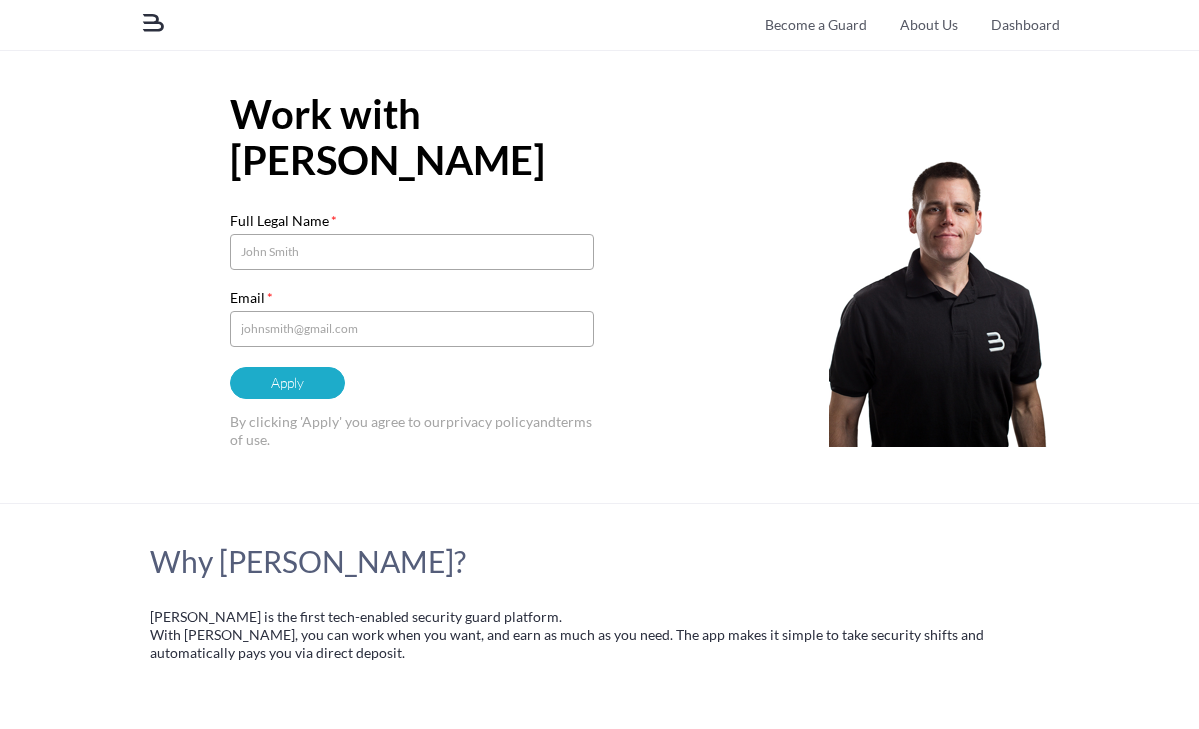 scroll, scrollTop: 0, scrollLeft: 0, axis: both 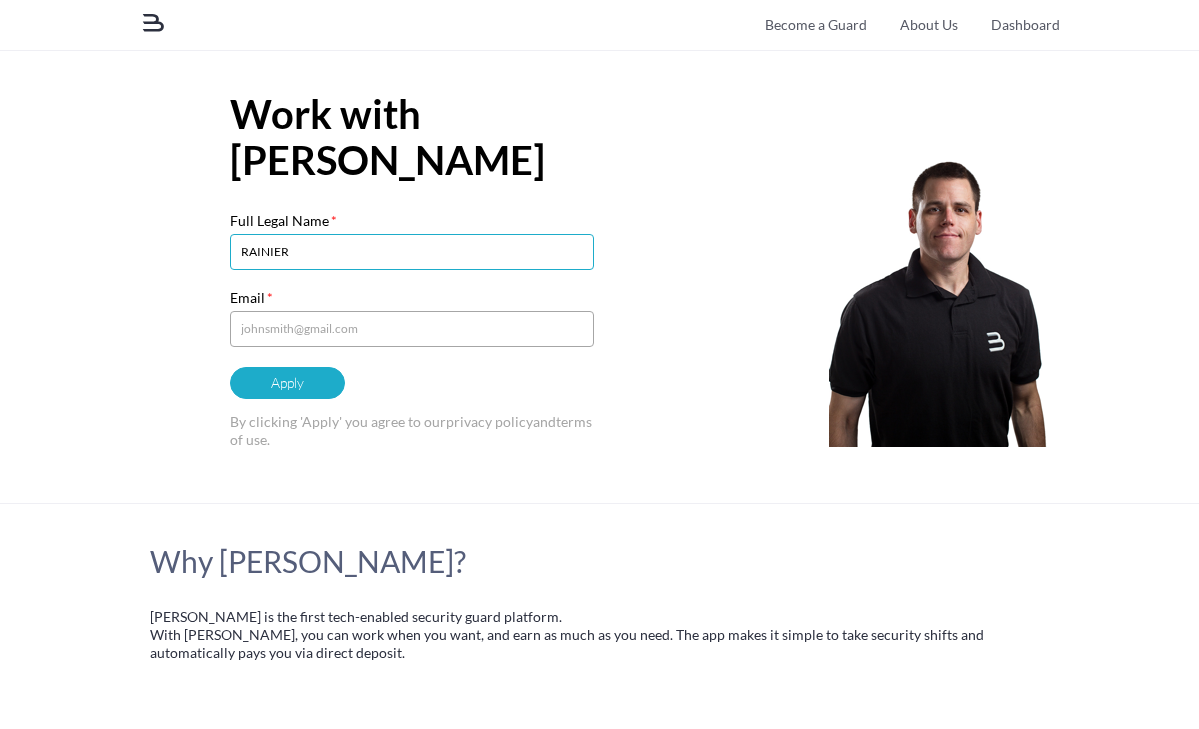 click on "RAINIER" at bounding box center [412, 252] 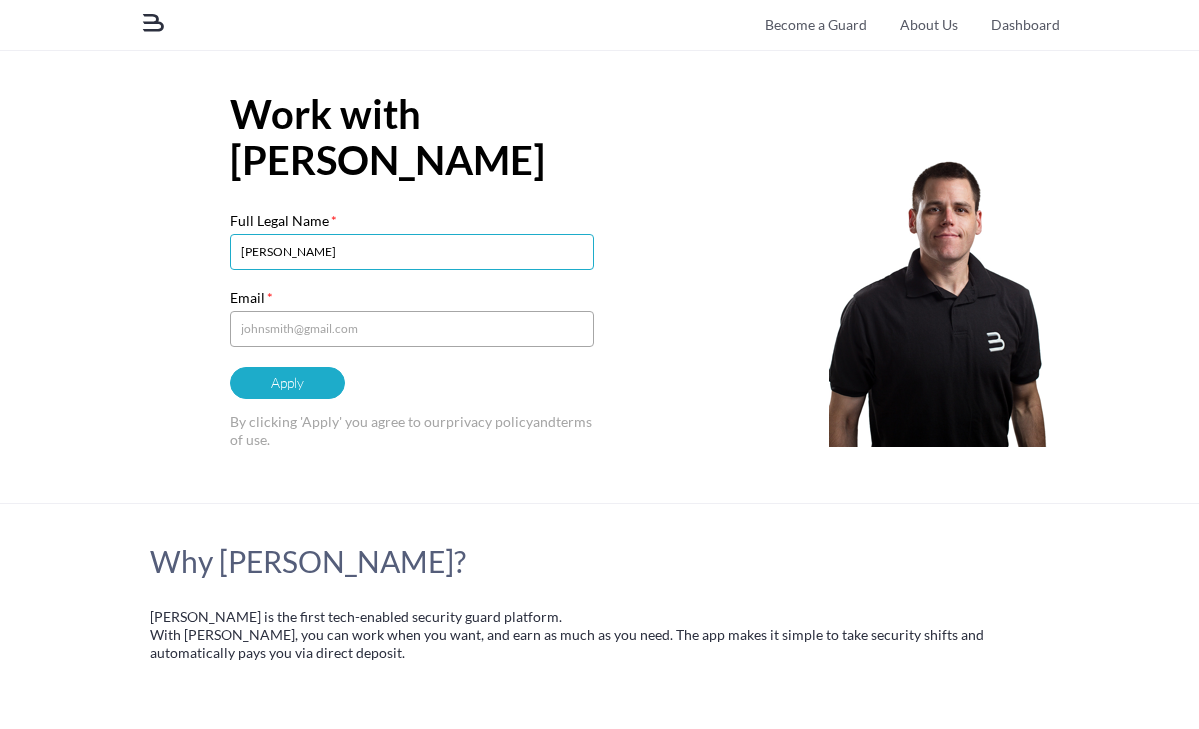 type on "[PERSON_NAME]" 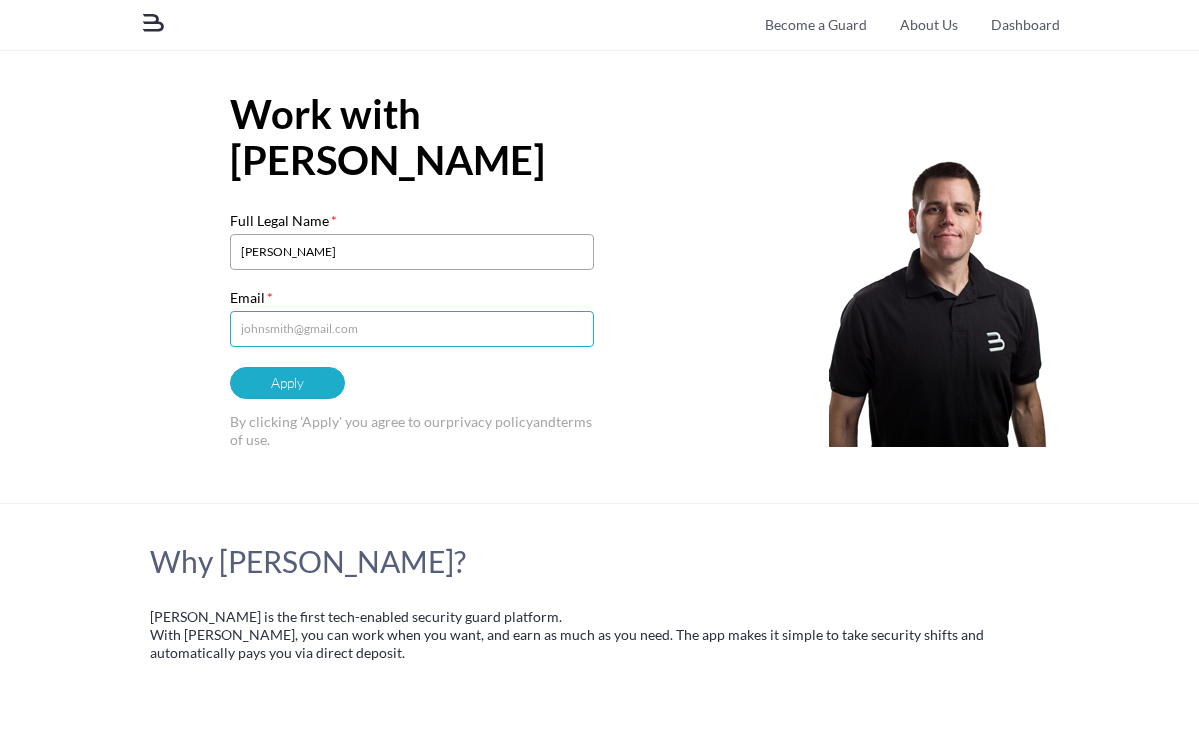 click on "Email" at bounding box center [412, 329] 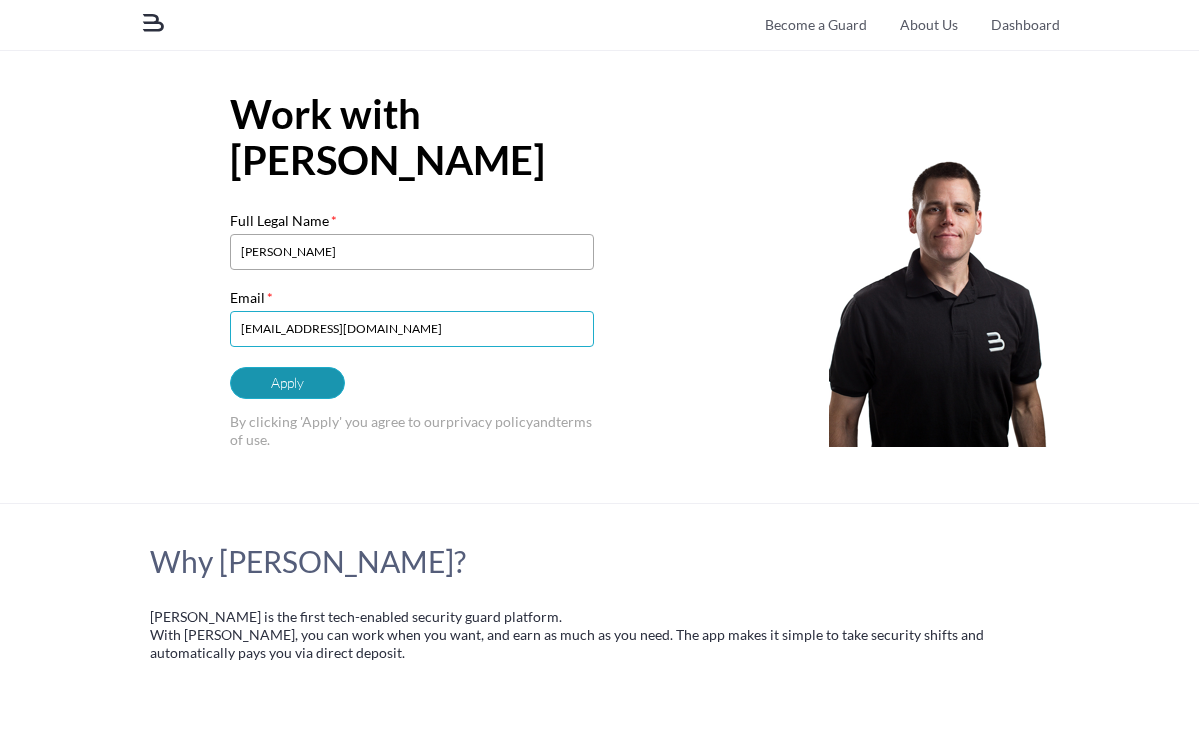 type on "[EMAIL_ADDRESS][DOMAIN_NAME]" 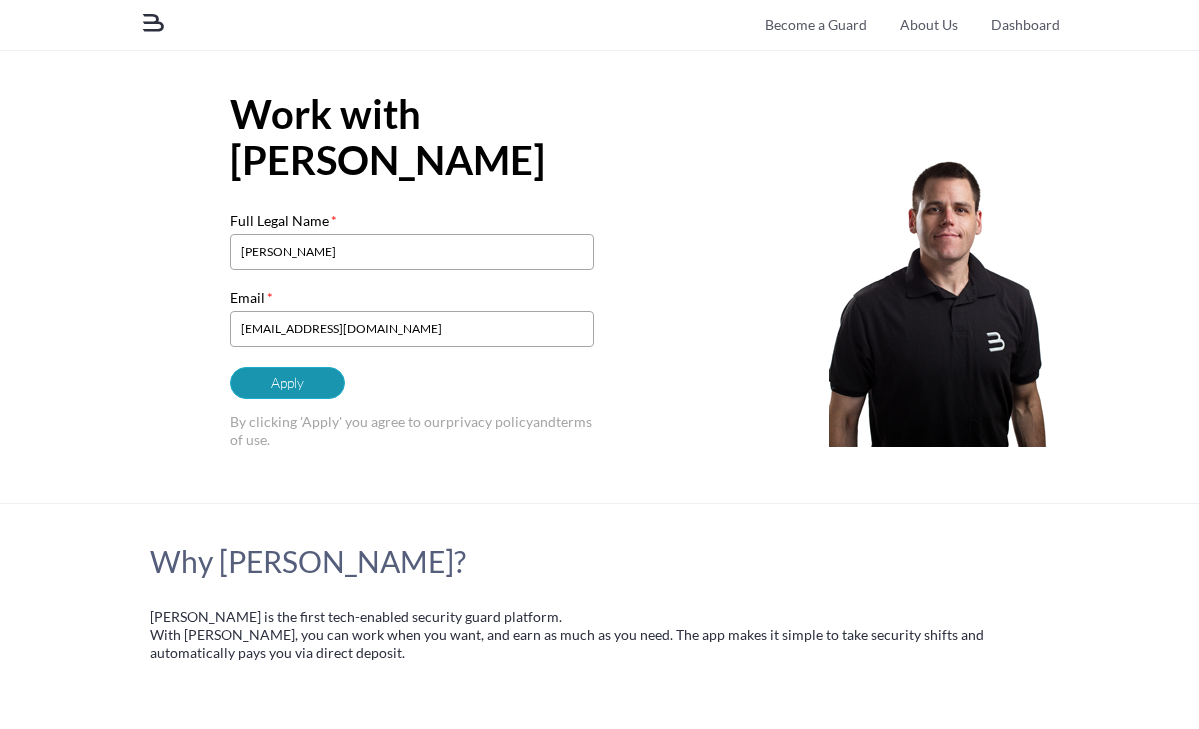 click on "Apply" at bounding box center [287, 383] 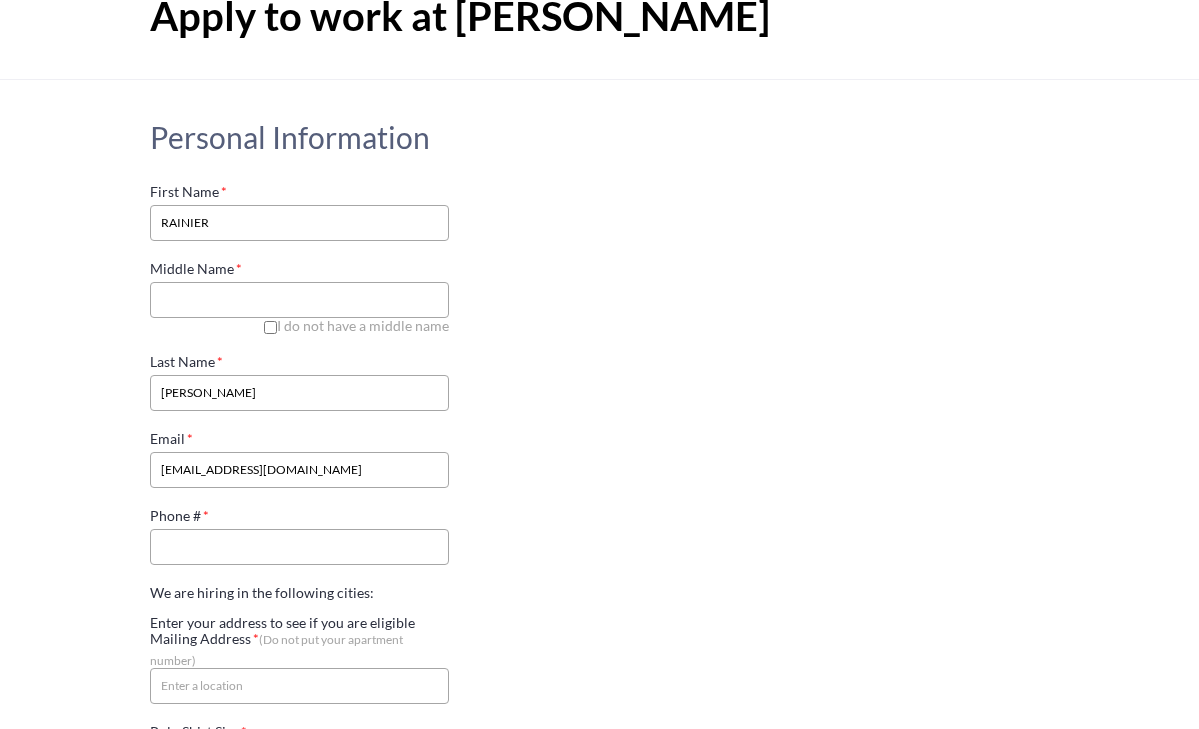 scroll, scrollTop: 114, scrollLeft: 0, axis: vertical 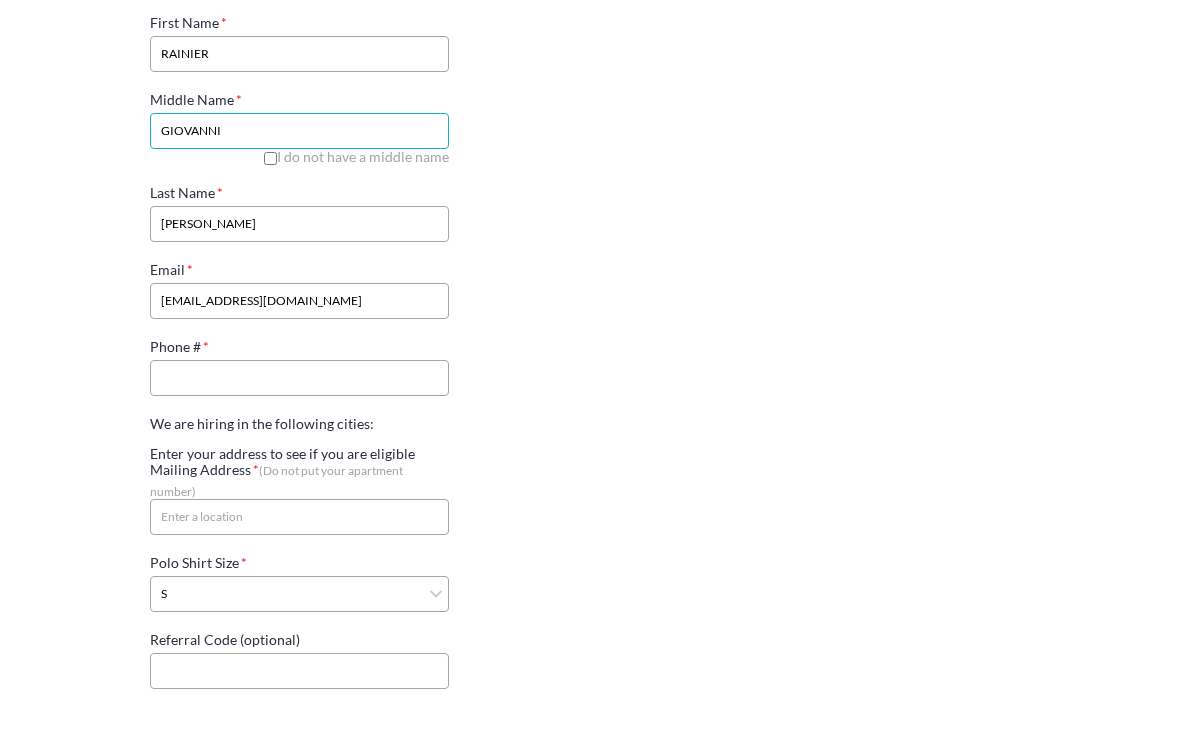 type on "GIOVANNI" 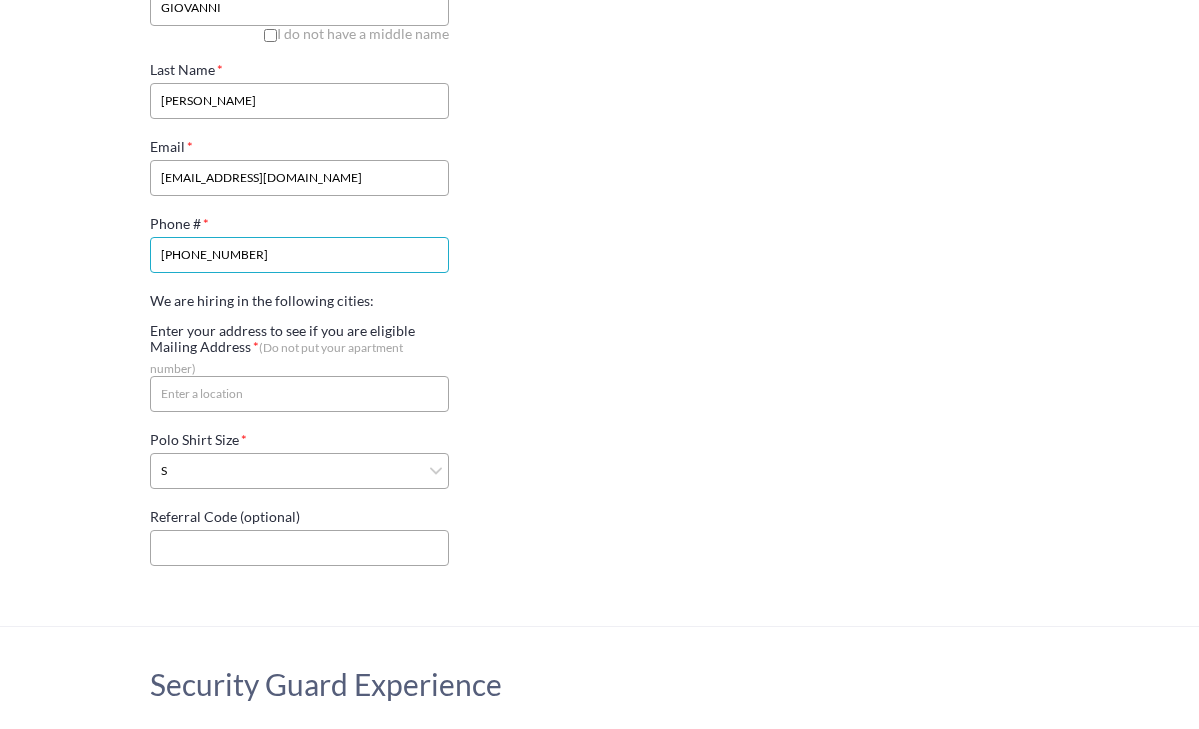 scroll, scrollTop: 399, scrollLeft: 0, axis: vertical 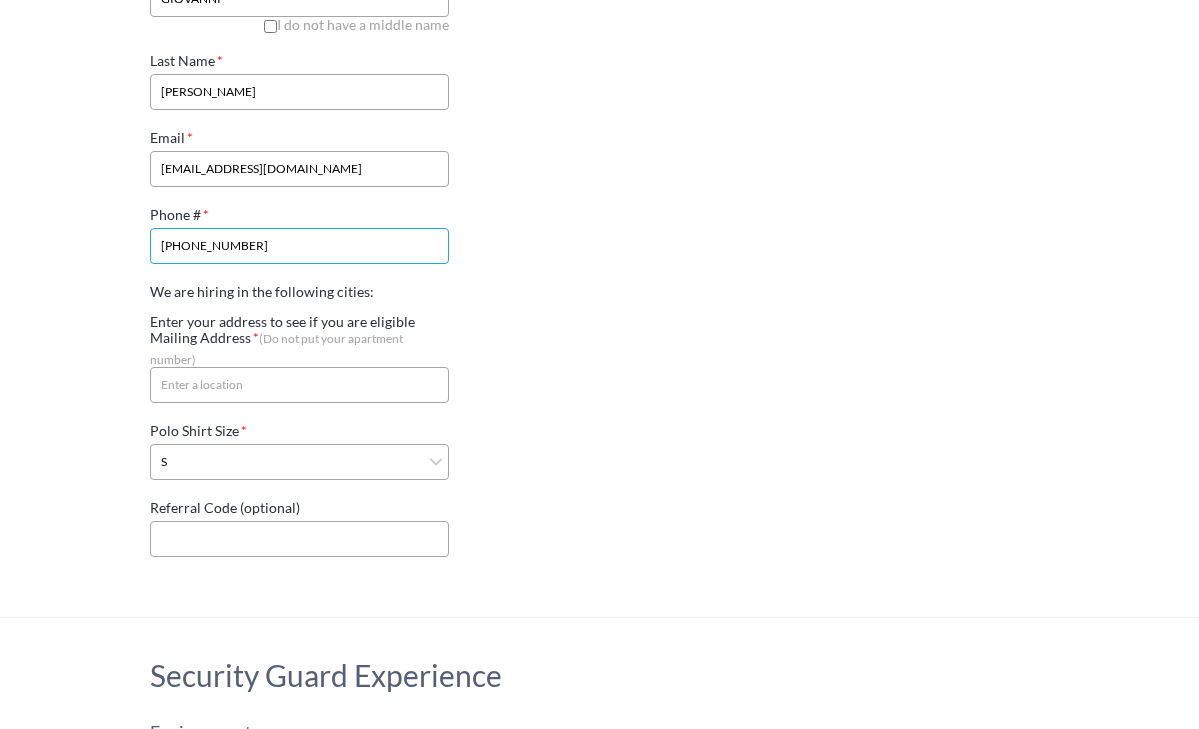 type on "[PHONE_NUMBER]" 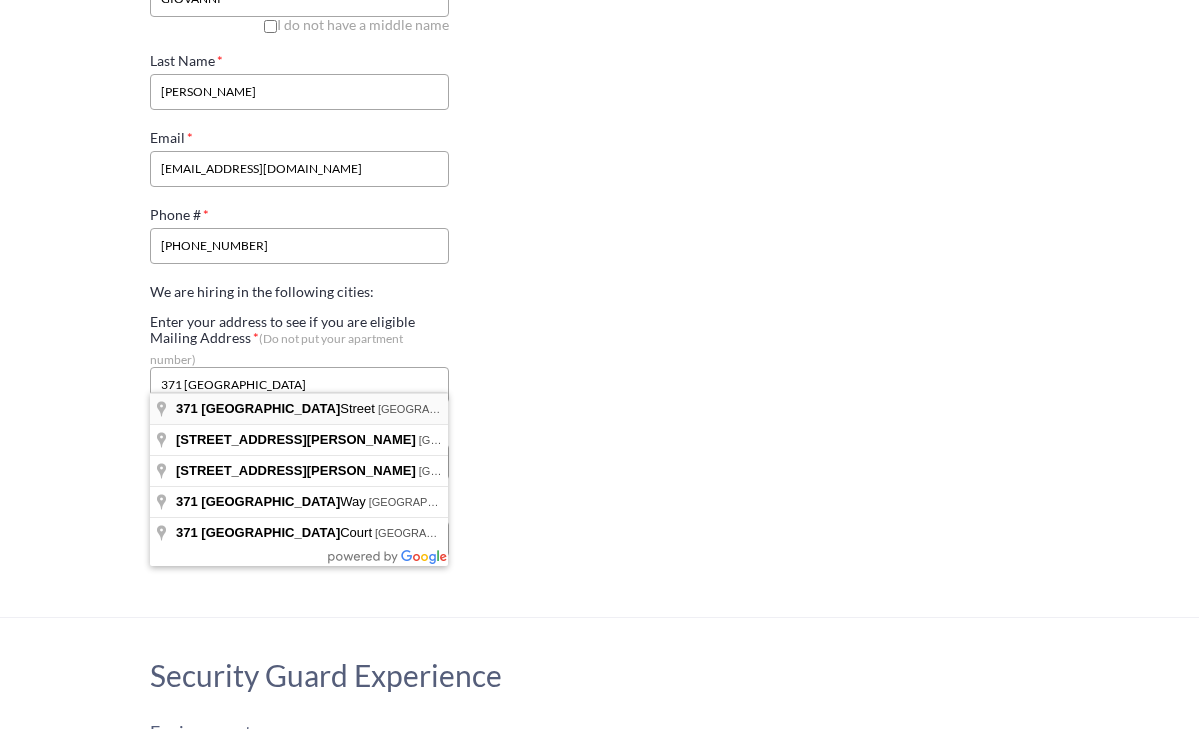 type on "[STREET_ADDRESS]" 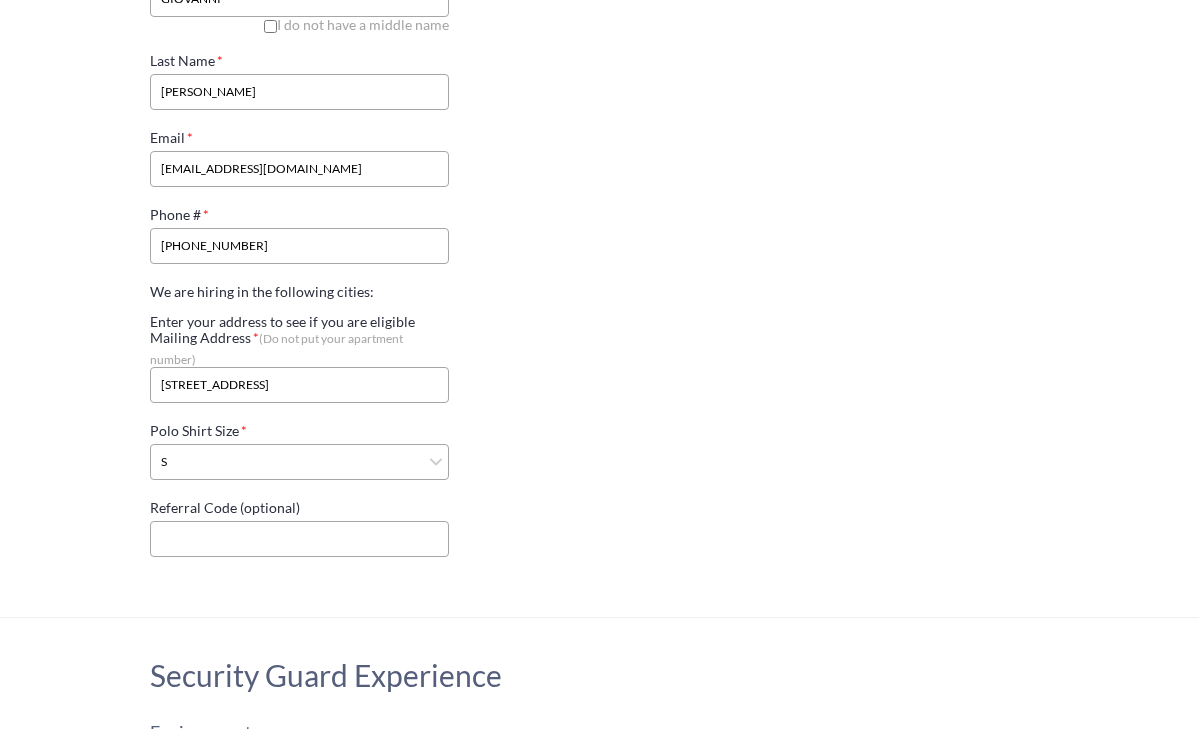 click on "Personal Information First Name RAINIER Middle Name [PERSON_NAME] do not have a middle name Last Name [PERSON_NAME] Email [EMAIL_ADDRESS][DOMAIN_NAME] Phone # [PHONE_NUMBER]  We are hiring in the following cities:   Enter your address to see if you are eligible  Mailing Address (Do not put your apartment number) [STREET_ADDRESS] Polo Shirt Size S M L XL 2XL 3XL 4XL 5XL Referral Code (optional)" at bounding box center [600, 198] 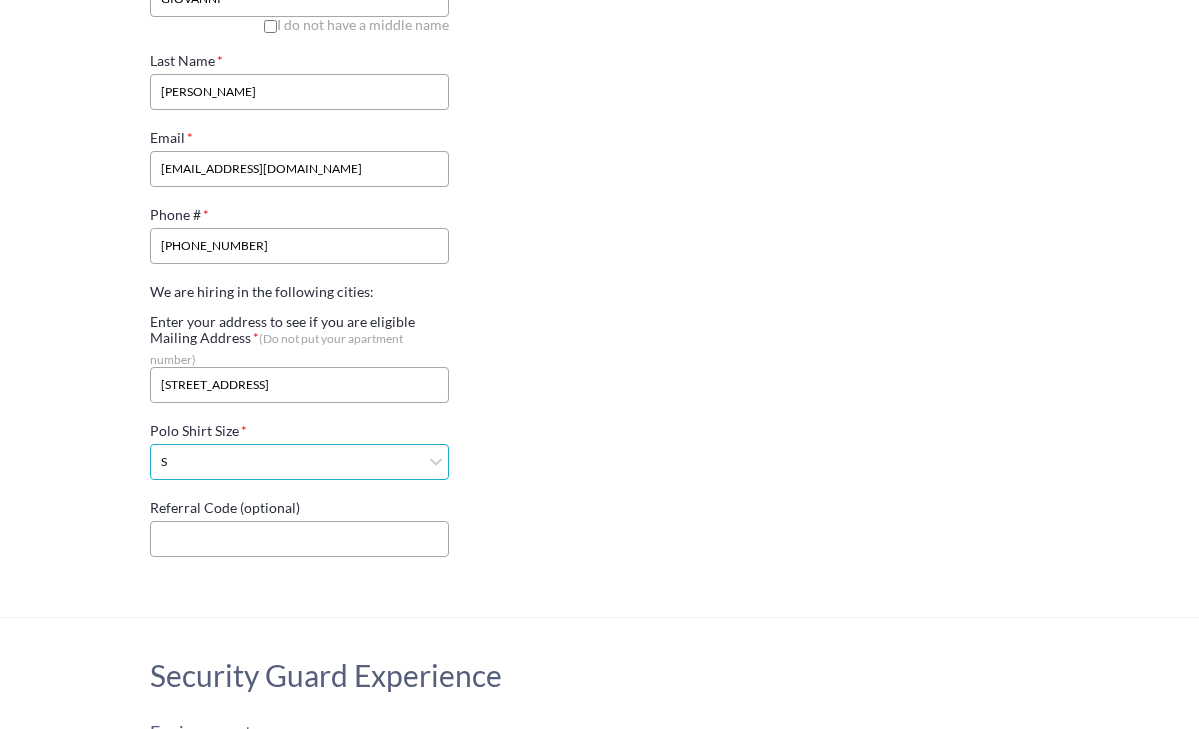 select on "3XL" 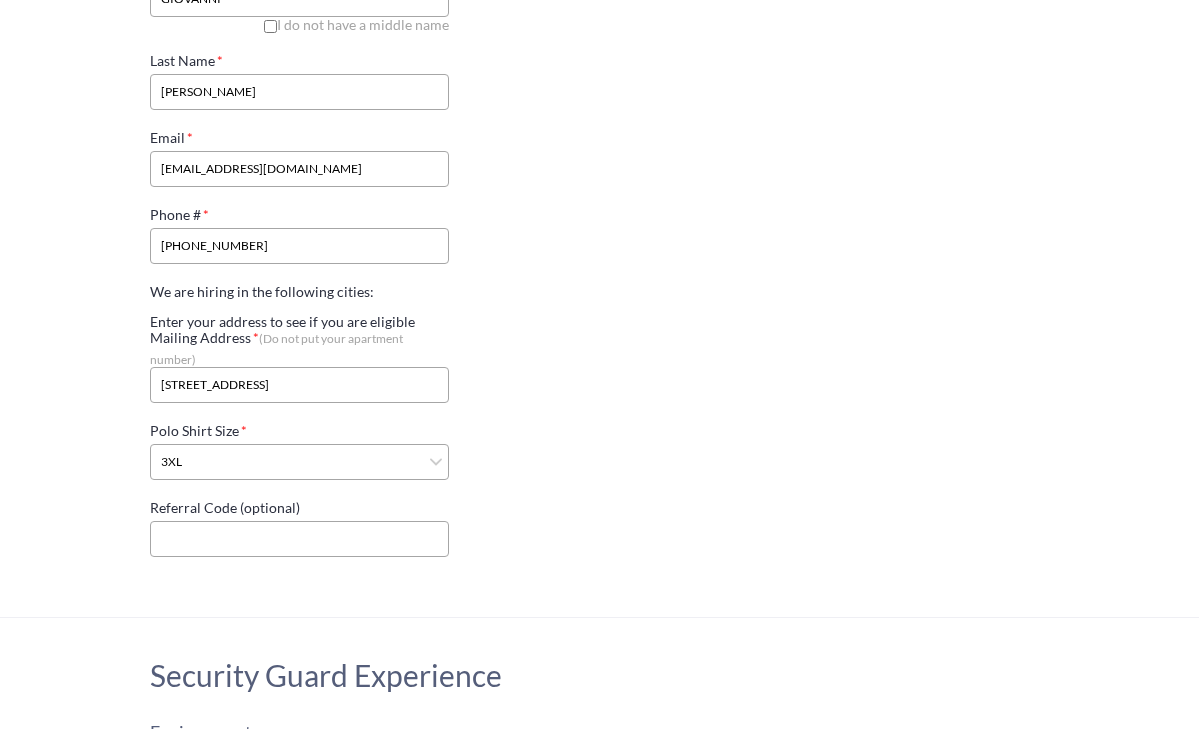 click on "Personal Information First Name RAINIER Middle Name [PERSON_NAME] do not have a middle name Last Name [PERSON_NAME] Email [EMAIL_ADDRESS][DOMAIN_NAME] Phone # [PHONE_NUMBER]  We are hiring in the following cities:   Enter your address to see if you are eligible  Mailing Address (Do not put your apartment number) [STREET_ADDRESS] Polo Shirt Size S M L XL 2XL 3XL 4XL 5XL Referral Code (optional)" at bounding box center [600, 198] 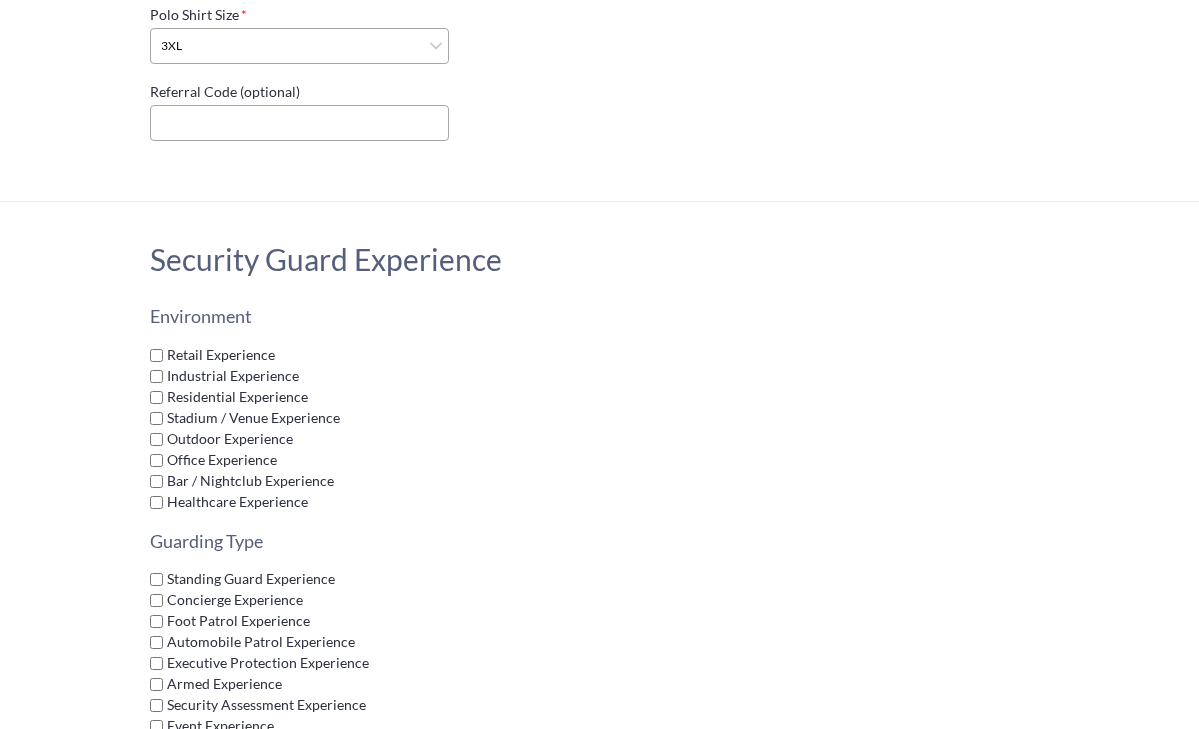 scroll, scrollTop: 819, scrollLeft: 0, axis: vertical 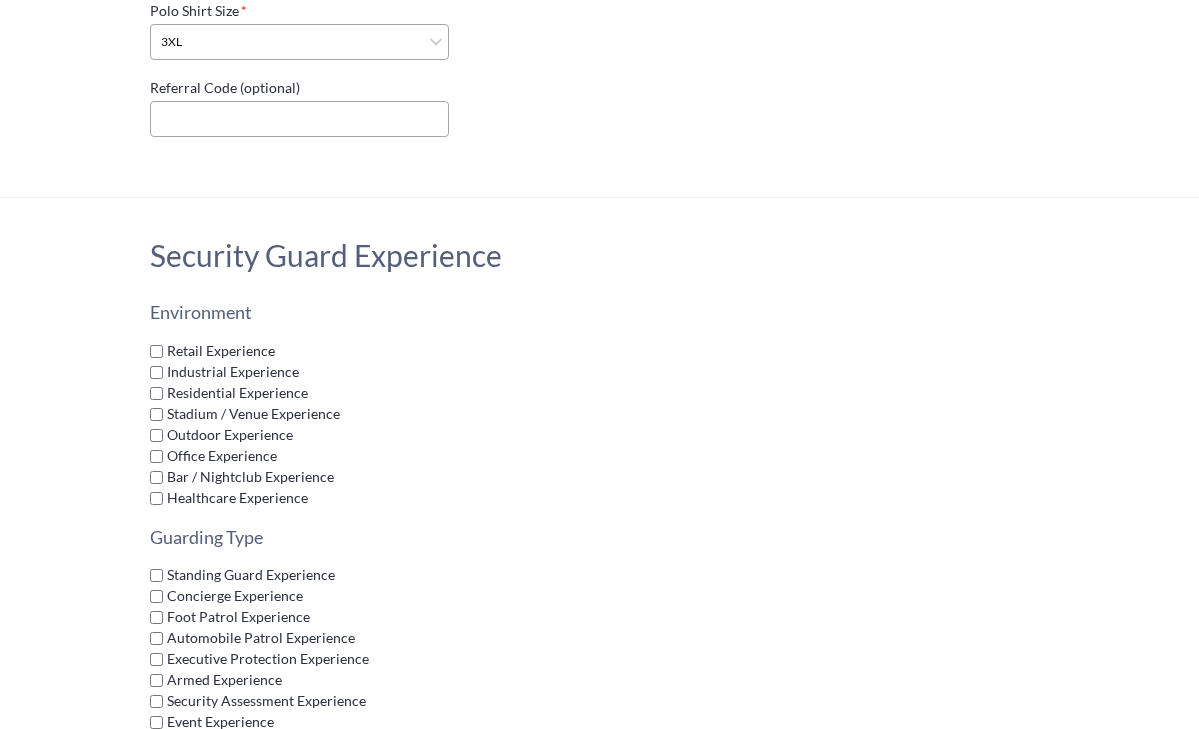 click on "Retail Experience" 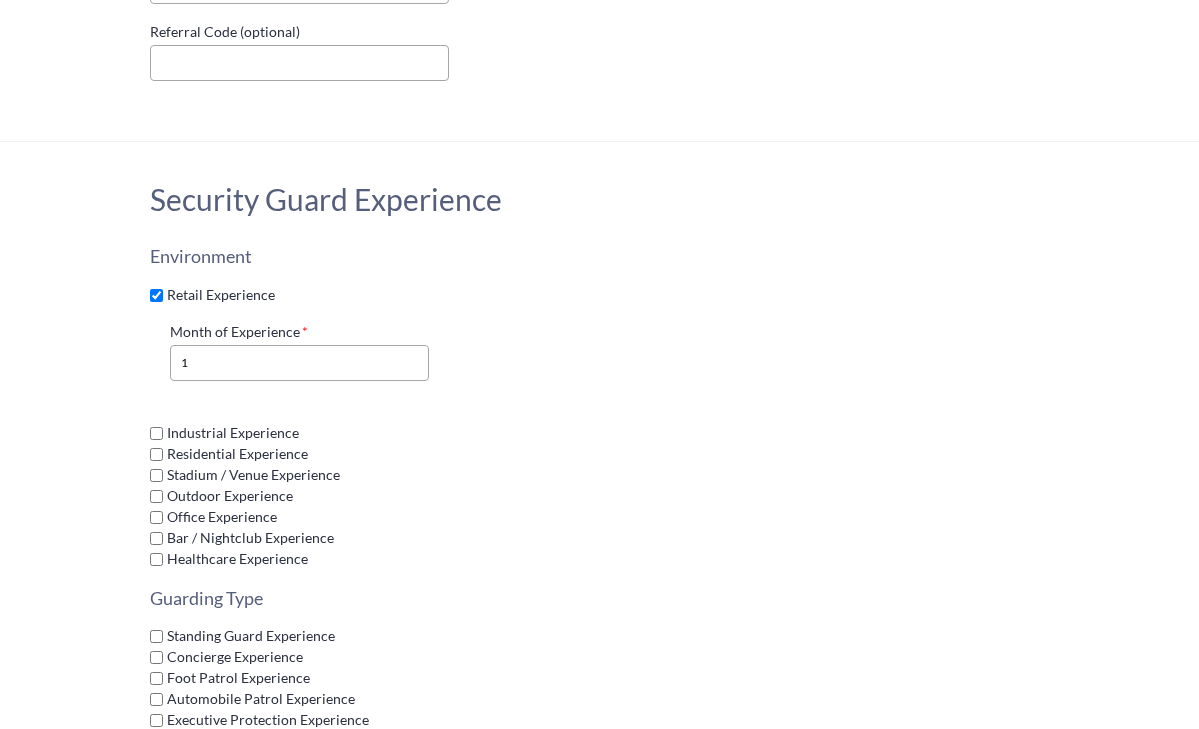scroll, scrollTop: 880, scrollLeft: 0, axis: vertical 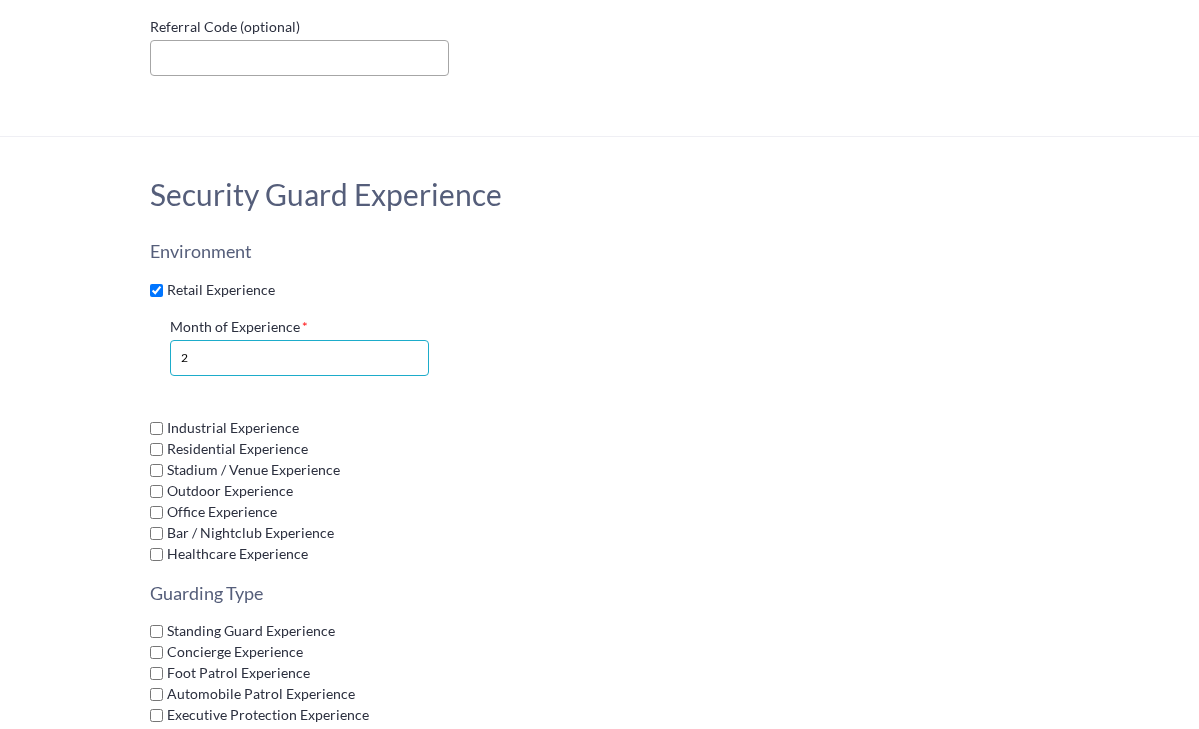 click on "2" 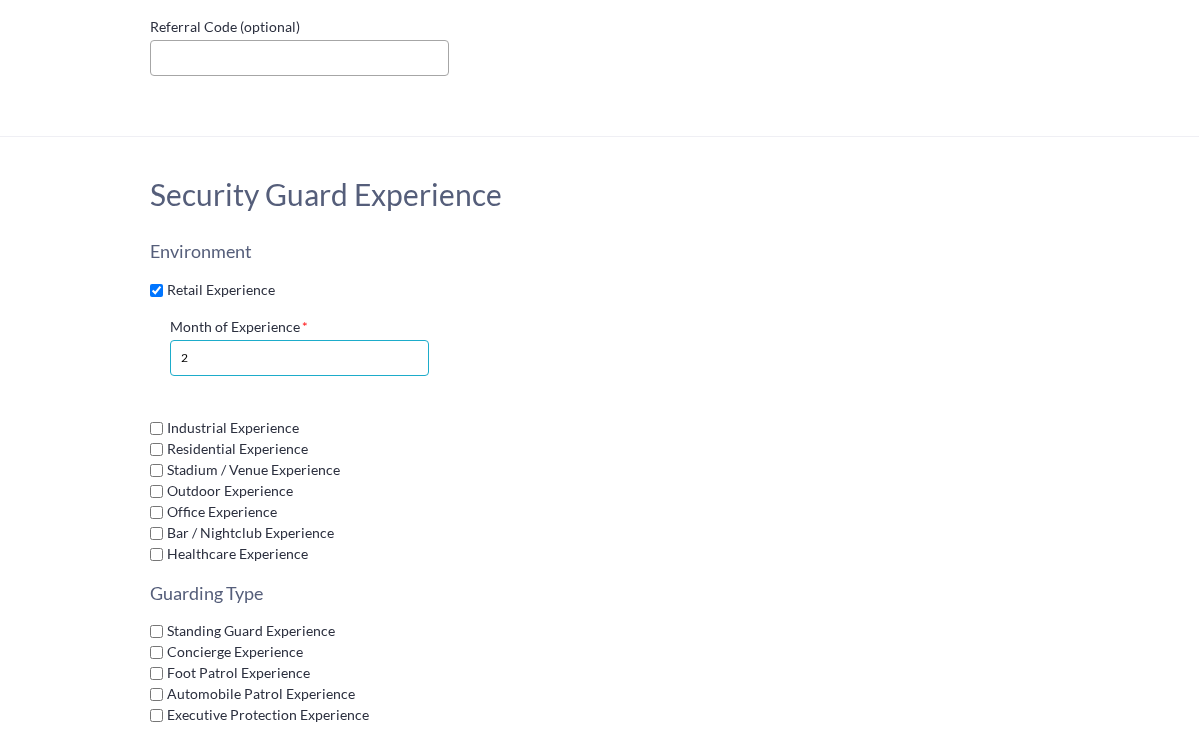 drag, startPoint x: 230, startPoint y: 349, endPoint x: 152, endPoint y: 341, distance: 78.40918 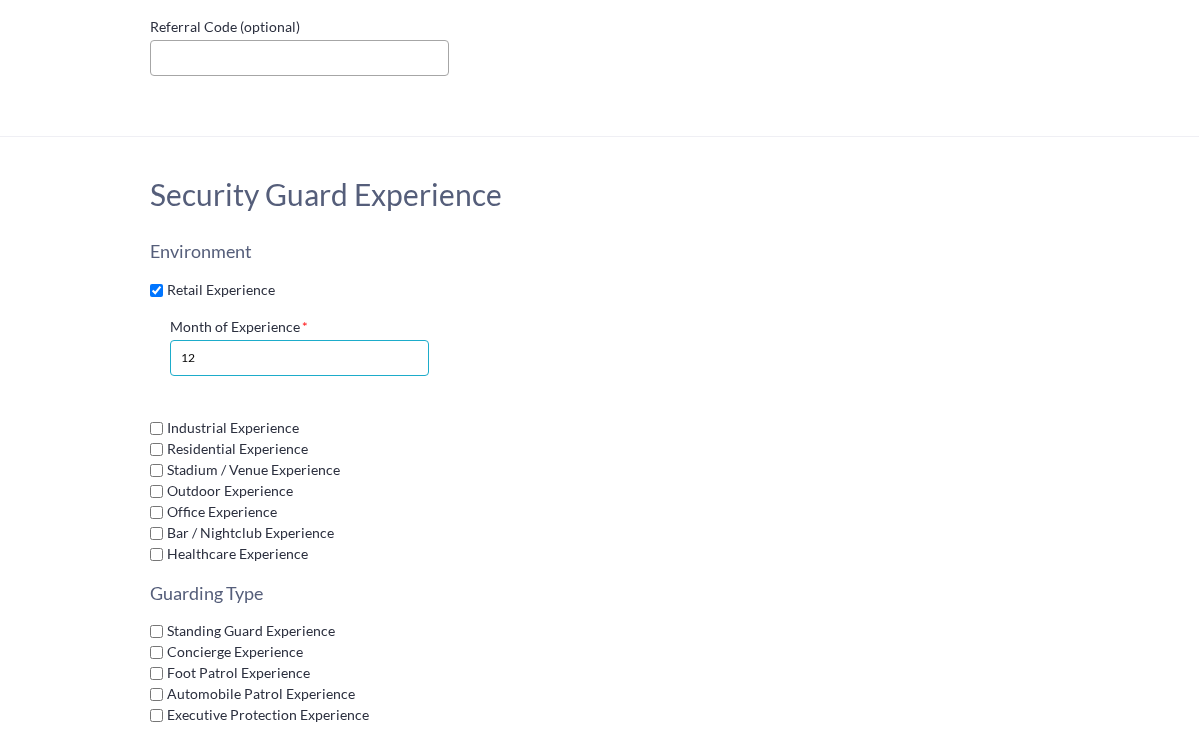 type on "12" 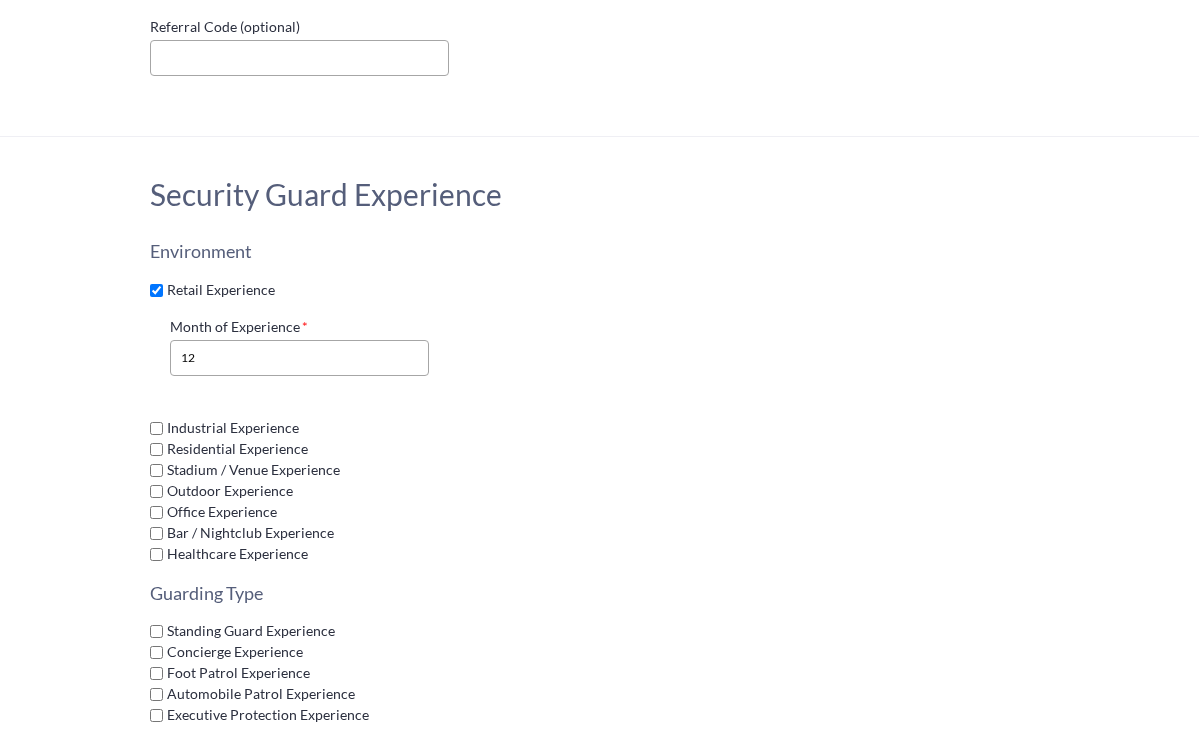 click on "Security Guard Experience Environment Retail Experience Month of Experience 12 Industrial Experience Residential Experience Stadium / Venue Experience Outdoor Experience Office Experience Bar / Nightclub Experience Healthcare Experience Guarding Type Standing Guard Experience Concierge Experience Foot Patrol Experience Automobile Patrol Experience Executive Protection Experience Armed Experience Security Assessment Experience Event Experience Guard Supervision Experience Escort Experience Off-Duty Police Officer Experience Guarding Skill Crowd Control Experience Arrest Procedures Experience Traffic Control Experience Wand / Pat-Down Experience Bag Search Experience X-Ray Experience Mail Screening Experience CCTV Monitoring Experience Alarm Monitoring Experience Badging Experience" 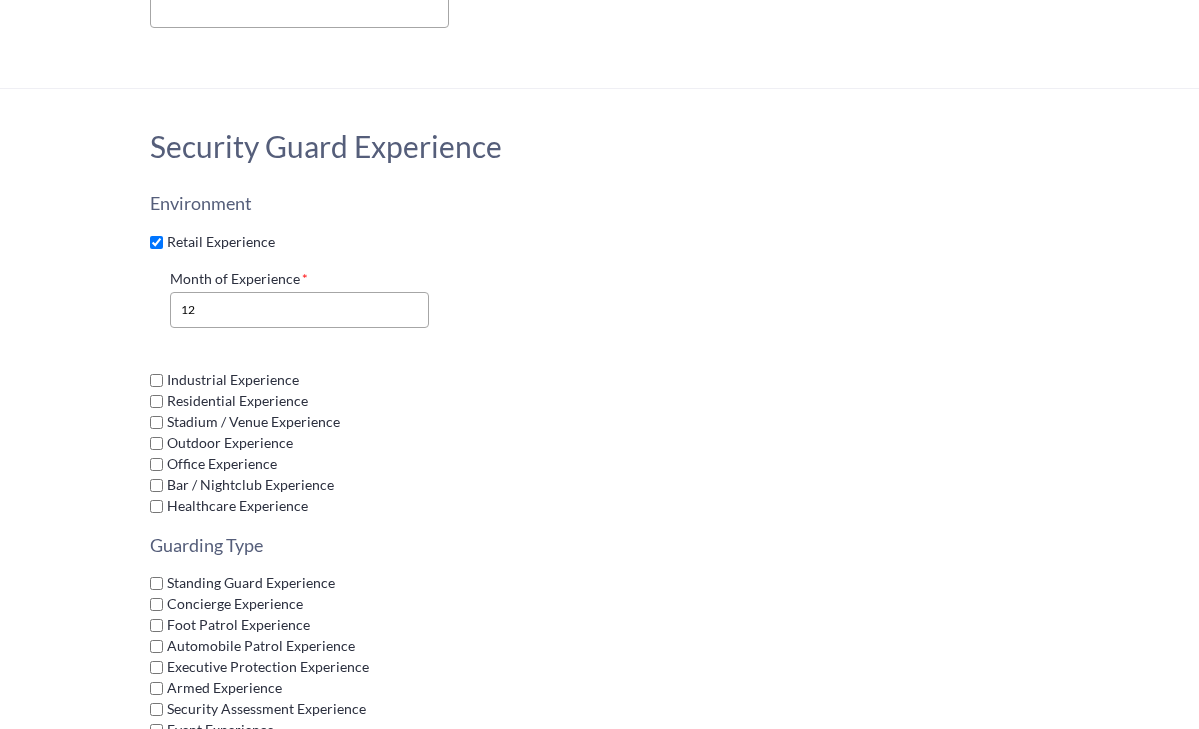 scroll, scrollTop: 934, scrollLeft: 0, axis: vertical 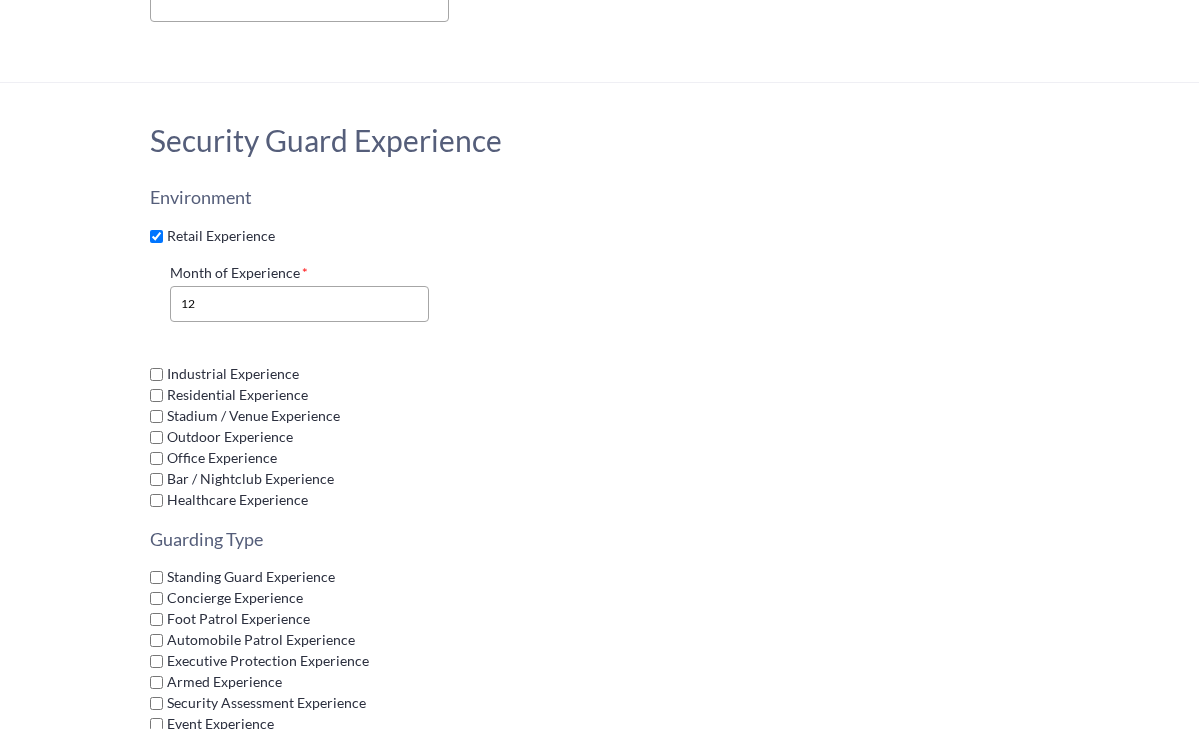 click on "Residential Experience" 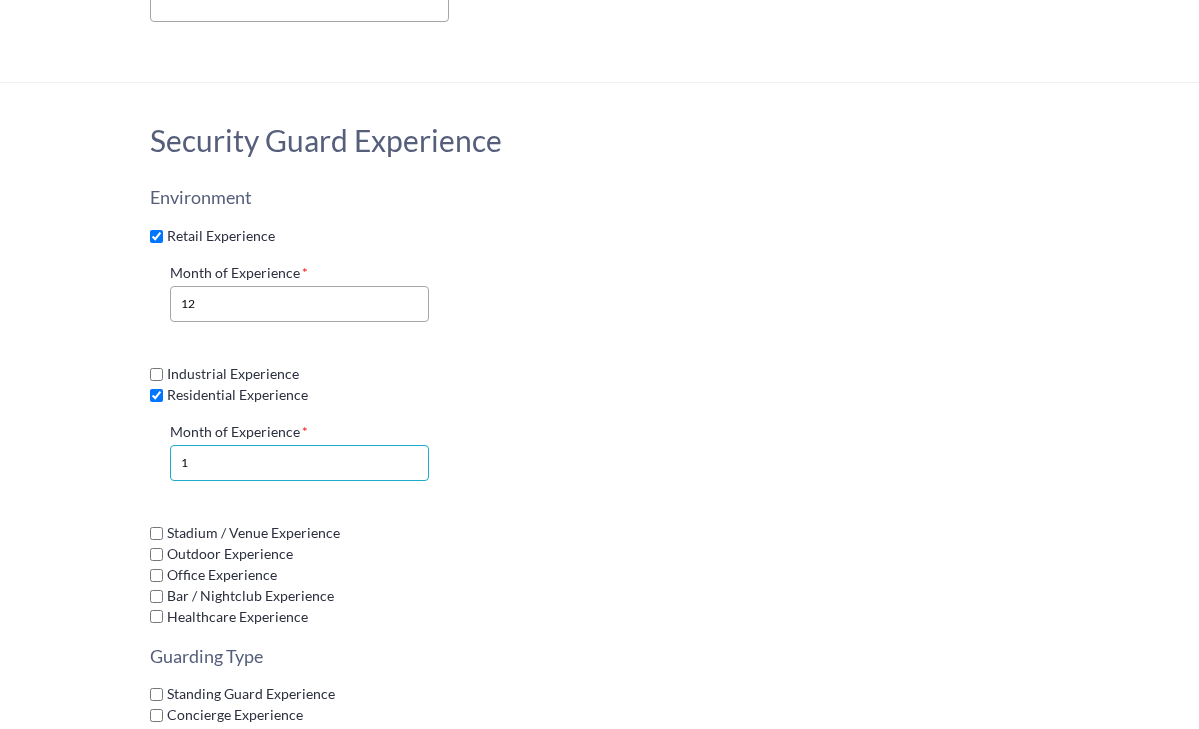 click on "1" 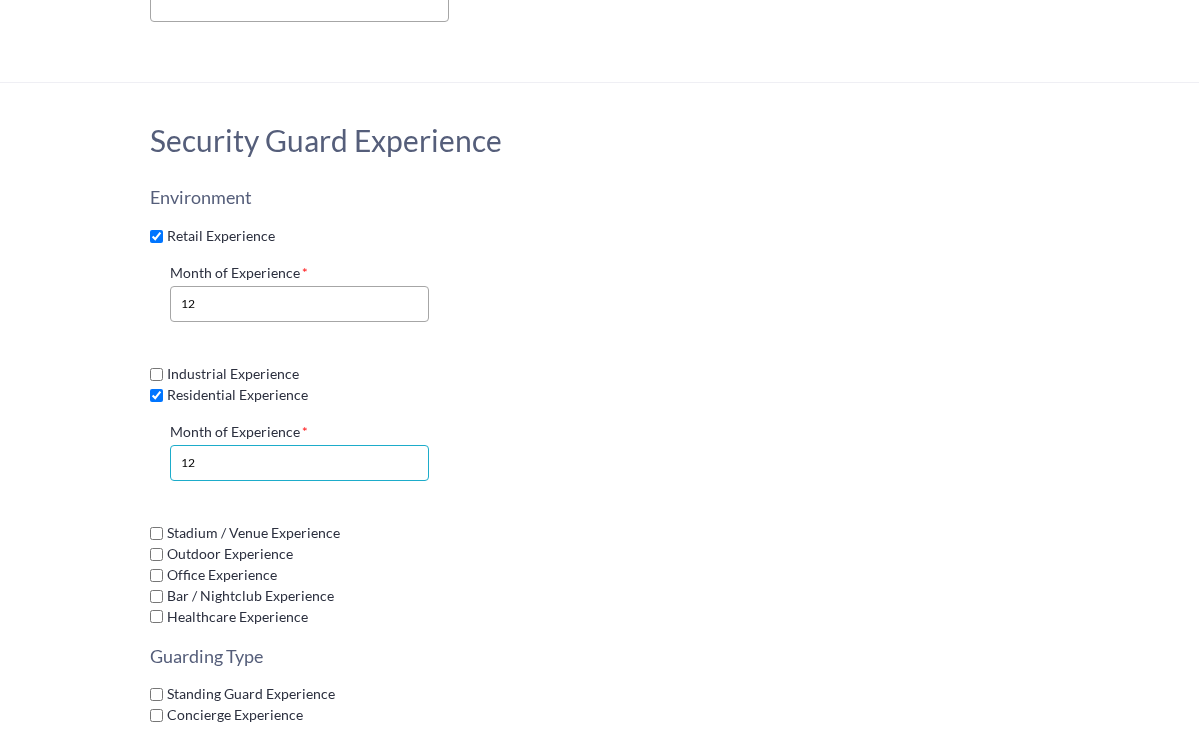 type on "12" 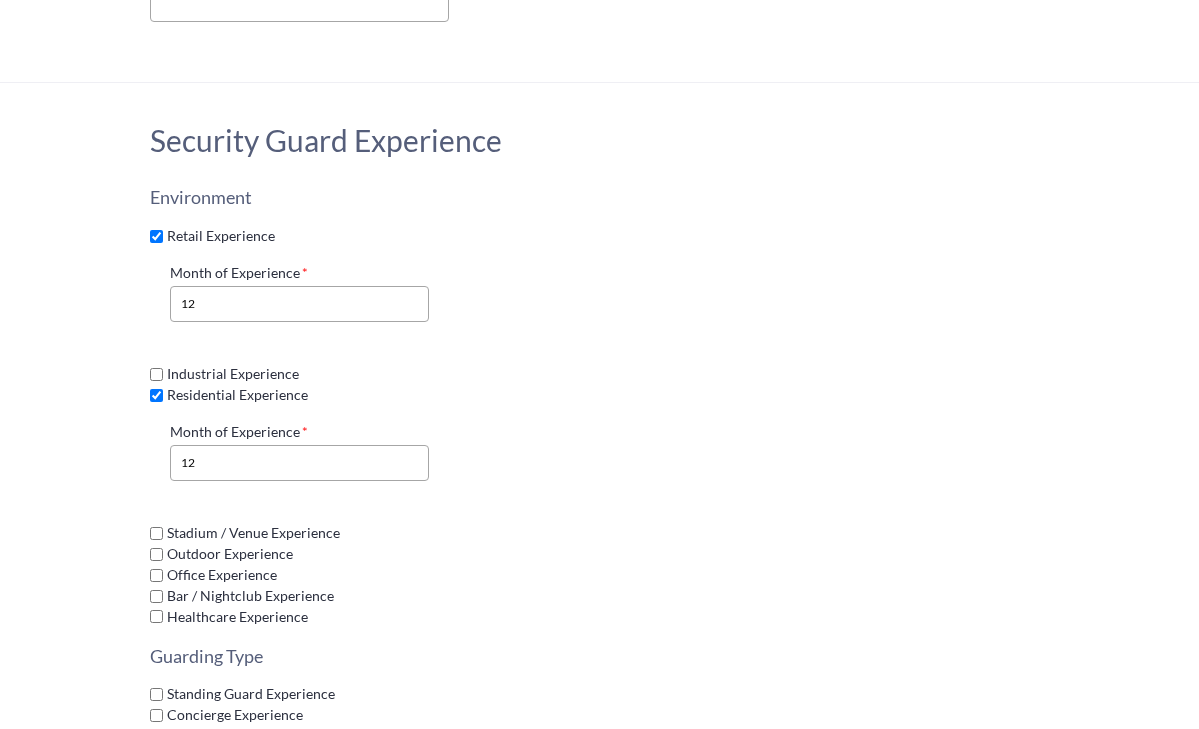 click on "Security Guard Experience Environment Retail Experience Month of Experience 12 Industrial Experience Residential Experience Month of Experience 12 Stadium / Venue Experience Outdoor Experience Office Experience Bar / Nightclub Experience Healthcare Experience Guarding Type Standing Guard Experience Concierge Experience Foot Patrol Experience Automobile Patrol Experience Executive Protection Experience Armed Experience Security Assessment Experience Event Experience Guard Supervision Experience Escort Experience Off-Duty Police Officer Experience Guarding Skill Crowd Control Experience Arrest Procedures Experience Traffic Control Experience Wand / Pat-Down Experience Bag Search Experience X-Ray Experience Mail Screening Experience CCTV Monitoring Experience Alarm Monitoring Experience Badging Experience" 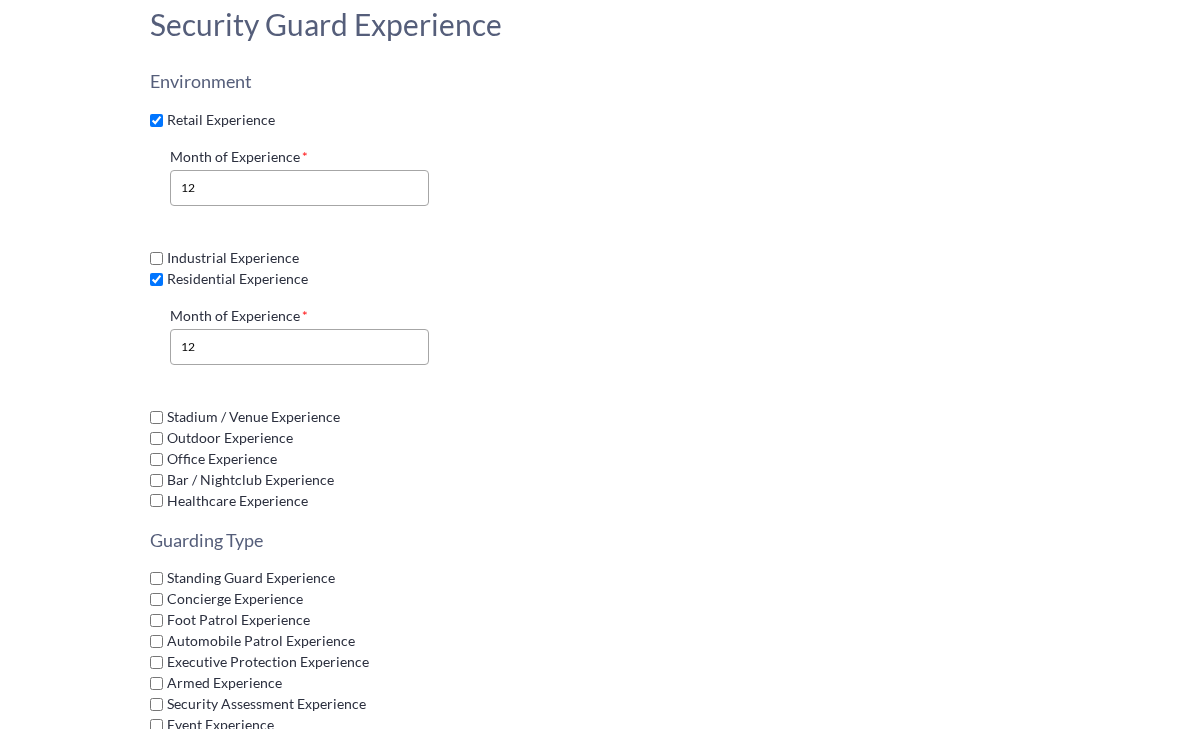 scroll, scrollTop: 1051, scrollLeft: 0, axis: vertical 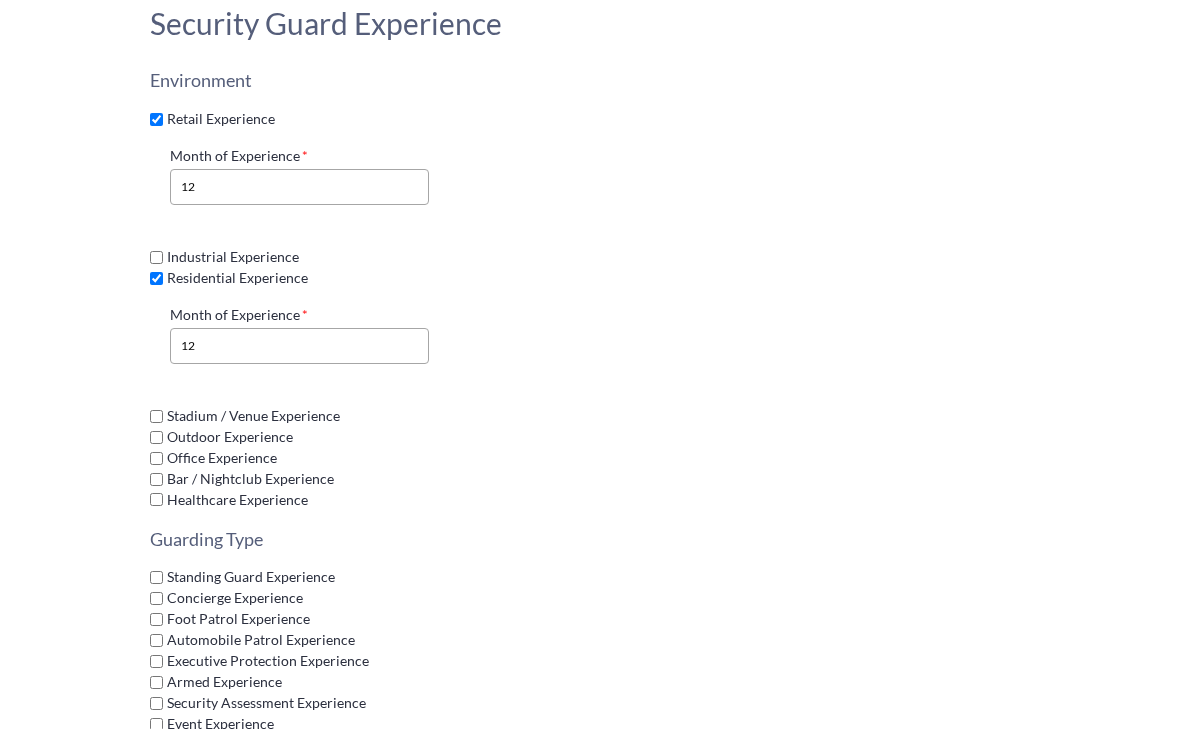 click on "Stadium / Venue Experience" 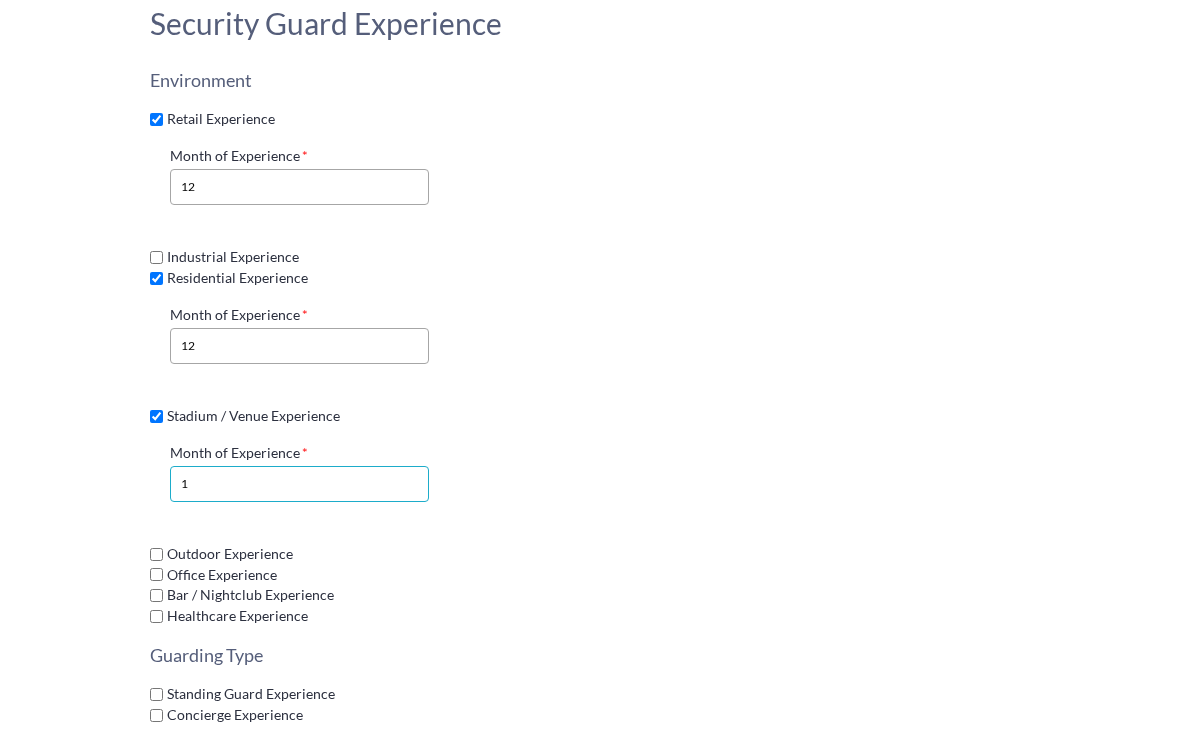 click on "1" 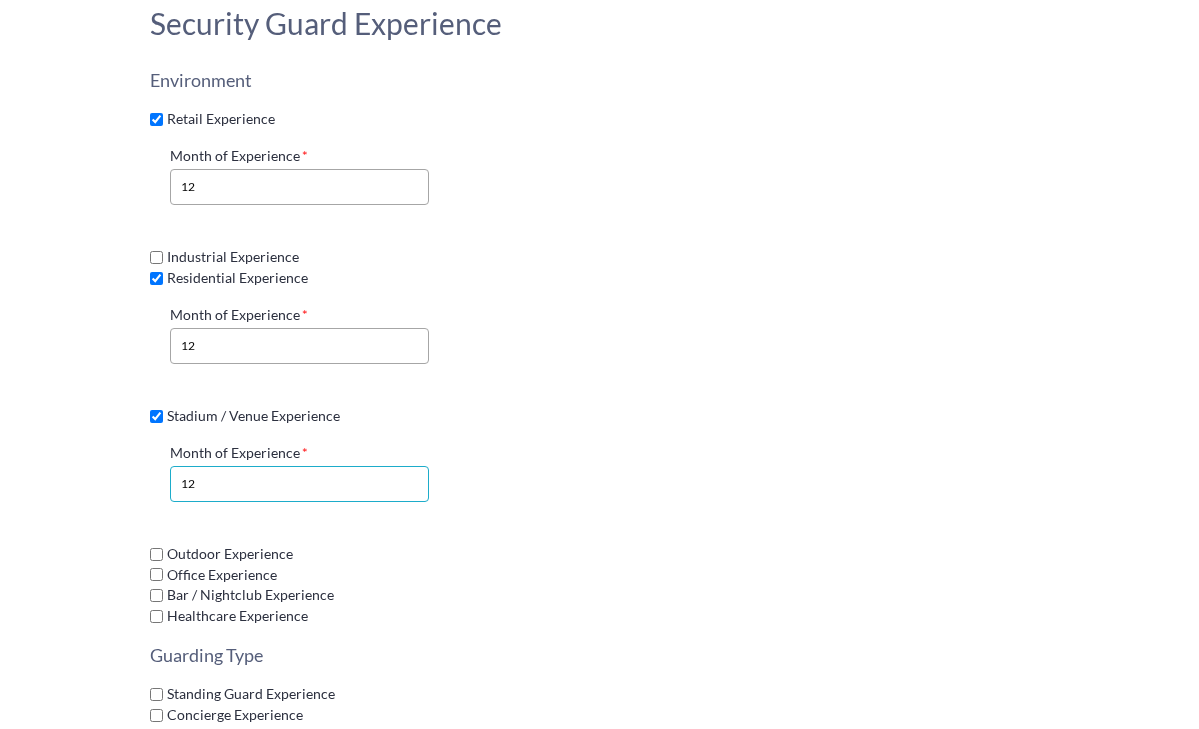 type on "12" 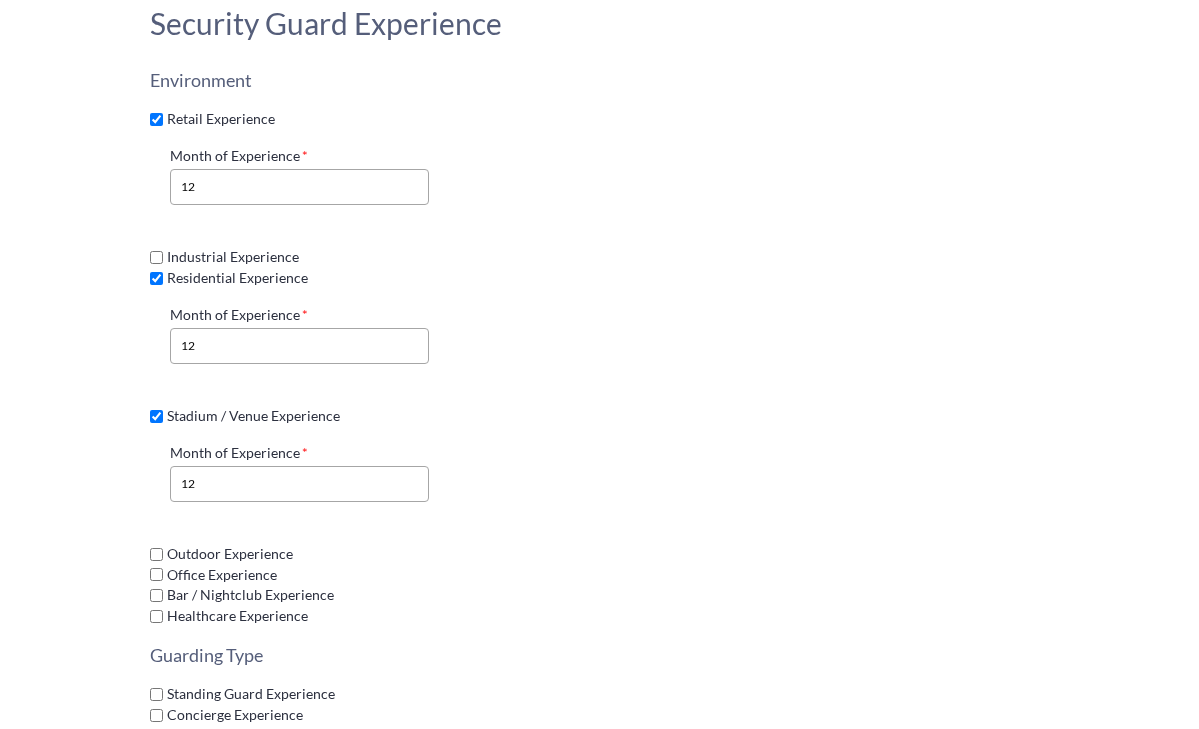 click on "Security Guard Experience Environment Retail Experience Month of Experience 12 Industrial Experience Residential Experience Month of Experience 12 Stadium / Venue Experience Month of Experience 12 Outdoor Experience Office Experience Bar / Nightclub Experience Healthcare Experience Guarding Type Standing Guard Experience Concierge Experience Foot Patrol Experience Automobile Patrol Experience Executive Protection Experience Armed Experience Security Assessment Experience Event Experience Guard Supervision Experience Escort Experience Off-Duty Police Officer Experience Guarding Skill Crowd Control Experience Arrest Procedures Experience Traffic Control Experience Wand / Pat-Down Experience Bag Search Experience X-Ray Experience Mail Screening Experience CCTV Monitoring Experience Alarm Monitoring Experience Badging Experience" 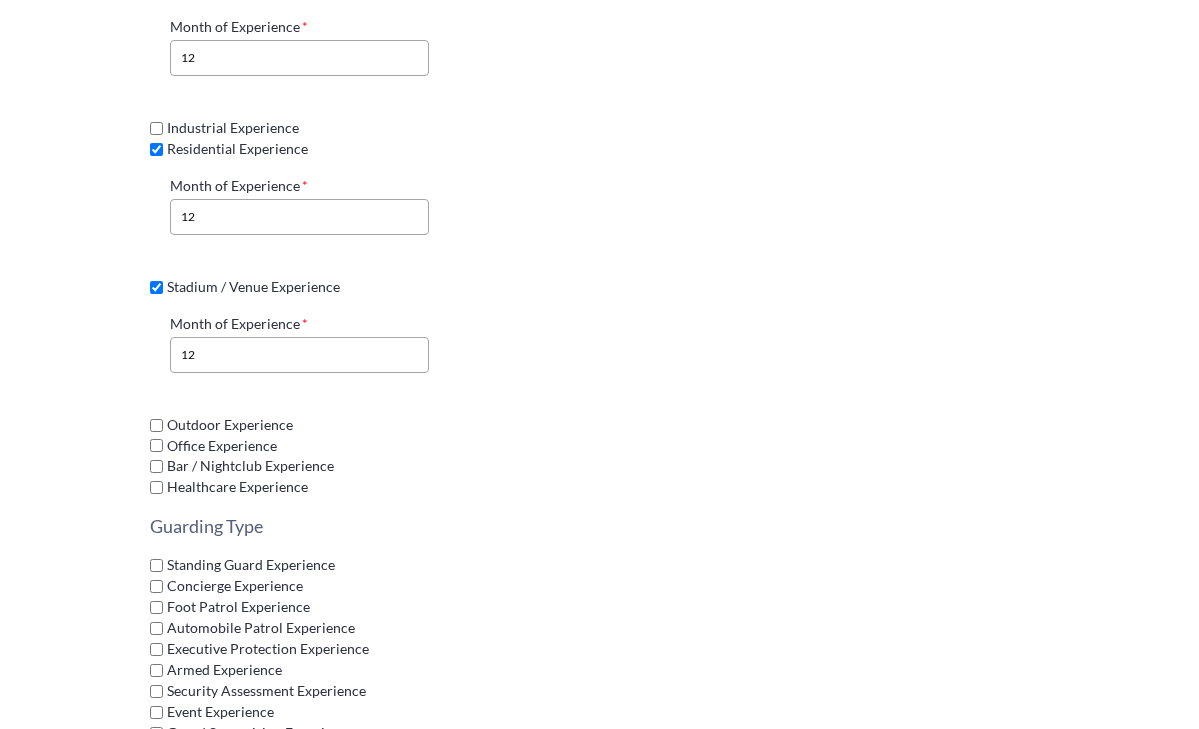 scroll, scrollTop: 1181, scrollLeft: 0, axis: vertical 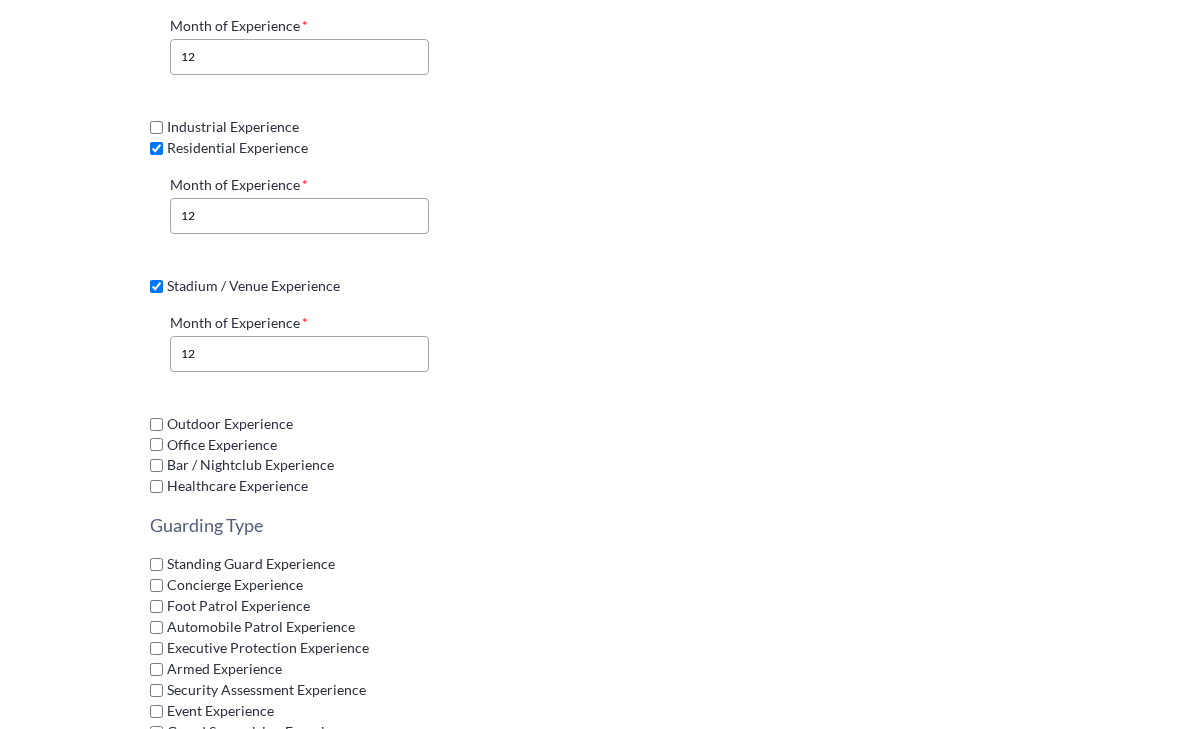 click on "Outdoor Experience" 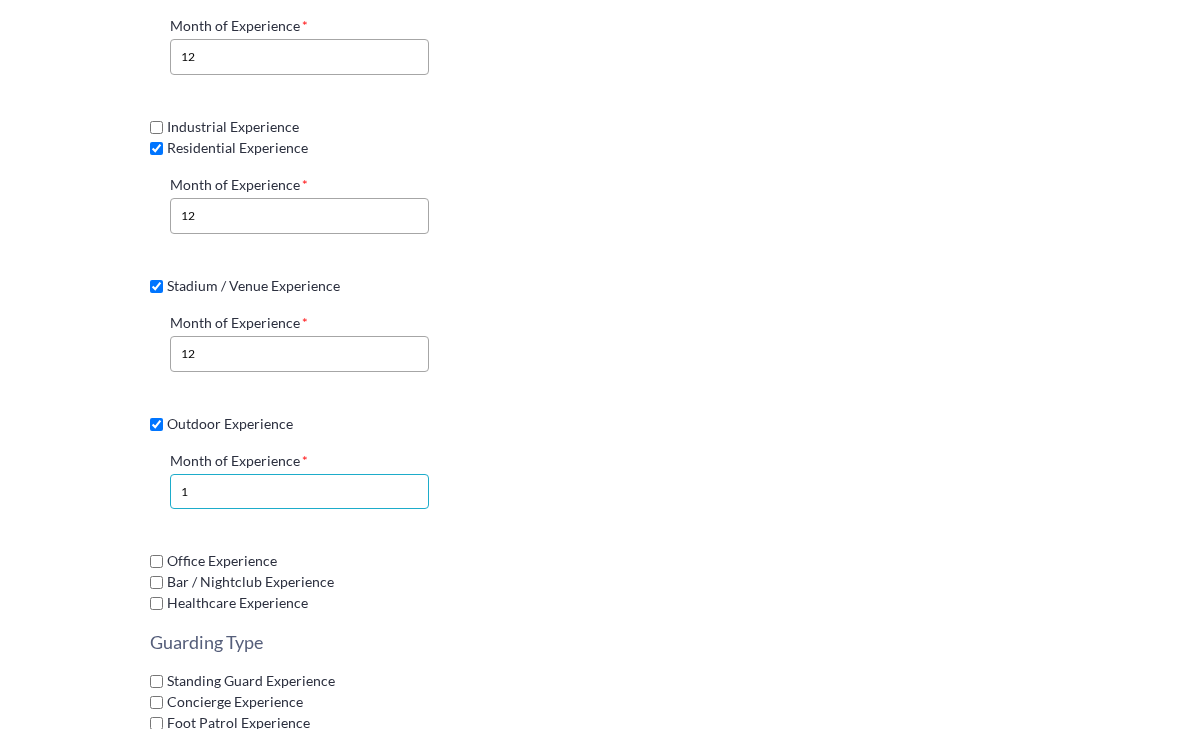 click on "1" 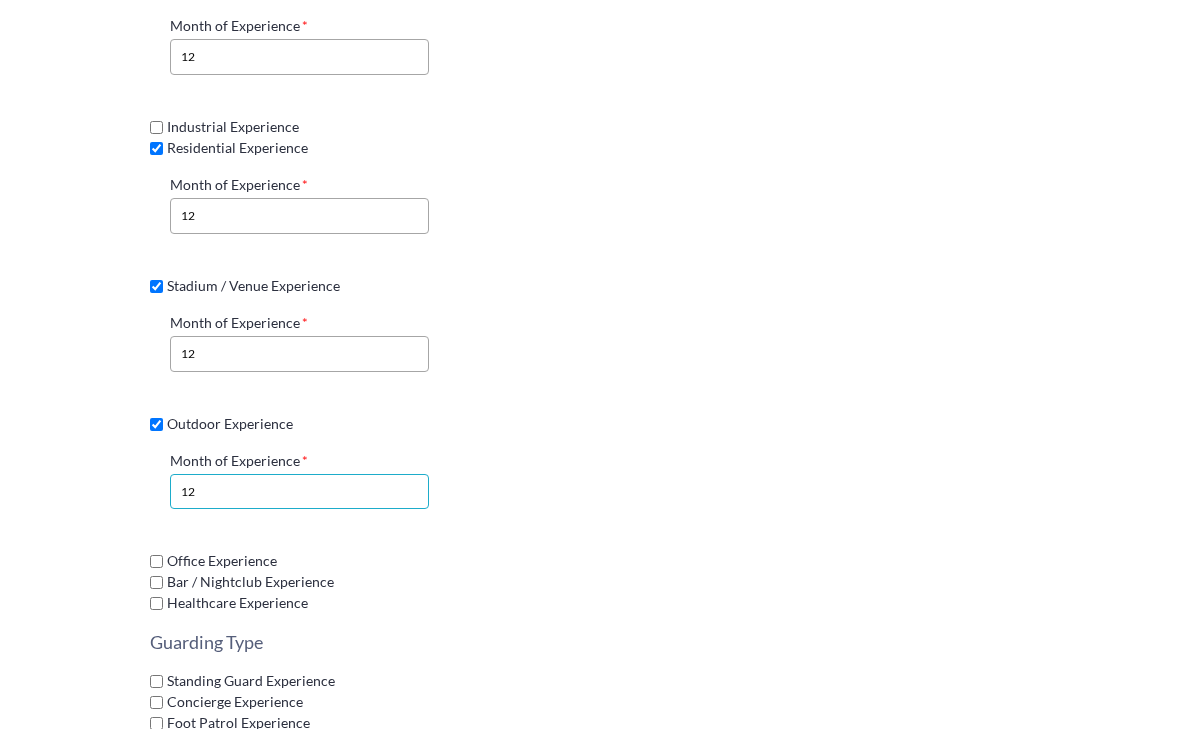 type on "12" 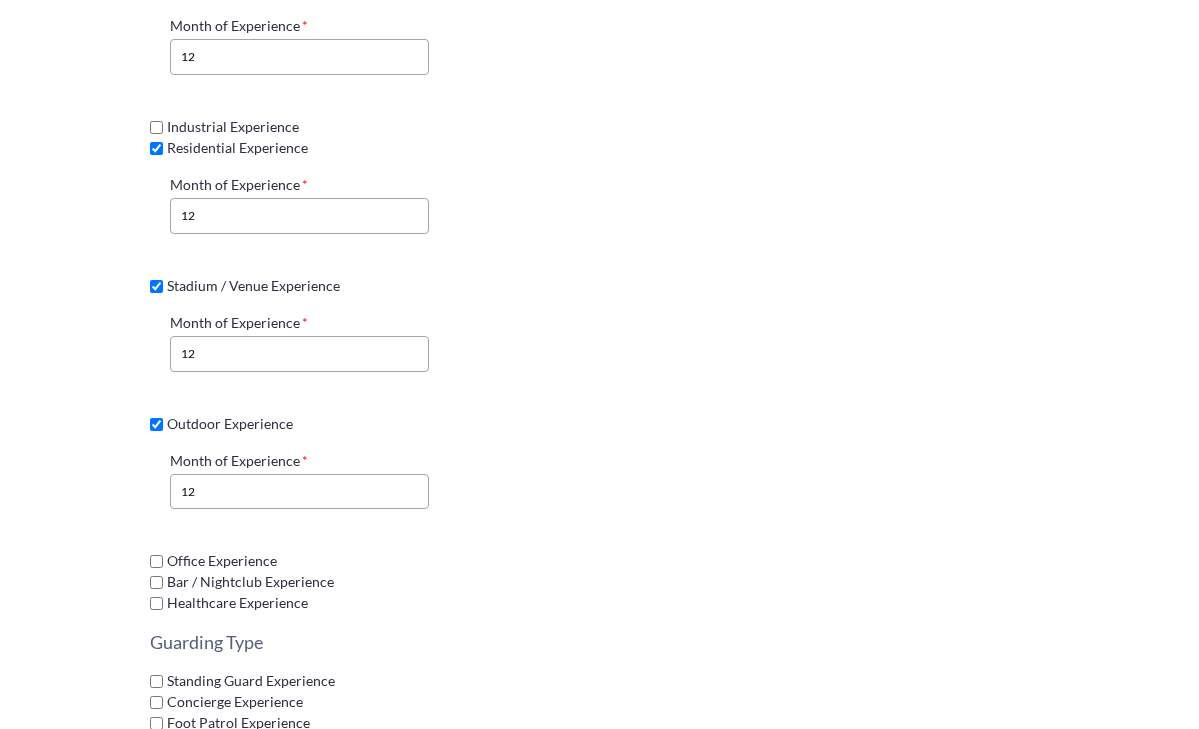 click on "Office Experience" 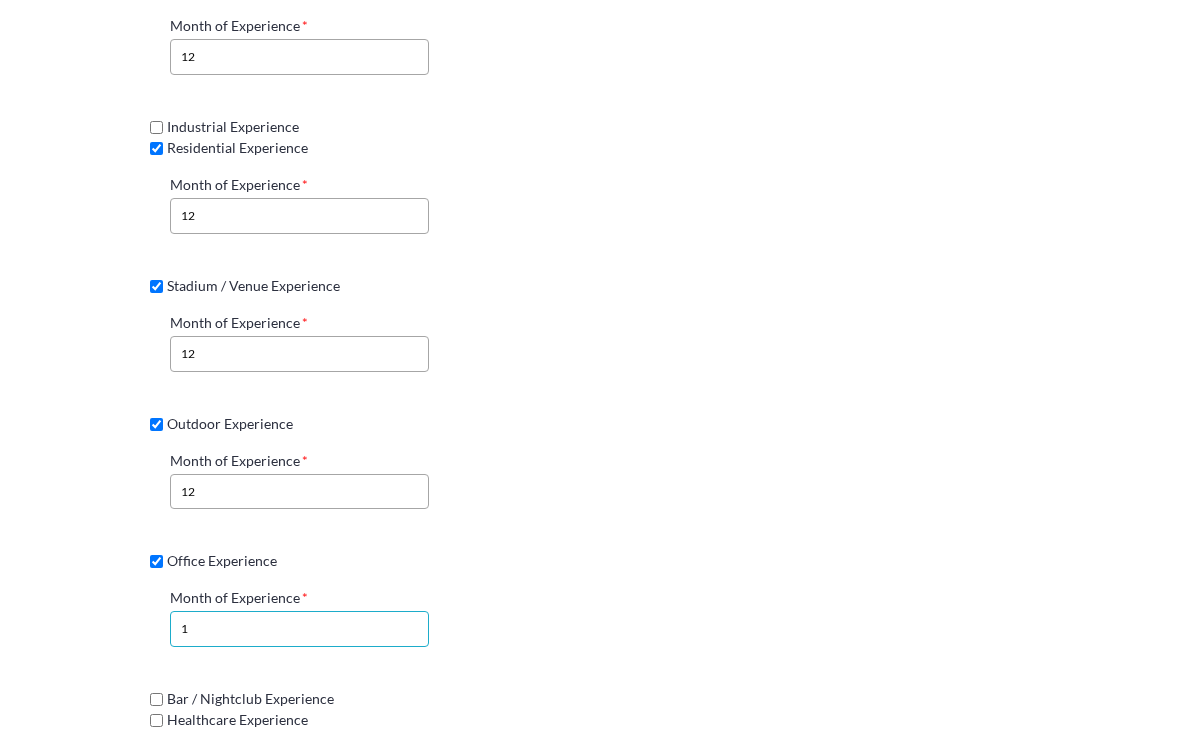 click on "1" 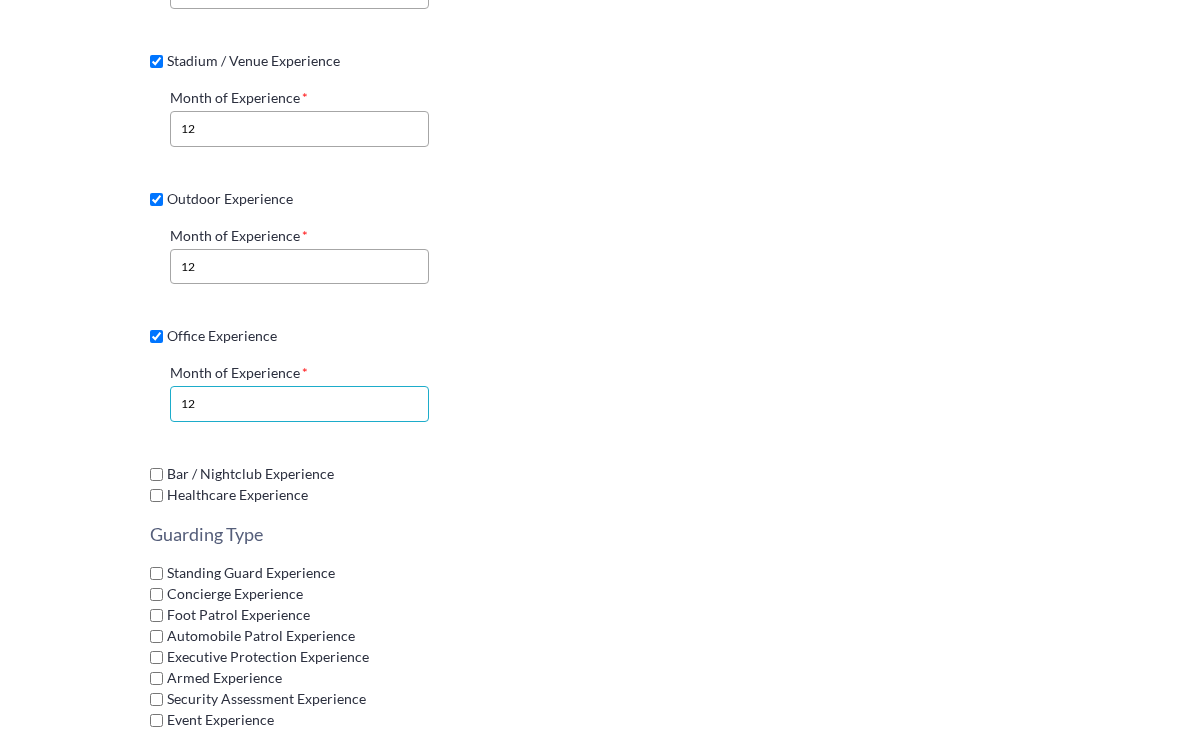 scroll, scrollTop: 1417, scrollLeft: 0, axis: vertical 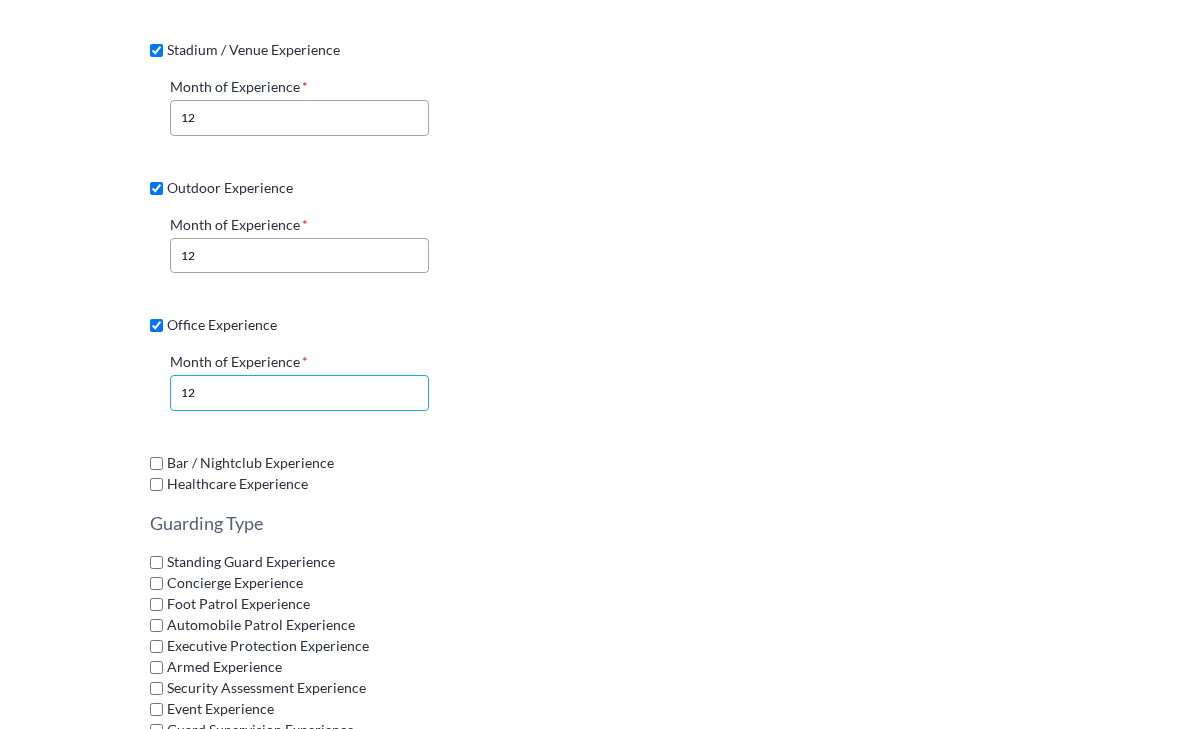 type on "12" 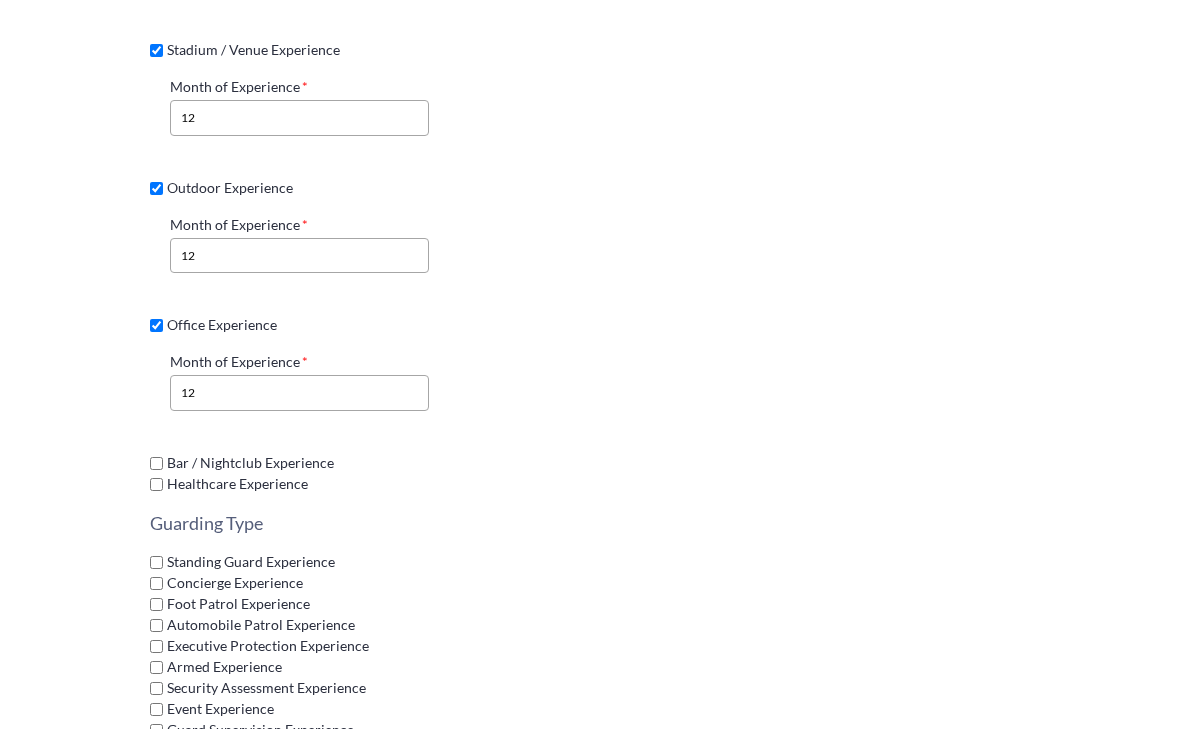 click on "Bar / Nightclub Experience" 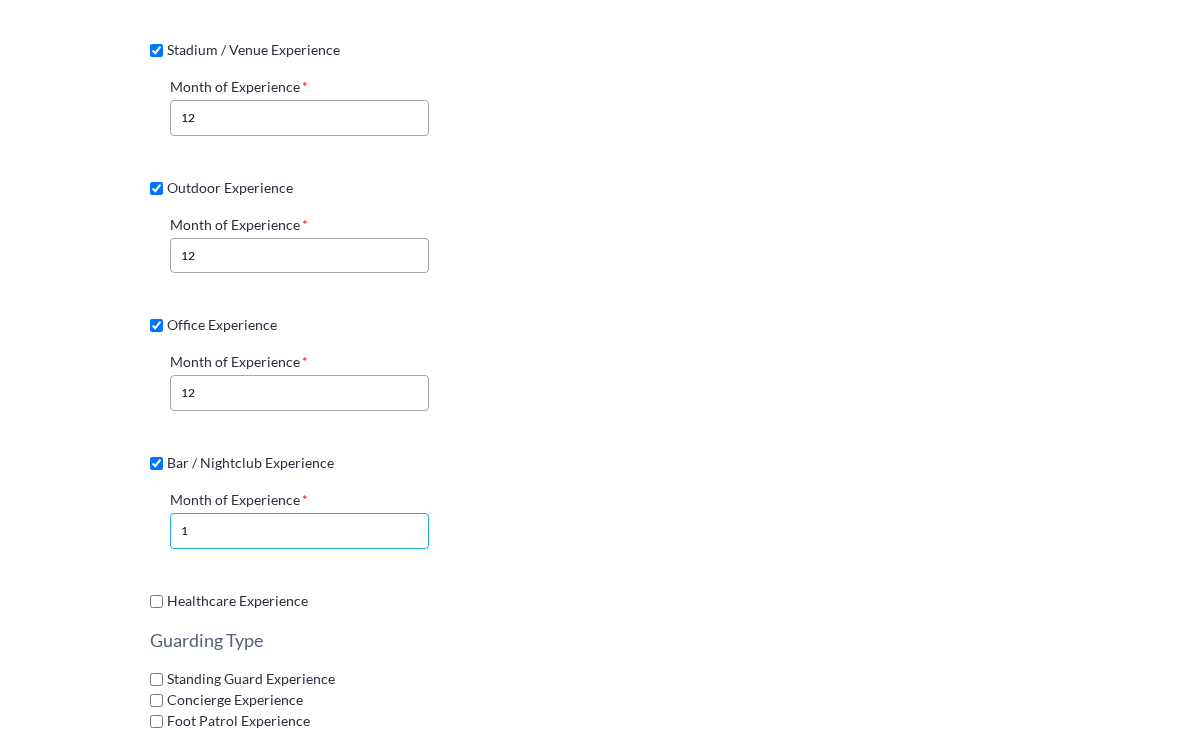 click on "1" 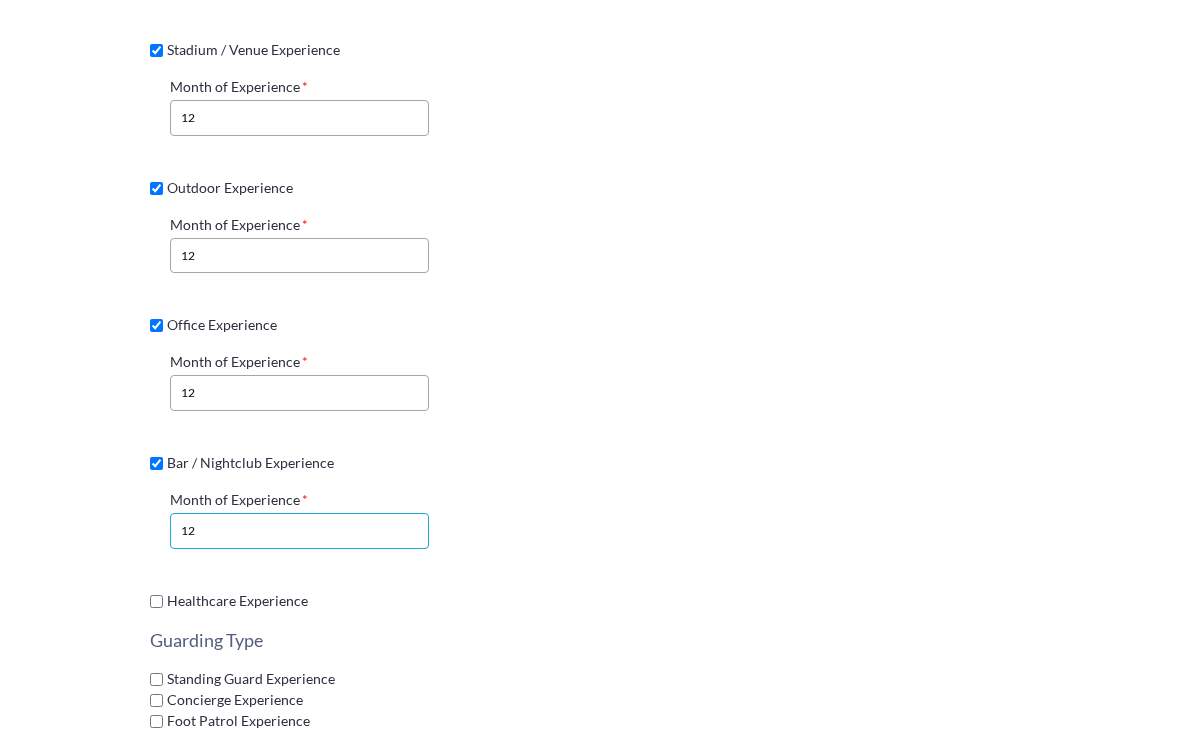 type on "12" 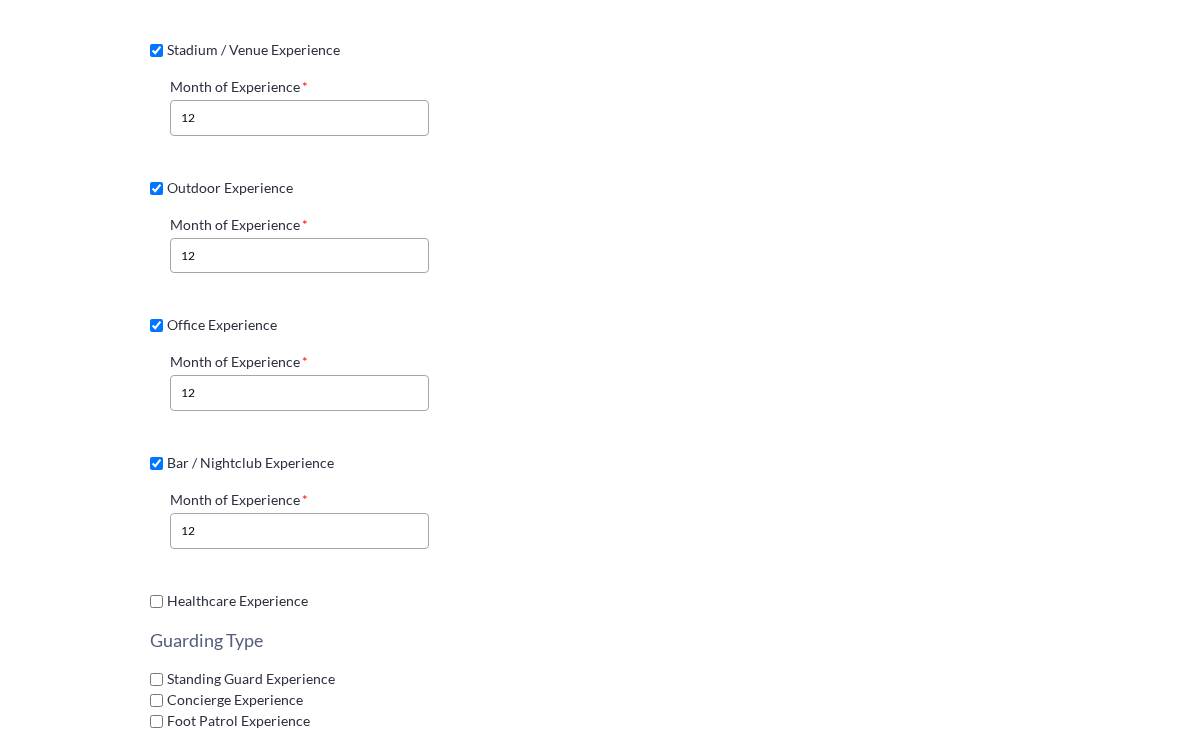 click on "Security Guard Experience Environment Retail Experience Month of Experience 12 Industrial Experience Residential Experience Month of Experience 12 Stadium / Venue Experience Month of Experience 12 Outdoor Experience Month of Experience 12 Office Experience Month of Experience 12 Bar / Nightclub Experience Month of Experience 12 Healthcare Experience Guarding Type Standing Guard Experience Concierge Experience Foot Patrol Experience Automobile Patrol Experience Executive Protection Experience Armed Experience Security Assessment Experience Event Experience Guard Supervision Experience Escort Experience Off-Duty Police Officer Experience Guarding Skill Crowd Control Experience Arrest Procedures Experience Traffic Control Experience Wand / Pat-Down Experience Bag Search Experience X-Ray Experience Mail Screening Experience CCTV Monitoring Experience Alarm Monitoring Experience Badging Experience" 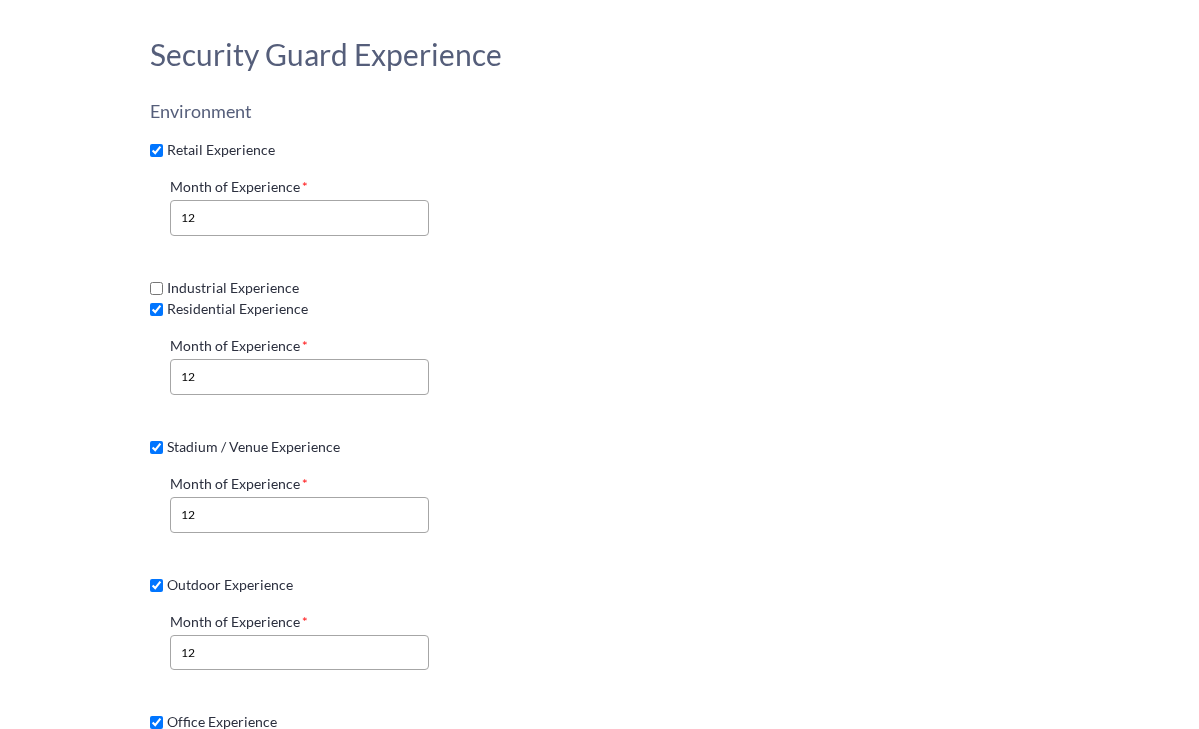 scroll, scrollTop: 1003, scrollLeft: 0, axis: vertical 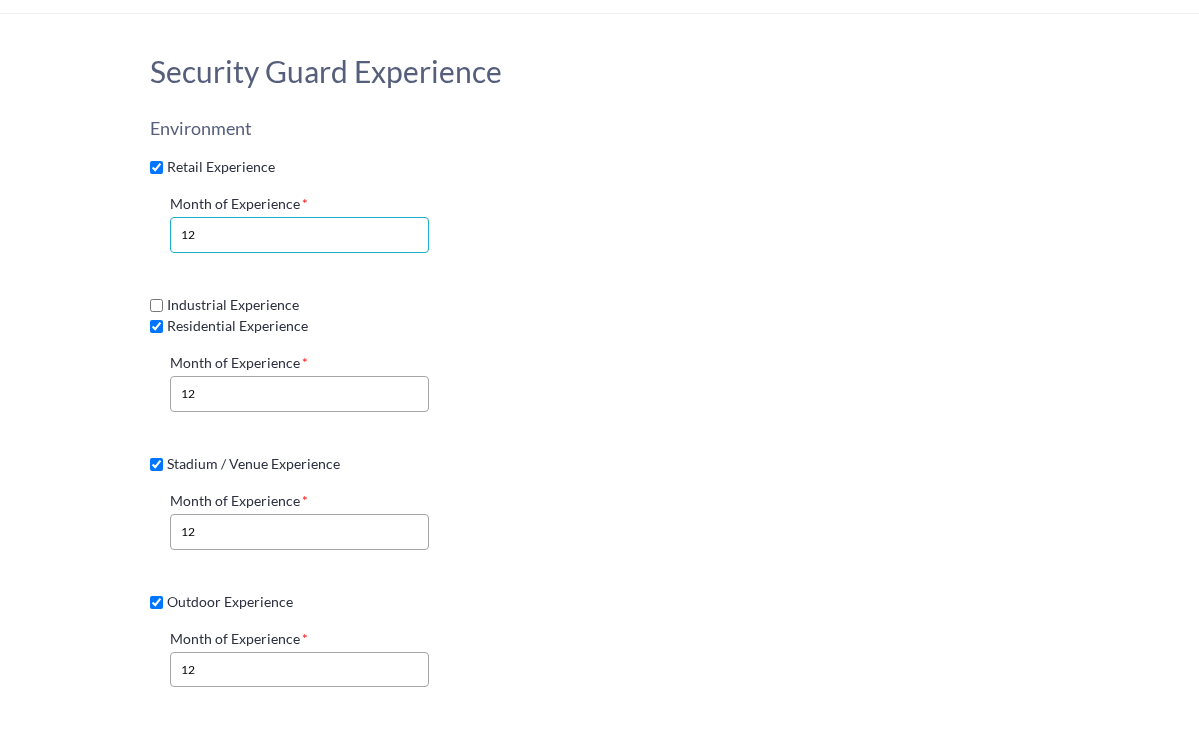 click on "12" 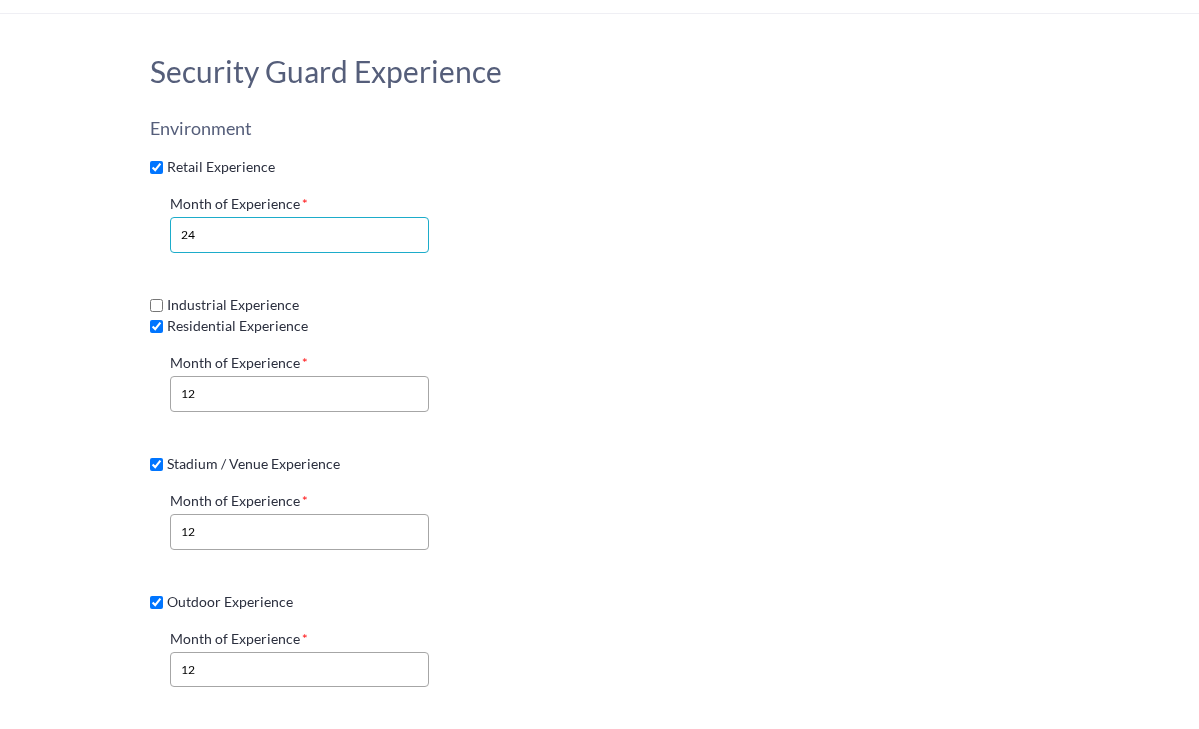 type on "24" 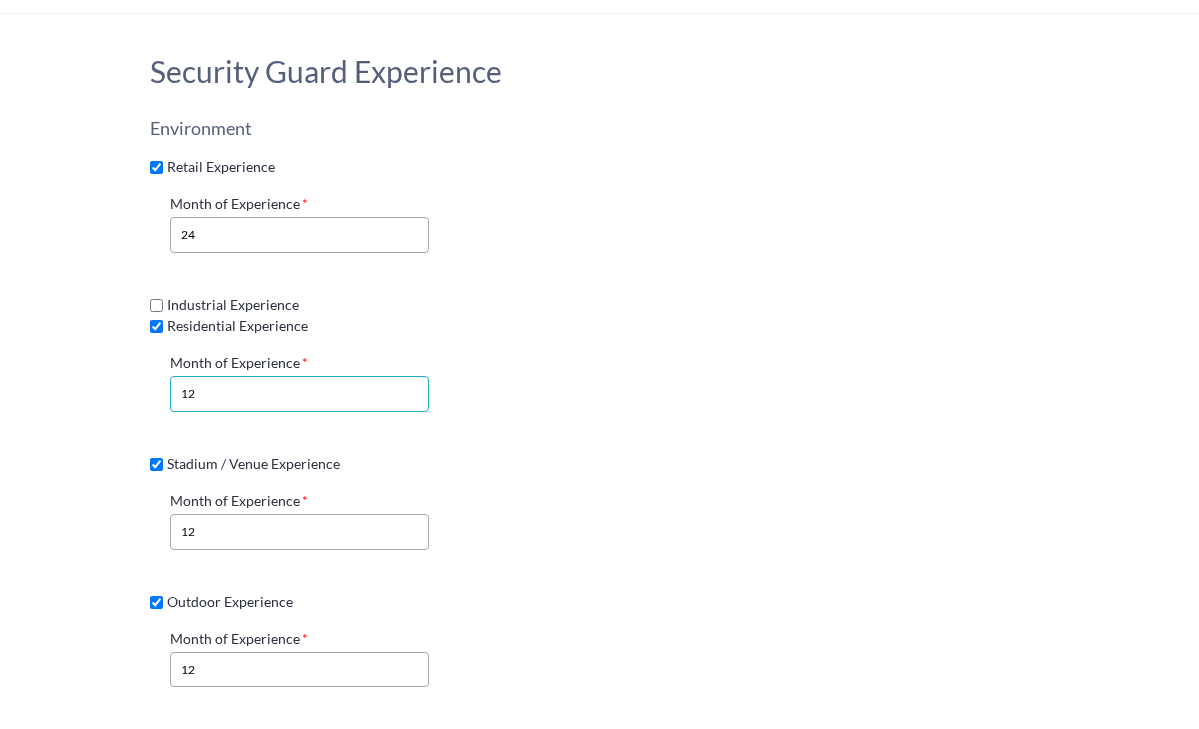 click on "12" 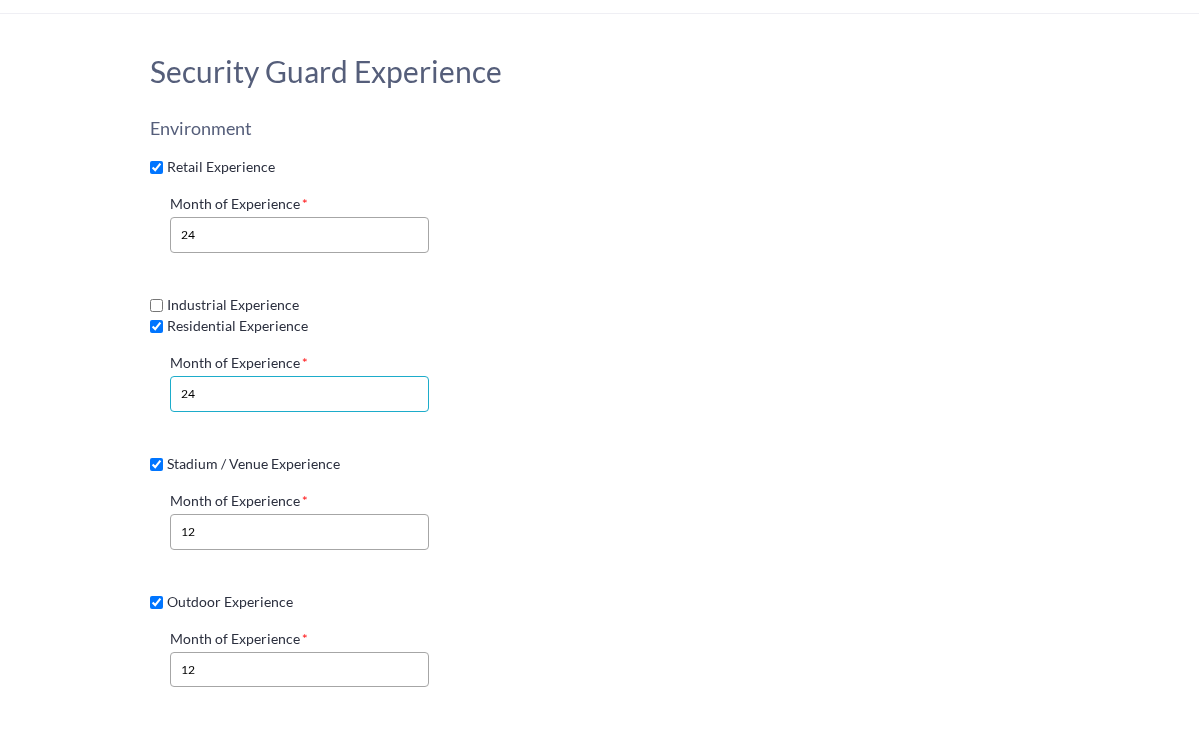 type on "24" 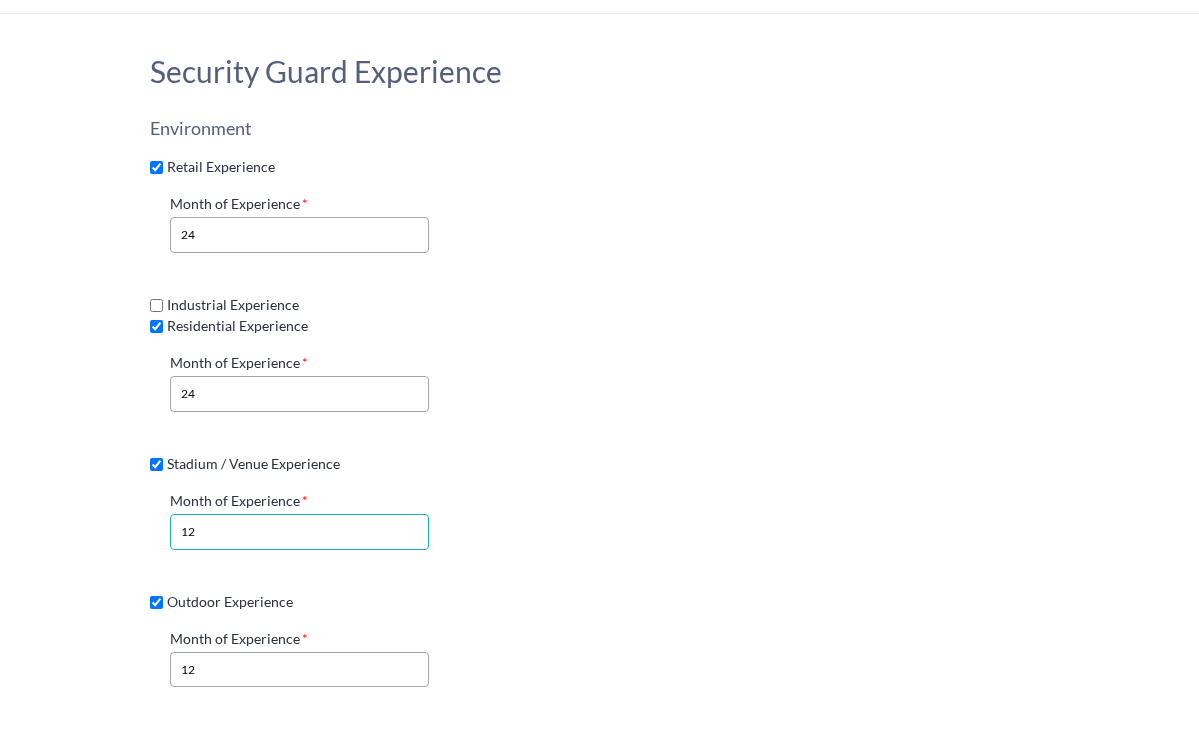 click on "12" 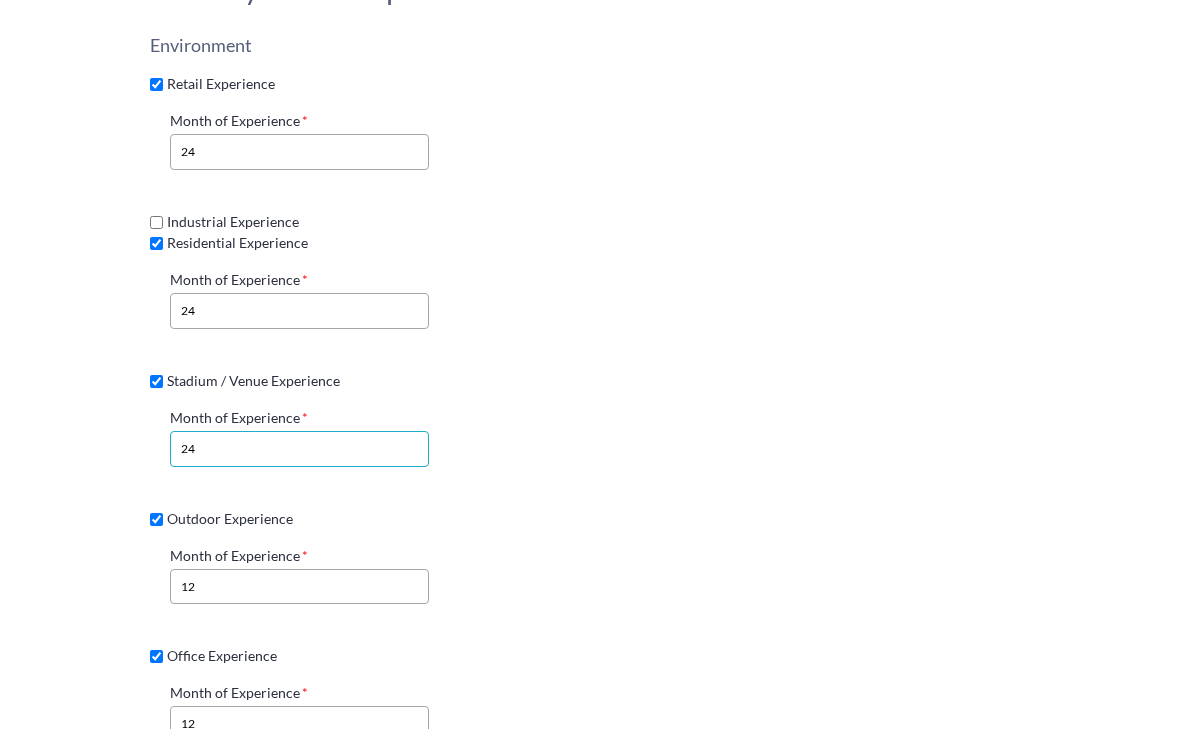 scroll, scrollTop: 1165, scrollLeft: 0, axis: vertical 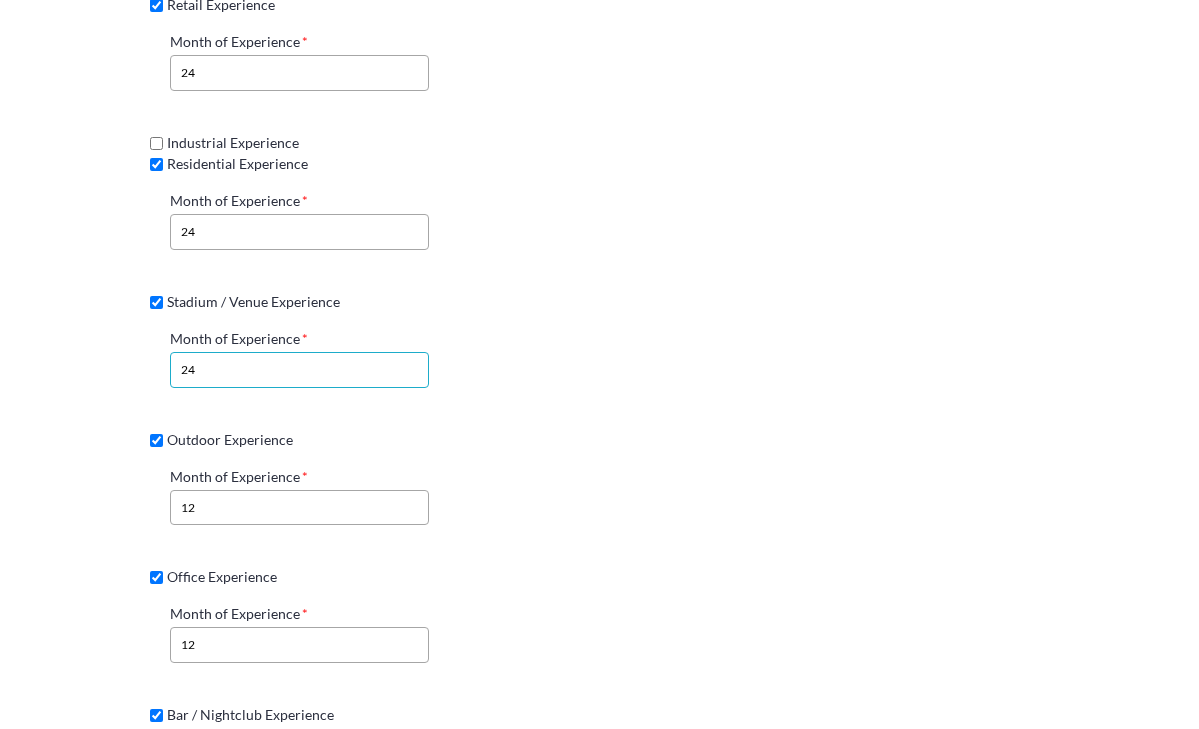 type on "24" 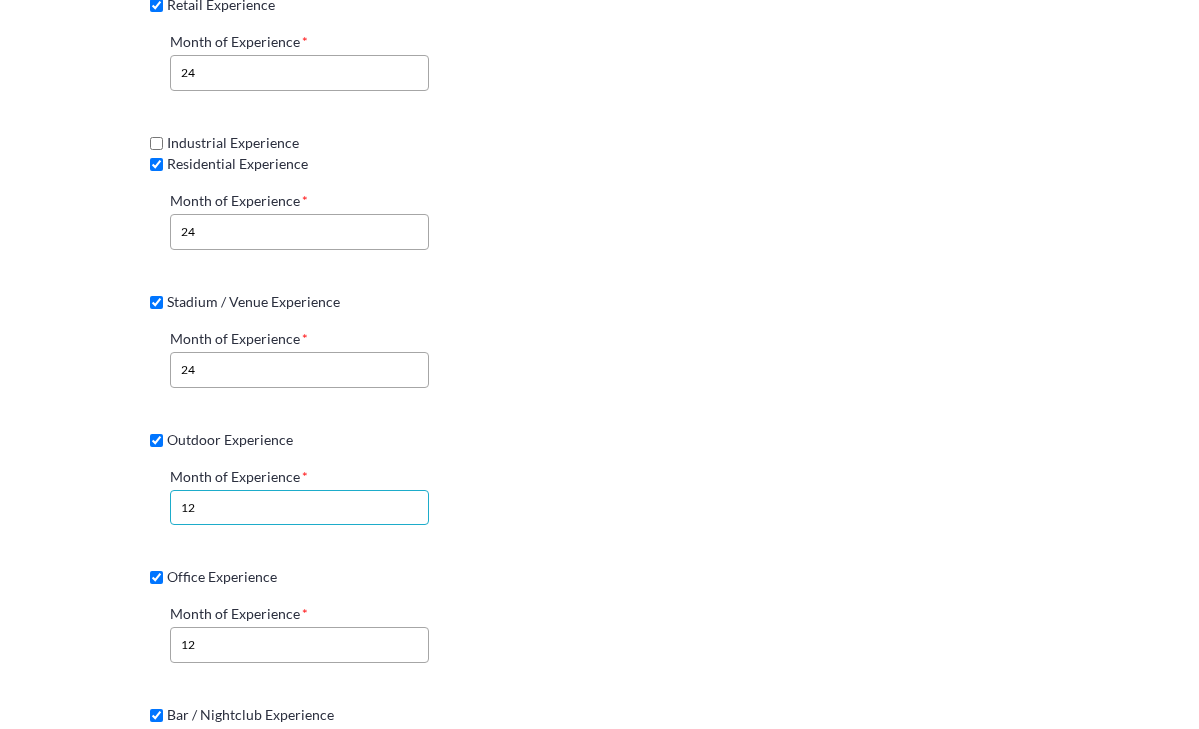 click on "12" 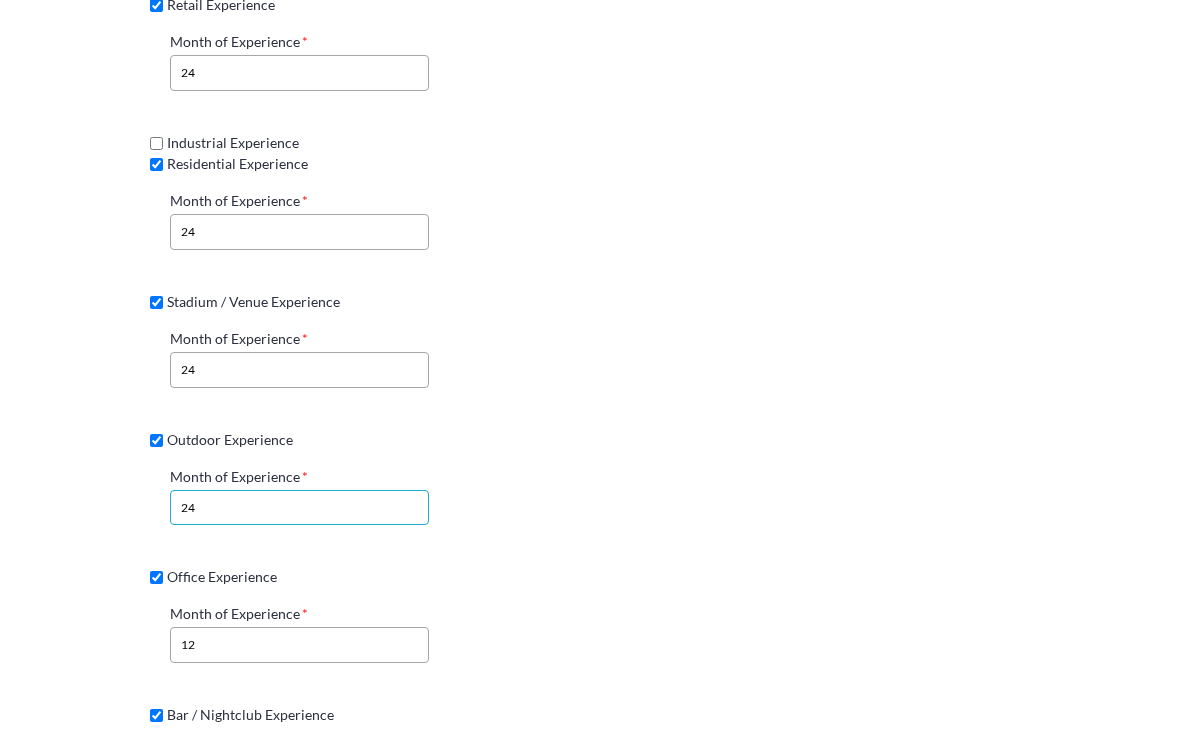 type on "24" 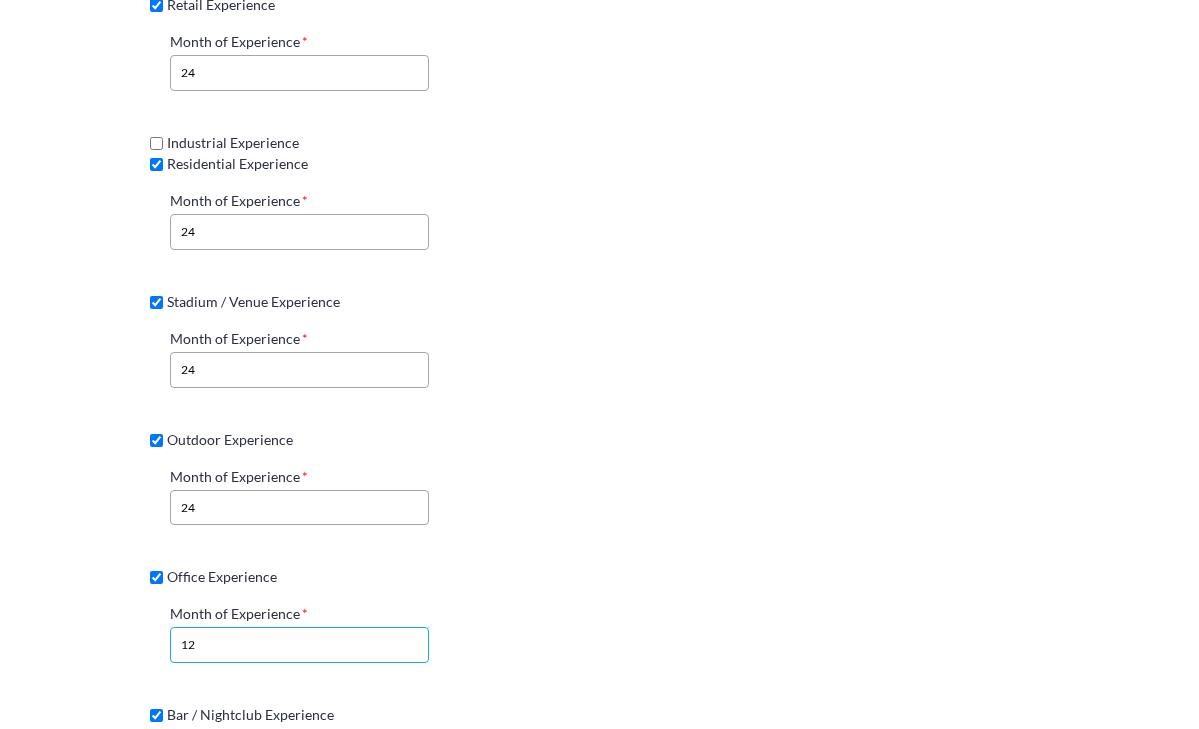click on "12" 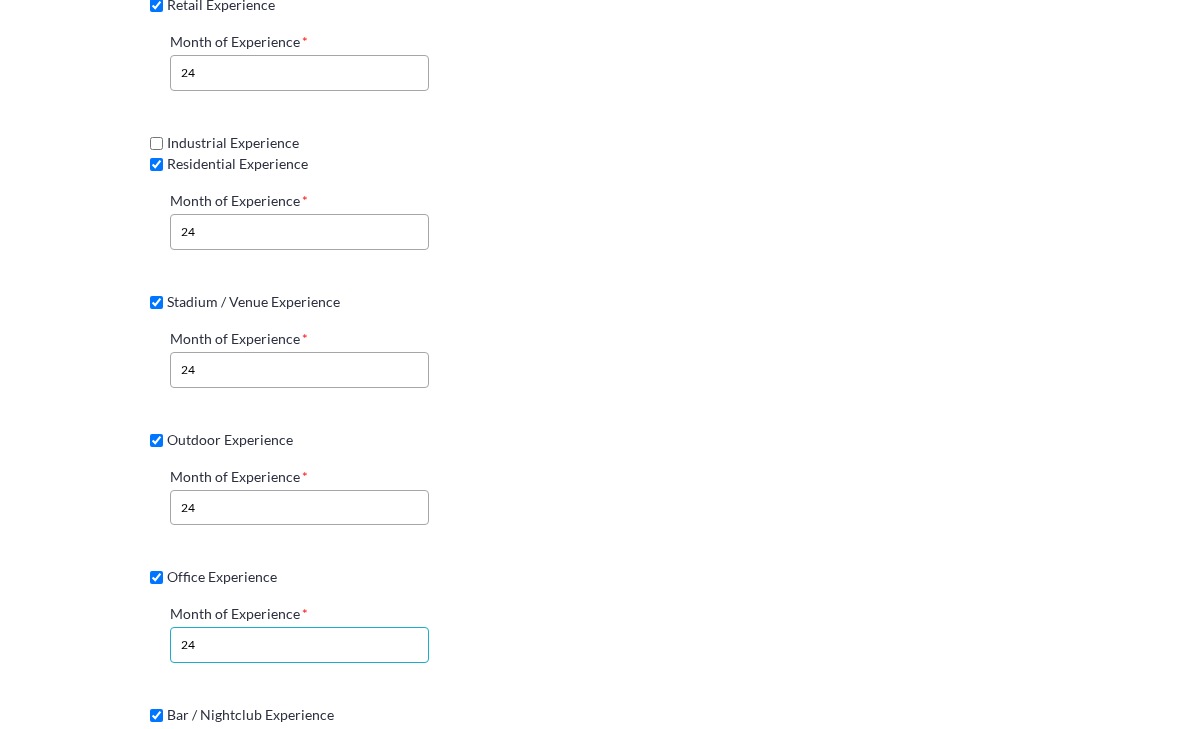 type on "24" 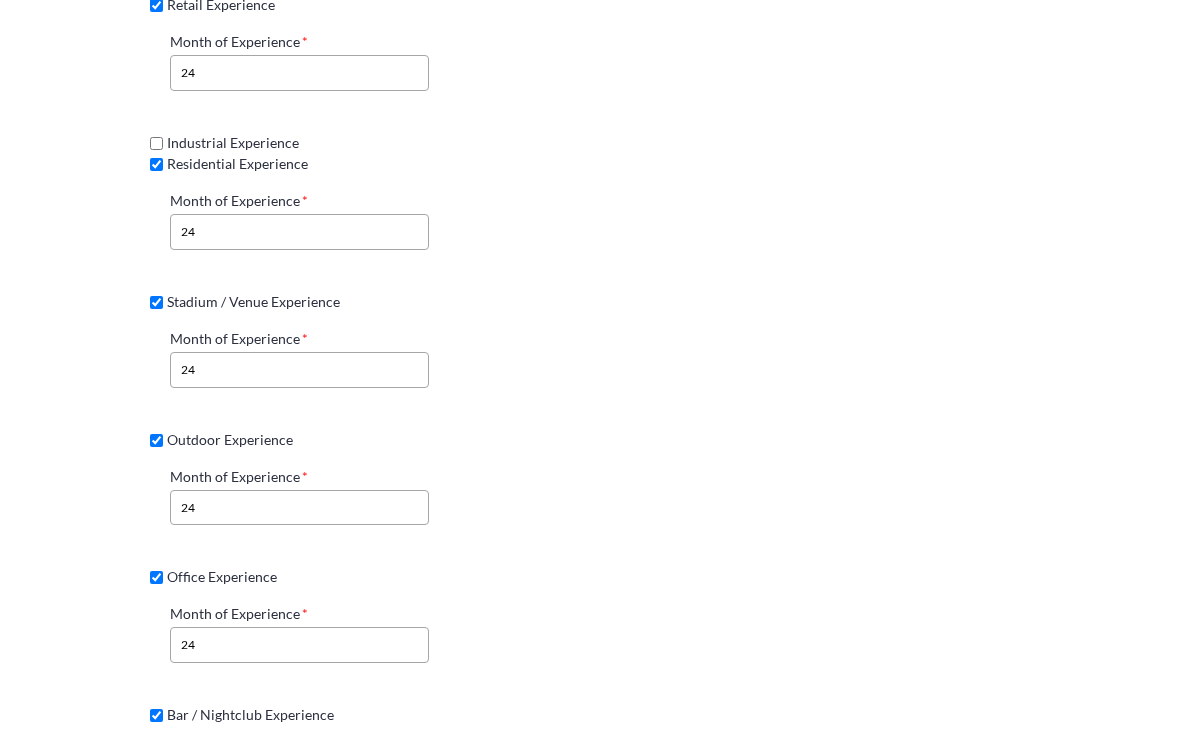 click on "Security Guard Experience Environment Retail Experience Month of Experience 24 Industrial Experience Residential Experience Month of Experience 24 Stadium / Venue Experience Month of Experience 24 Outdoor Experience Month of Experience 24 Office Experience Month of Experience 24 Bar / Nightclub Experience Month of Experience 12 Healthcare Experience Guarding Type Standing Guard Experience Concierge Experience Foot Patrol Experience Automobile Patrol Experience Executive Protection Experience Armed Experience Security Assessment Experience Event Experience Guard Supervision Experience Escort Experience Off-Duty Police Officer Experience Guarding Skill Crowd Control Experience Arrest Procedures Experience Traffic Control Experience Wand / Pat-Down Experience Bag Search Experience X-Ray Experience Mail Screening Experience CCTV Monitoring Experience Alarm Monitoring Experience Badging Experience" 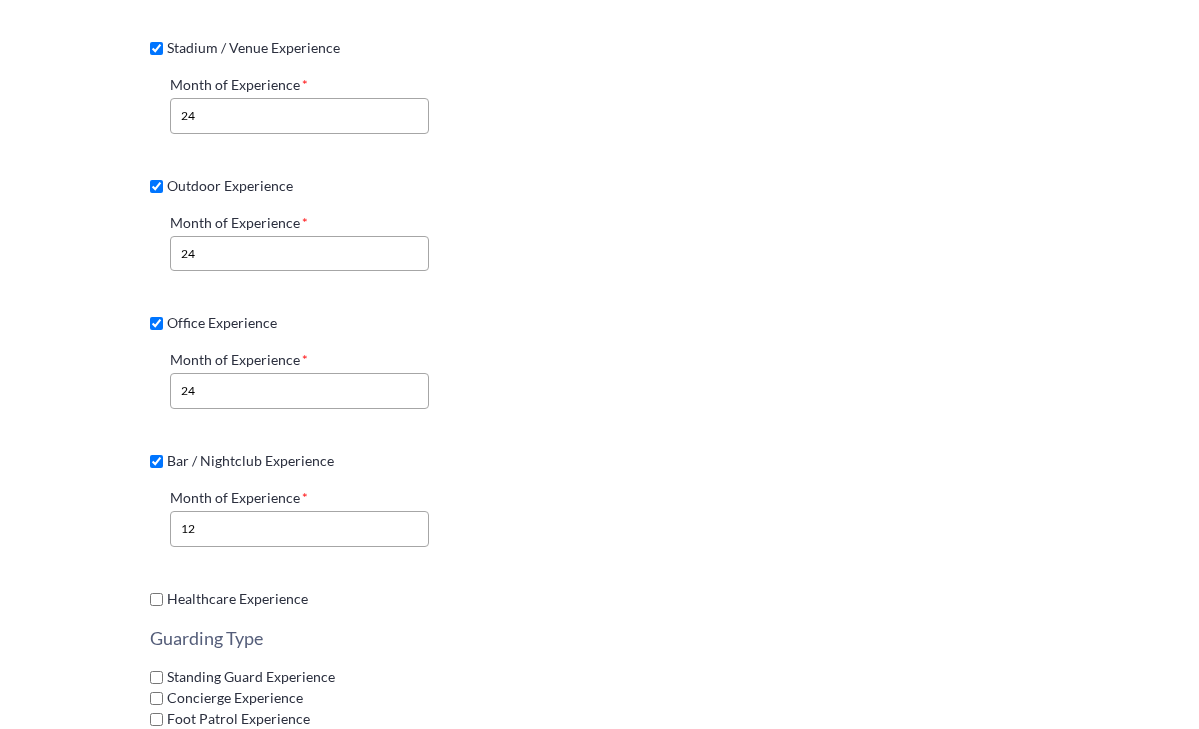 scroll, scrollTop: 1422, scrollLeft: 0, axis: vertical 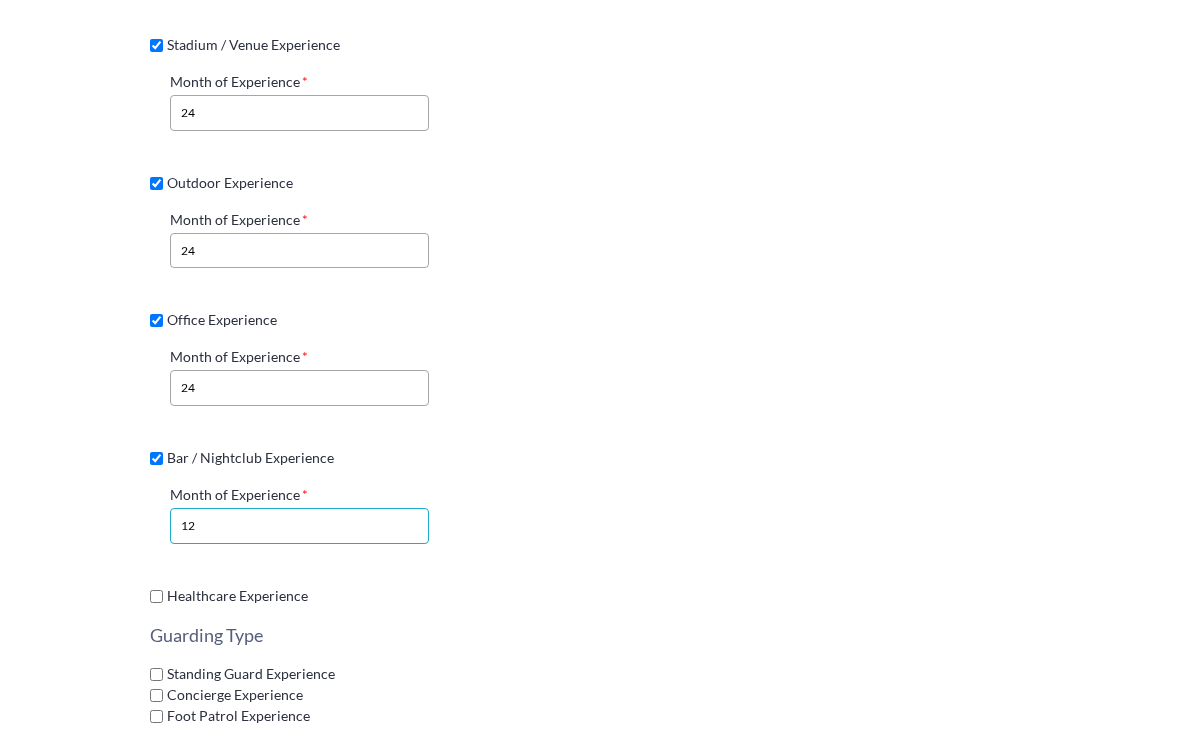 click on "12" 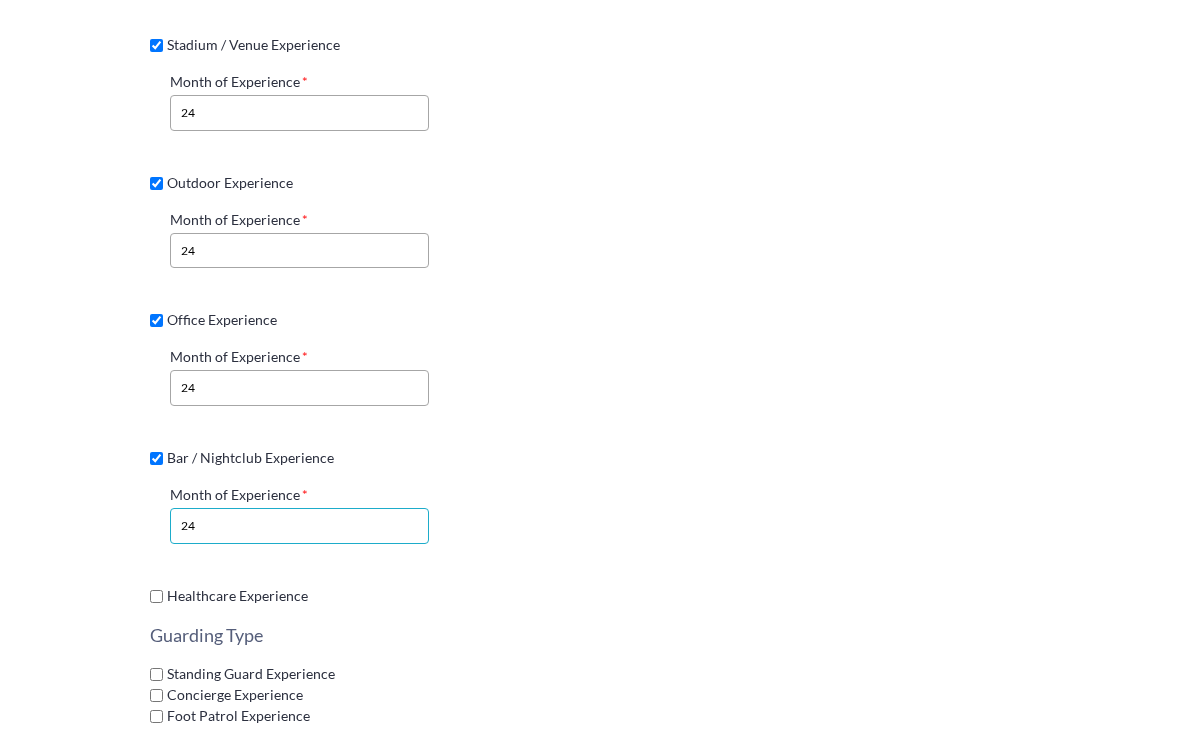 type on "24" 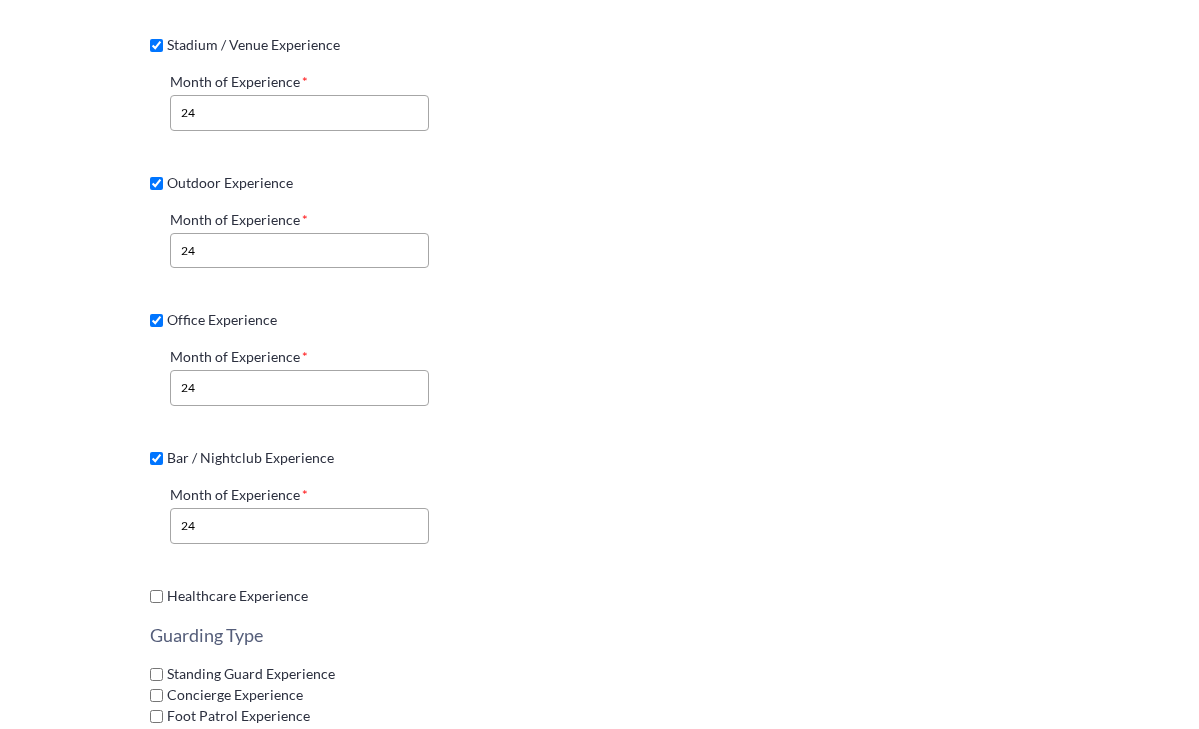 click on "Security Guard Experience Environment Retail Experience Month of Experience 24 Industrial Experience Residential Experience Month of Experience 24 Stadium / Venue Experience Month of Experience 24 Outdoor Experience Month of Experience 24 Office Experience Month of Experience 24 Bar / Nightclub Experience Month of Experience 24 Healthcare Experience Guarding Type Standing Guard Experience Concierge Experience Foot Patrol Experience Automobile Patrol Experience Executive Protection Experience Armed Experience Security Assessment Experience Event Experience Guard Supervision Experience Escort Experience Off-Duty Police Officer Experience Guarding Skill Crowd Control Experience Arrest Procedures Experience Traffic Control Experience Wand / Pat-Down Experience Bag Search Experience X-Ray Experience Mail Screening Experience CCTV Monitoring Experience Alarm Monitoring Experience Badging Experience" 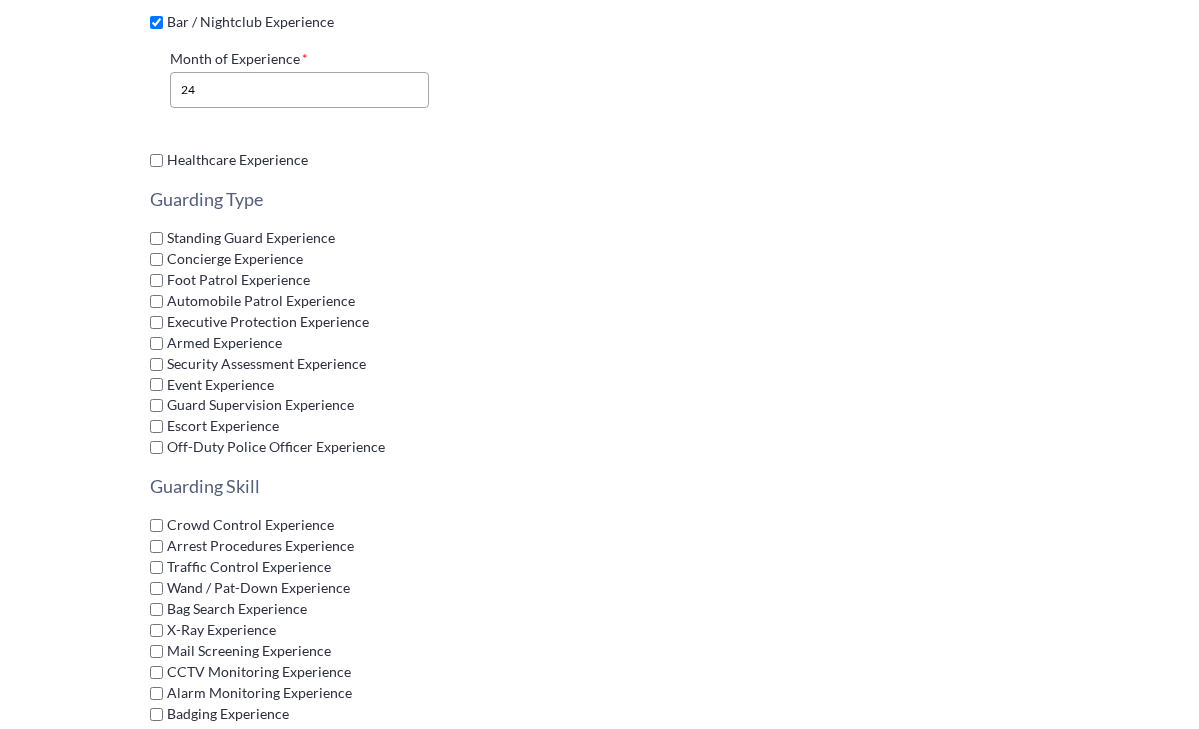 scroll, scrollTop: 1866, scrollLeft: 0, axis: vertical 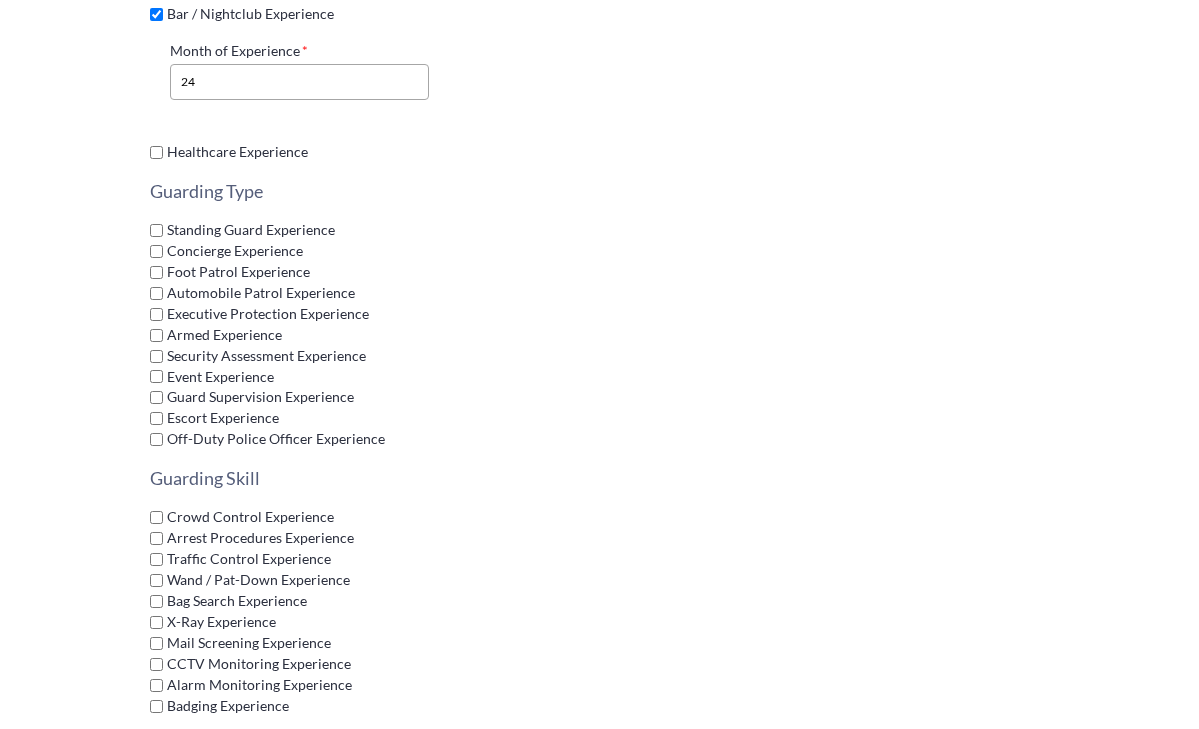 click on "Standing Guard Experience" 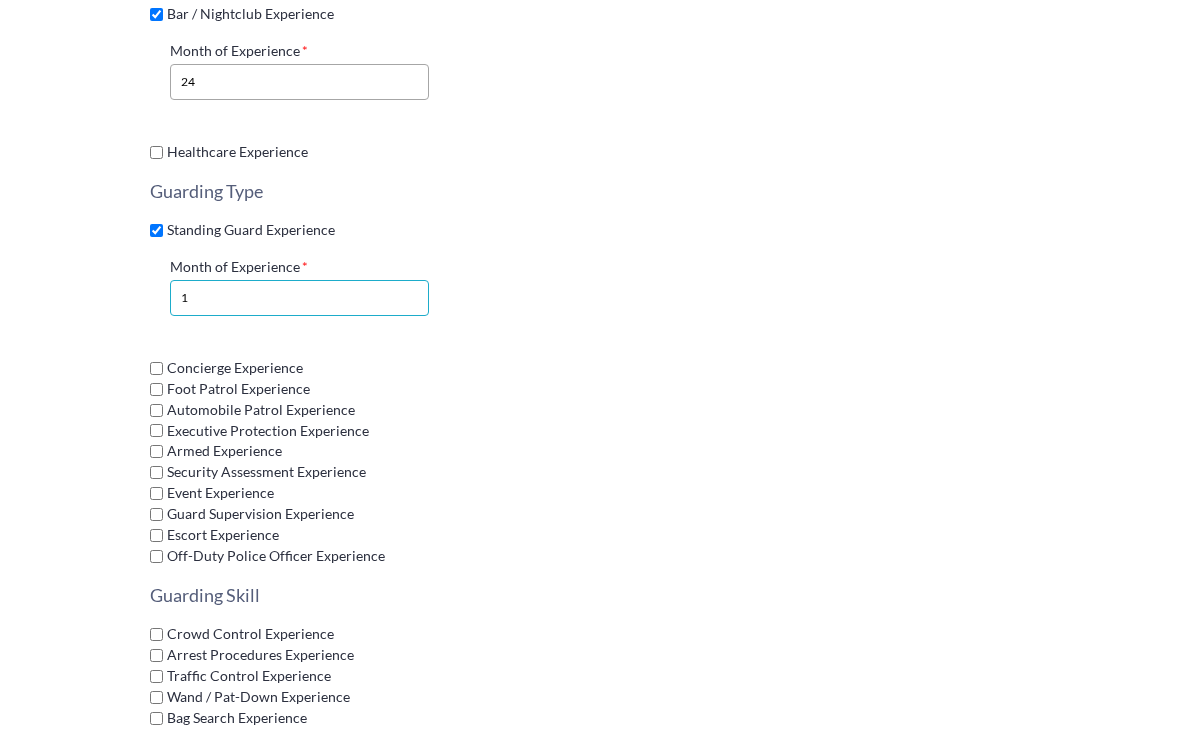 click on "1" 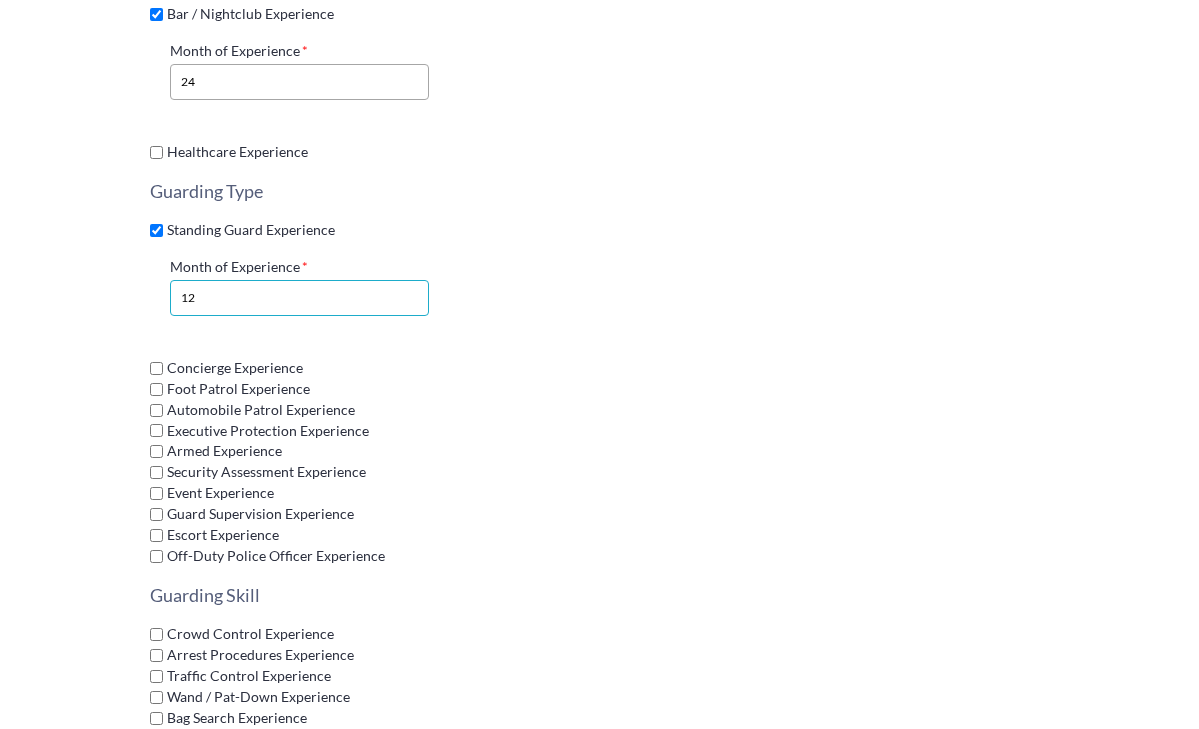 type on "1" 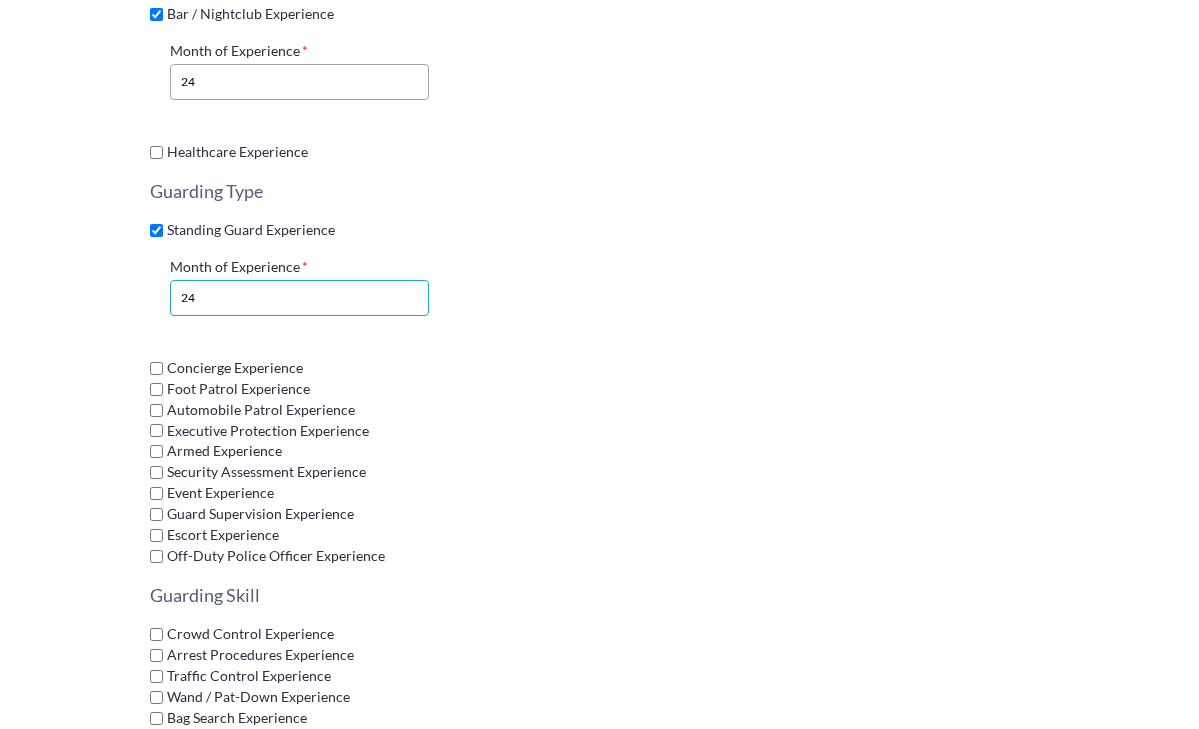type on "24" 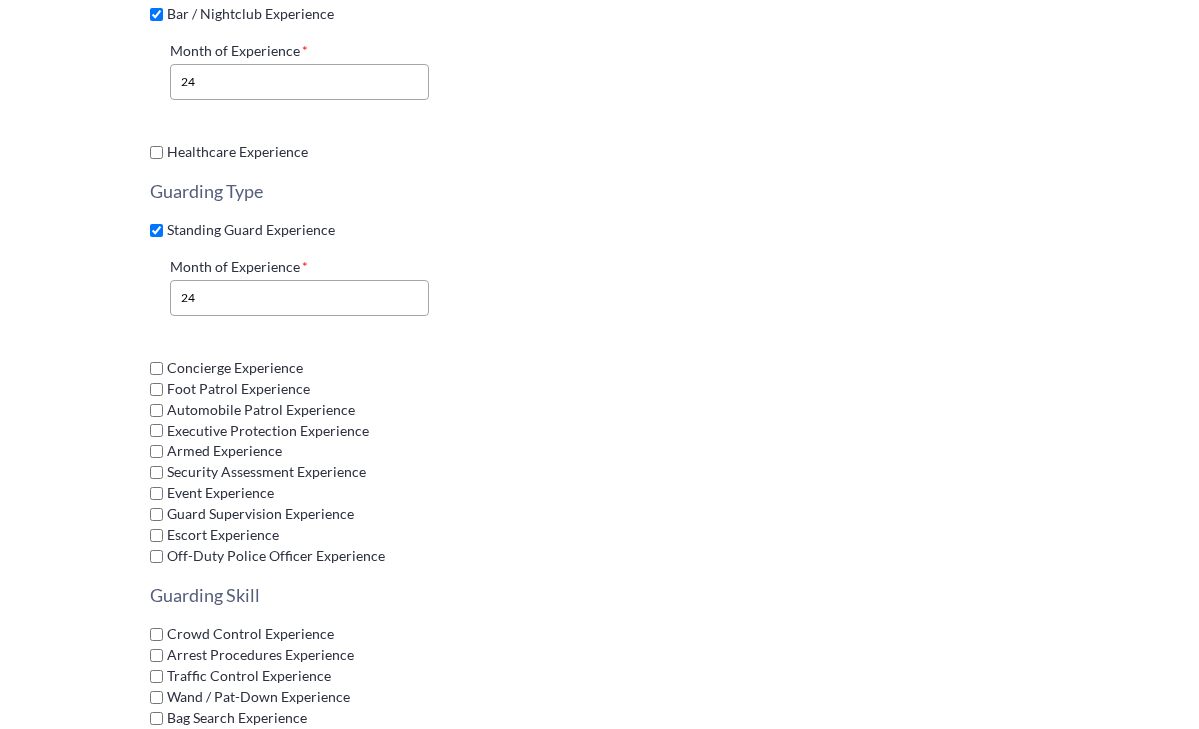 click on "Concierge Experience" 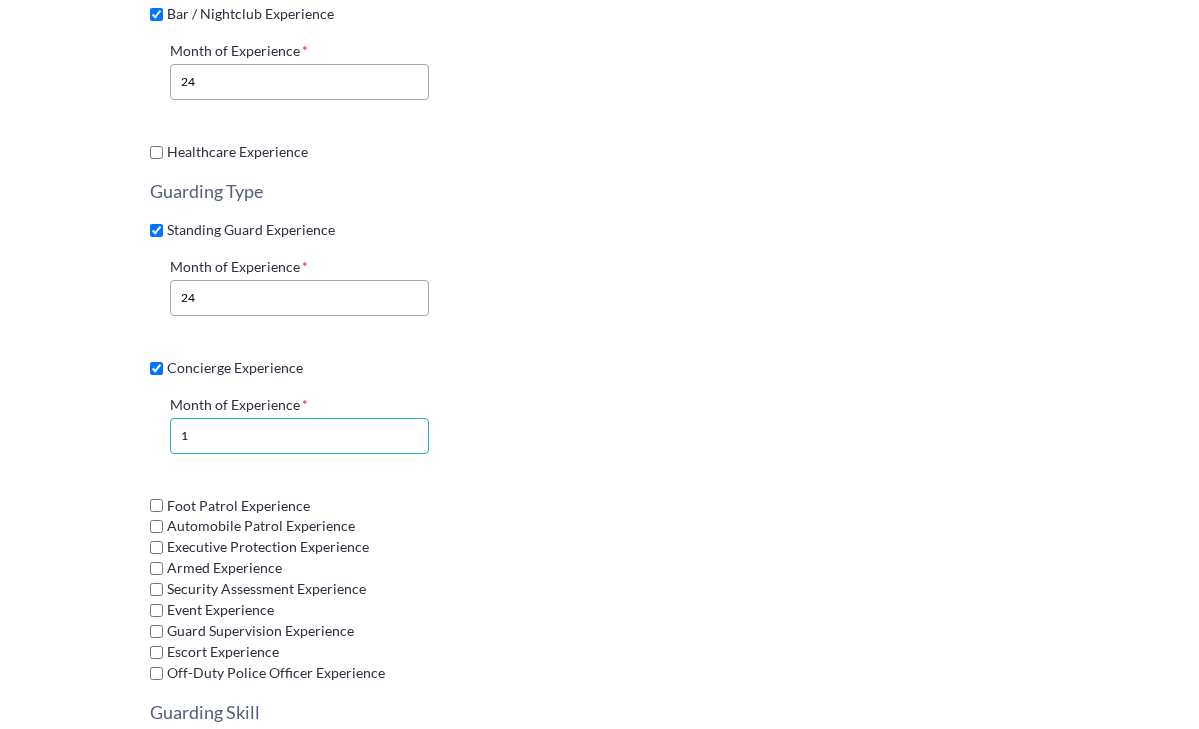 click on "1" 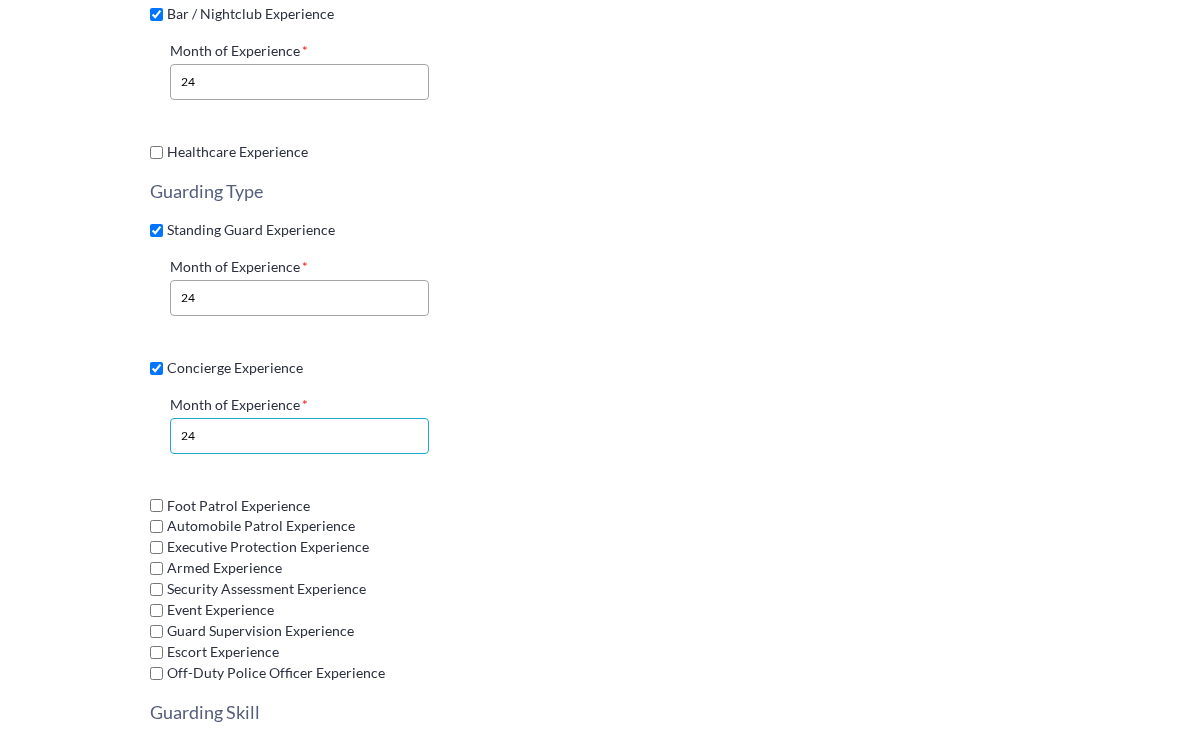 type on "24" 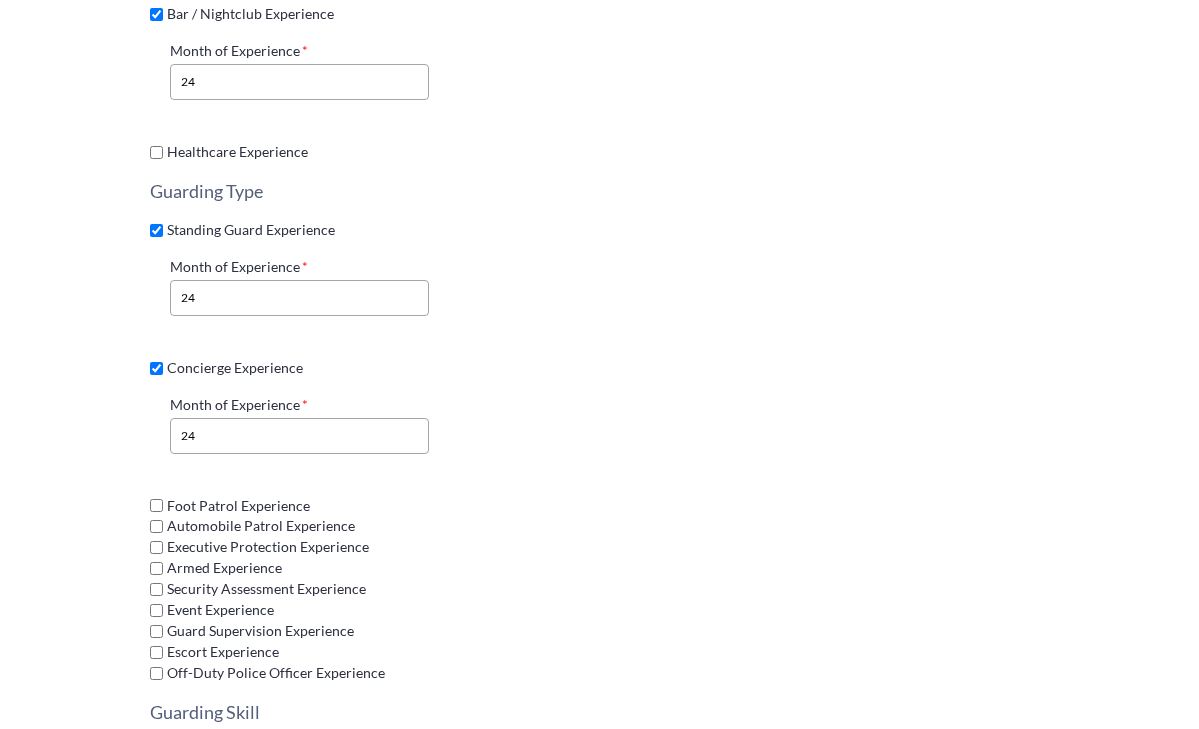 click on "Security Guard Experience Environment Retail Experience Month of Experience 24 Industrial Experience Residential Experience Month of Experience 24 Stadium / Venue Experience Month of Experience 24 Outdoor Experience Month of Experience 24 Office Experience Month of Experience 24 Bar / Nightclub Experience Month of Experience 24 Healthcare Experience Guarding Type Standing Guard Experience Month of Experience 24 Concierge Experience Month of Experience 24 Foot Patrol Experience Automobile Patrol Experience Executive Protection Experience Armed Experience Security Assessment Experience Event Experience Guard Supervision Experience Escort Experience Off-Duty Police Officer Experience Guarding Skill Crowd Control Experience Arrest Procedures Experience Traffic Control Experience Wand / Pat-Down Experience Bag Search Experience X-Ray Experience Mail Screening Experience CCTV Monitoring Experience Alarm Monitoring Experience Badging Experience" 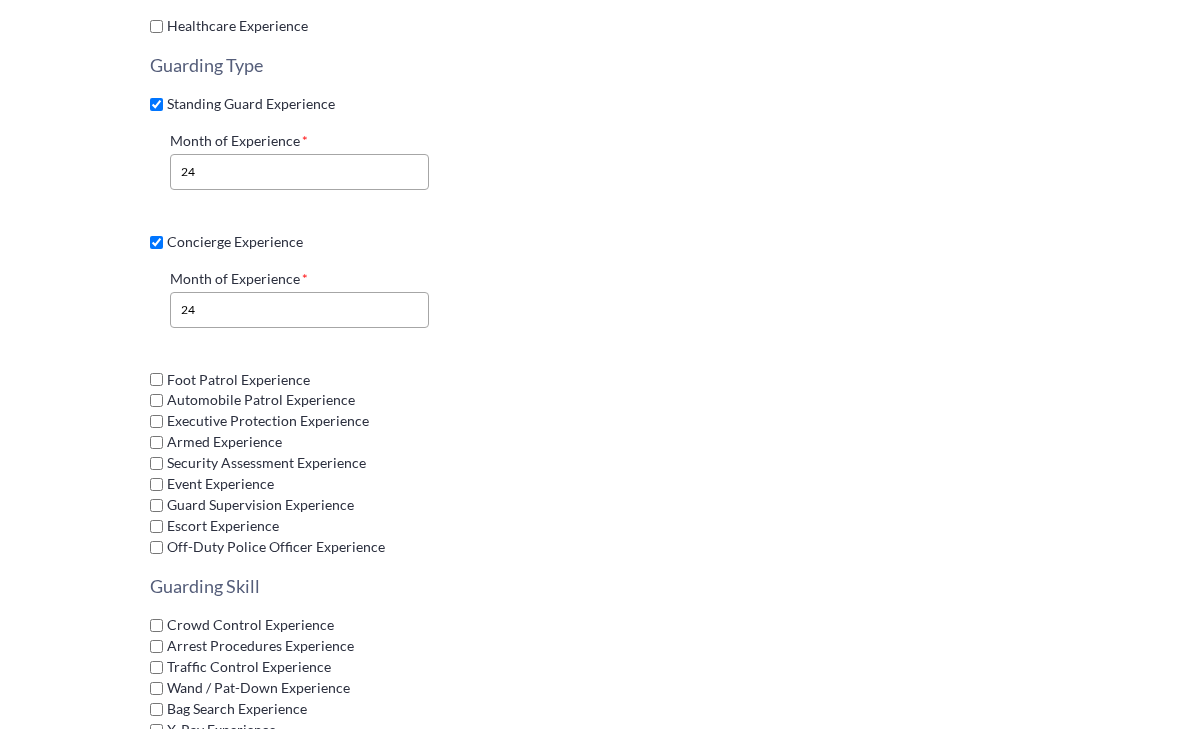scroll, scrollTop: 2000, scrollLeft: 0, axis: vertical 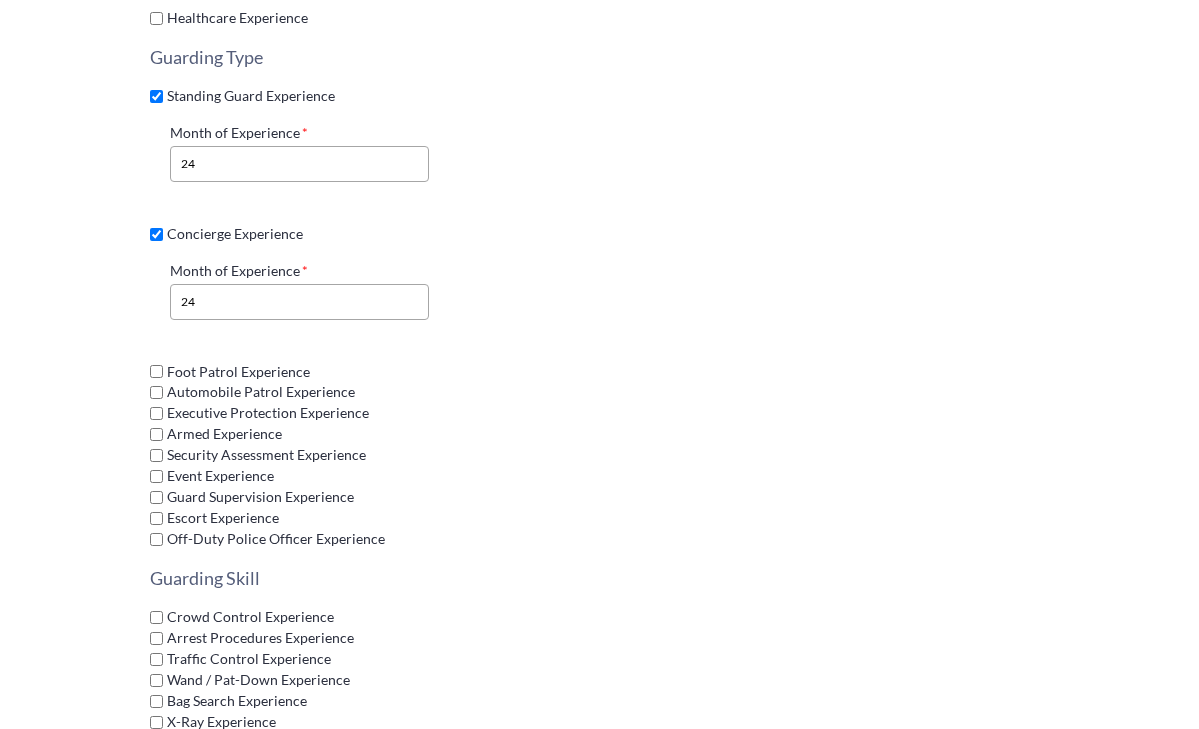 click on "Foot Patrol Experience" 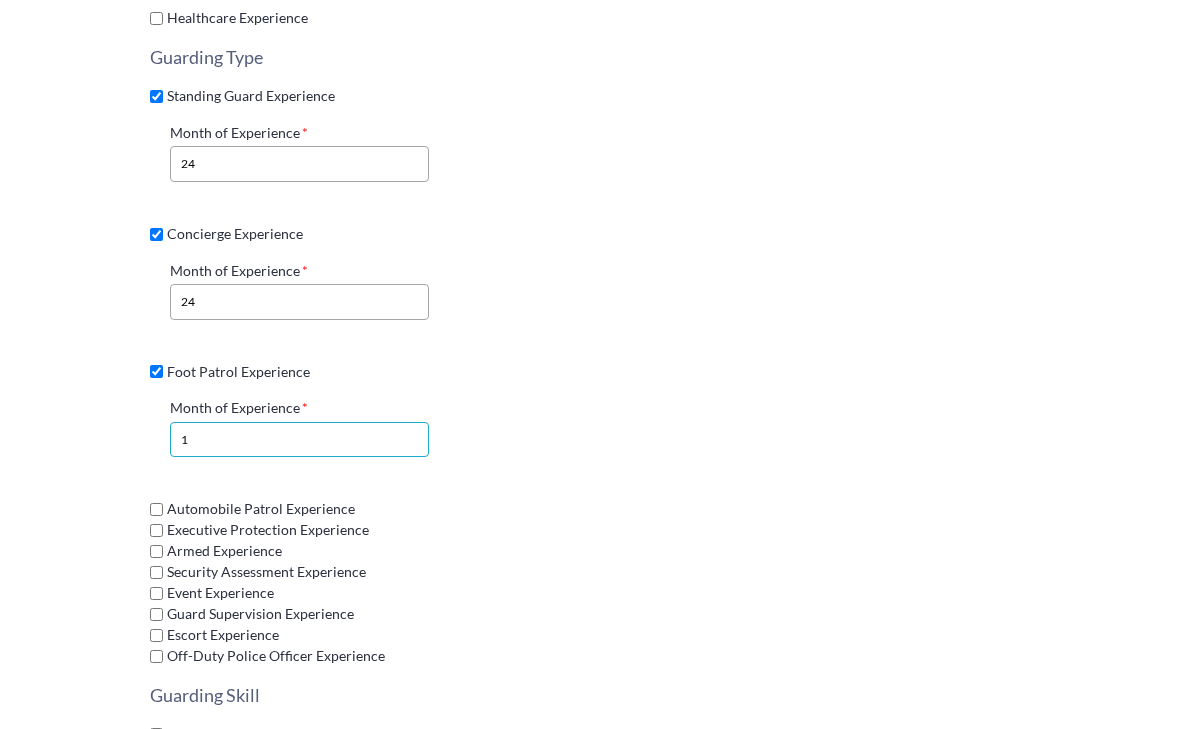 click on "1" 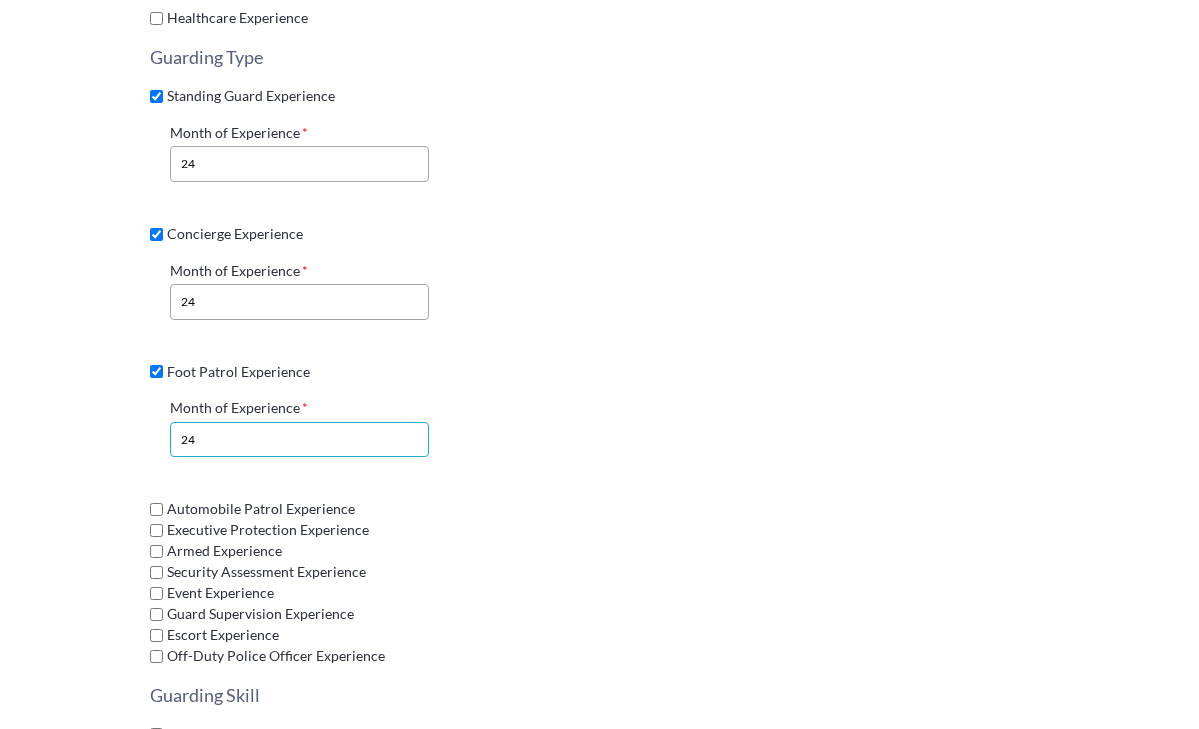 type on "24" 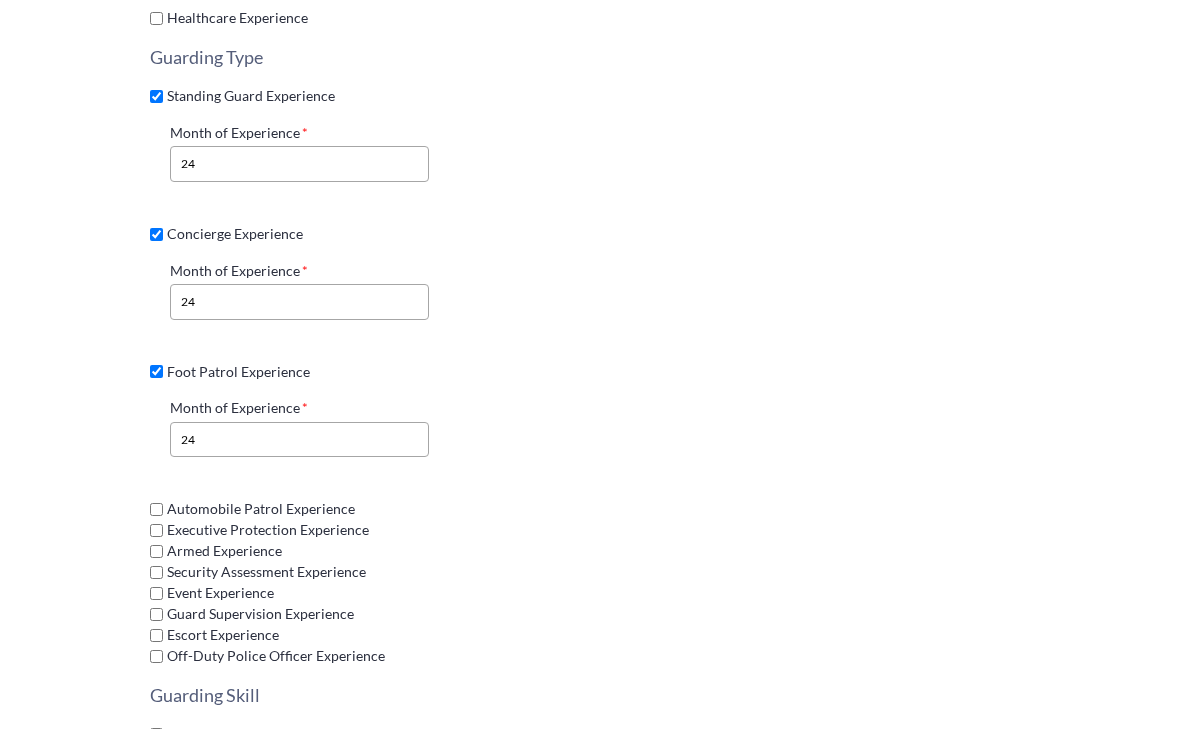 click on "Security Guard Experience Environment Retail Experience Month of Experience 24 Industrial Experience Residential Experience Month of Experience 24 Stadium / Venue Experience Month of Experience 24 Outdoor Experience Month of Experience 24 Office Experience Month of Experience 24 Bar / Nightclub Experience Month of Experience 24 Healthcare Experience Guarding Type Standing Guard Experience Month of Experience 24 Concierge Experience Month of Experience 24 Foot Patrol Experience Month of Experience 24 Automobile Patrol Experience Executive Protection Experience Armed Experience Security Assessment Experience Event Experience Guard Supervision Experience Escort Experience Off-Duty Police Officer Experience Guarding Skill Crowd Control Experience Arrest Procedures Experience Traffic Control Experience Wand / Pat-Down Experience Bag Search Experience X-Ray Experience Mail Screening Experience CCTV Monitoring Experience Alarm Monitoring Experience Badging Experience" 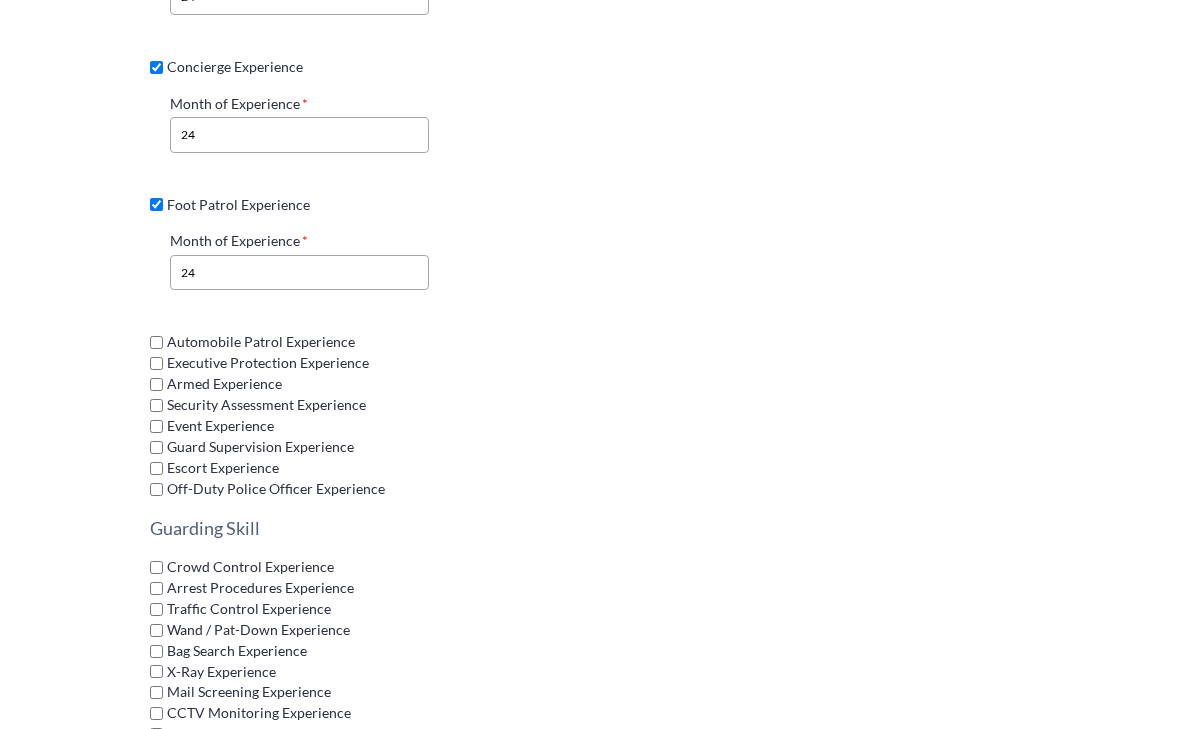 scroll, scrollTop: 2171, scrollLeft: 0, axis: vertical 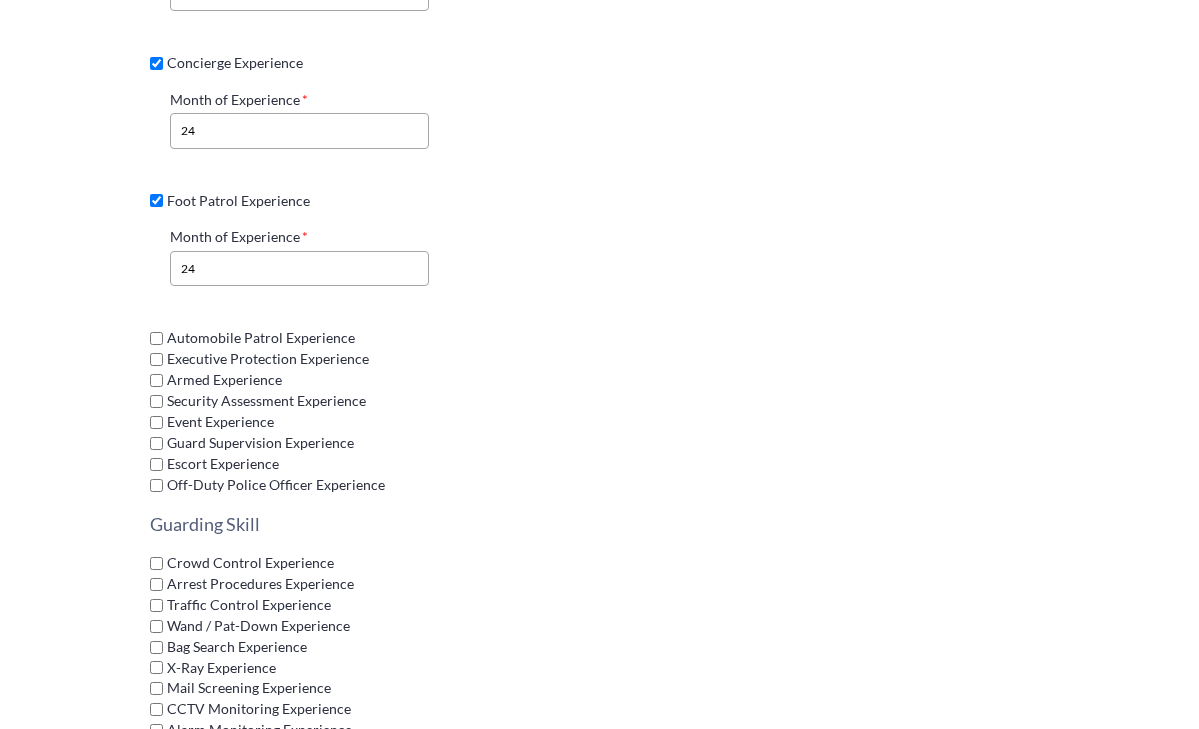 click on "Security Assessment Experience" 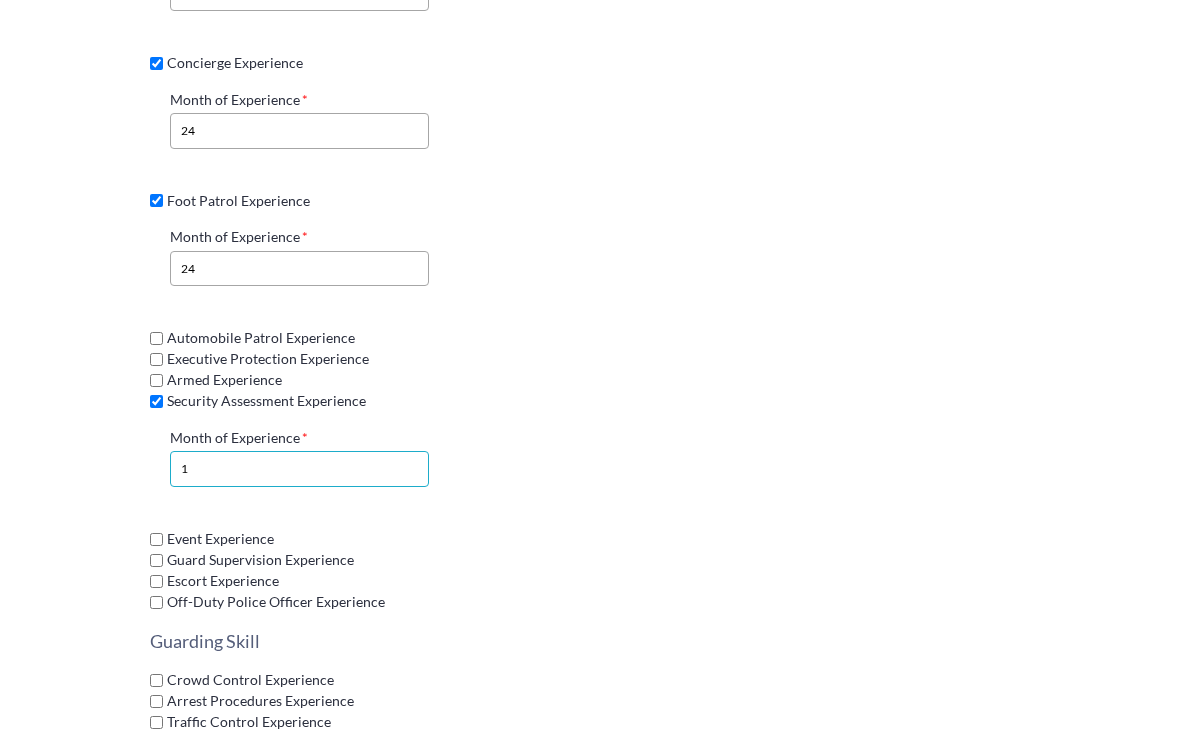 click on "1" 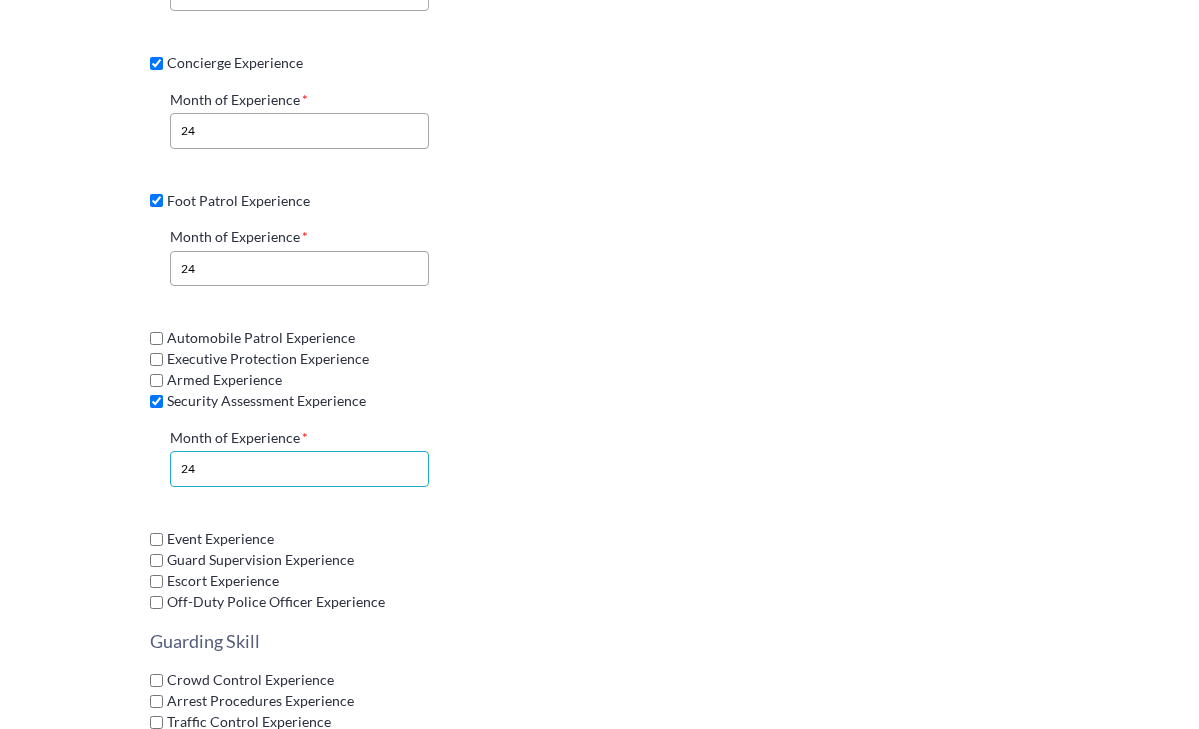type on "24" 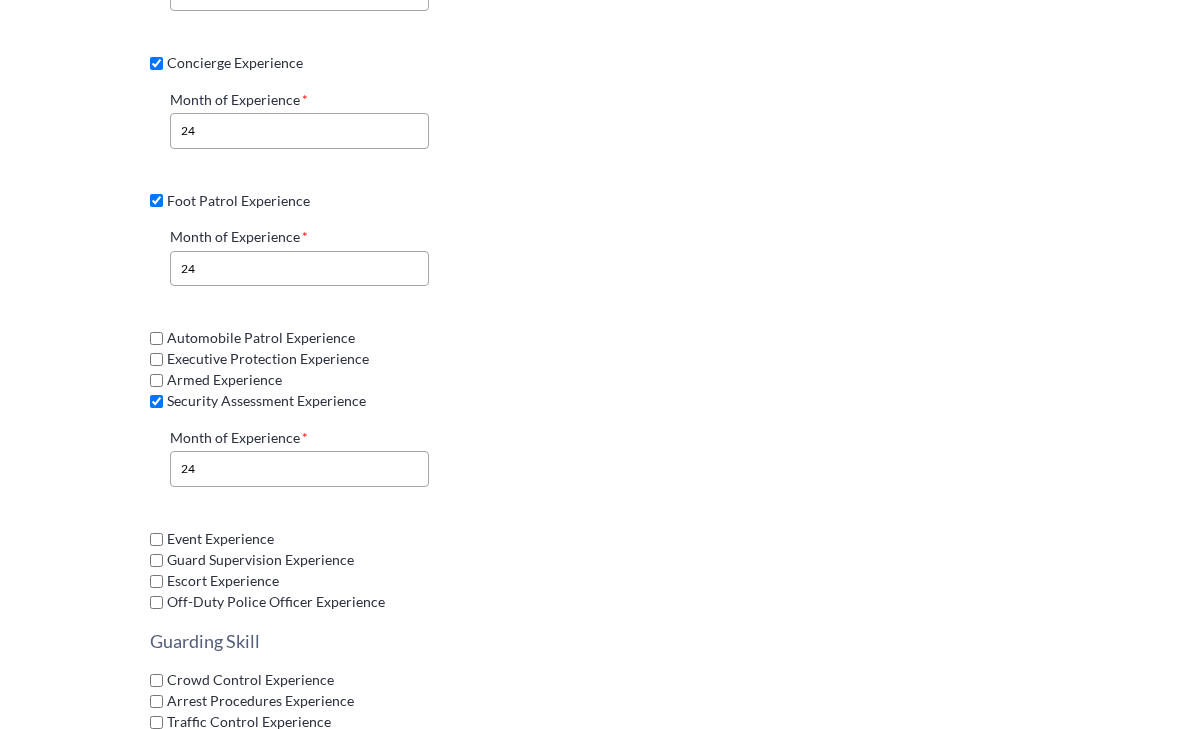 click on "Security Guard Experience Environment Retail Experience Month of Experience 24 Industrial Experience Residential Experience Month of Experience 24 Stadium / Venue Experience Month of Experience 24 Outdoor Experience Month of Experience 24 Office Experience Month of Experience 24 Bar / Nightclub Experience Month of Experience 24 Healthcare Experience Guarding Type Standing Guard Experience Month of Experience 24 Concierge Experience Month of Experience 24 Foot Patrol Experience Month of Experience 24 Automobile Patrol Experience Executive Protection Experience Armed Experience Security Assessment Experience Month of Experience 24 Event Experience Guard Supervision Experience Escort Experience Off-Duty Police Officer Experience Guarding Skill Crowd Control Experience Arrest Procedures Experience Traffic Control Experience Wand / Pat-Down Experience Bag Search Experience X-Ray Experience Mail Screening Experience CCTV Monitoring Experience Alarm Monitoring Experience Badging Experience" 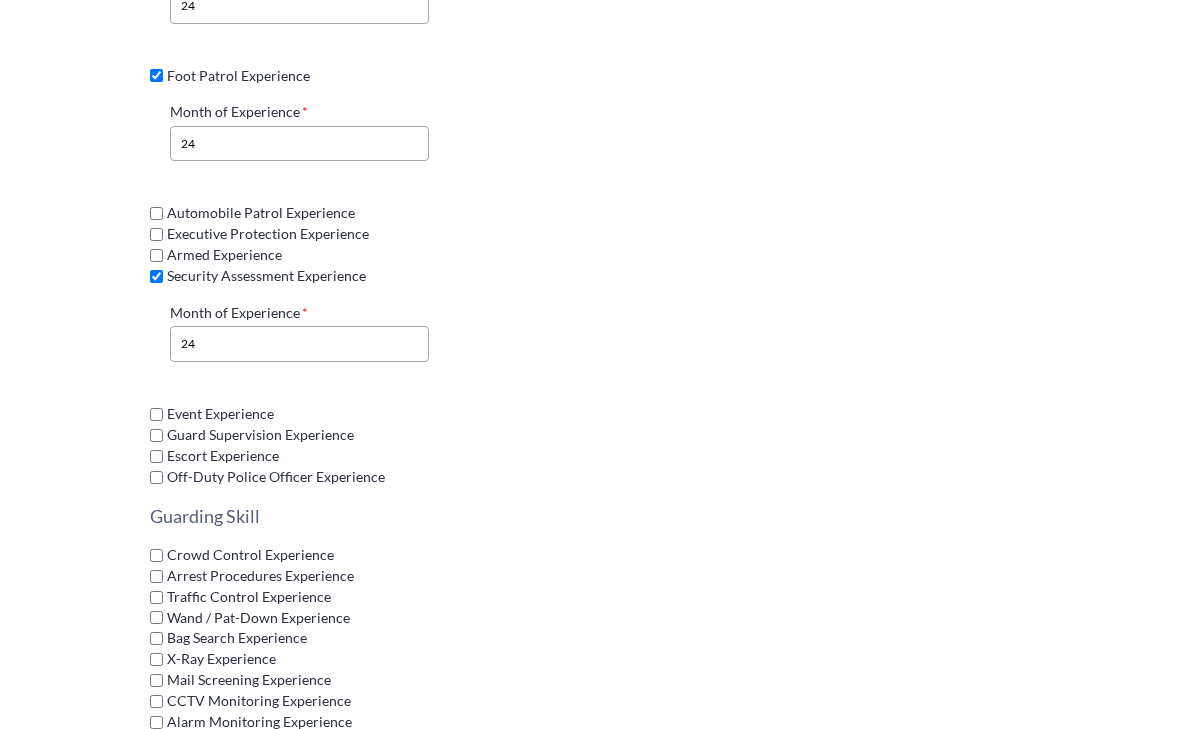 scroll, scrollTop: 2297, scrollLeft: 0, axis: vertical 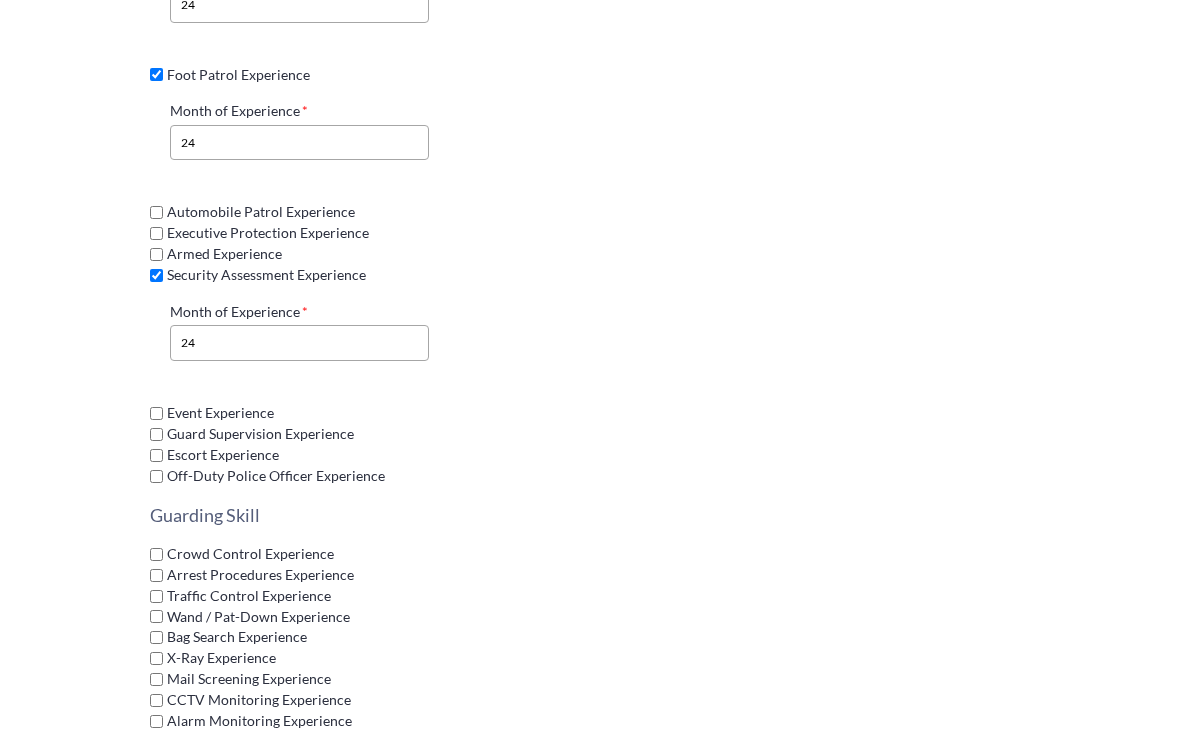 click on "Event Experience" 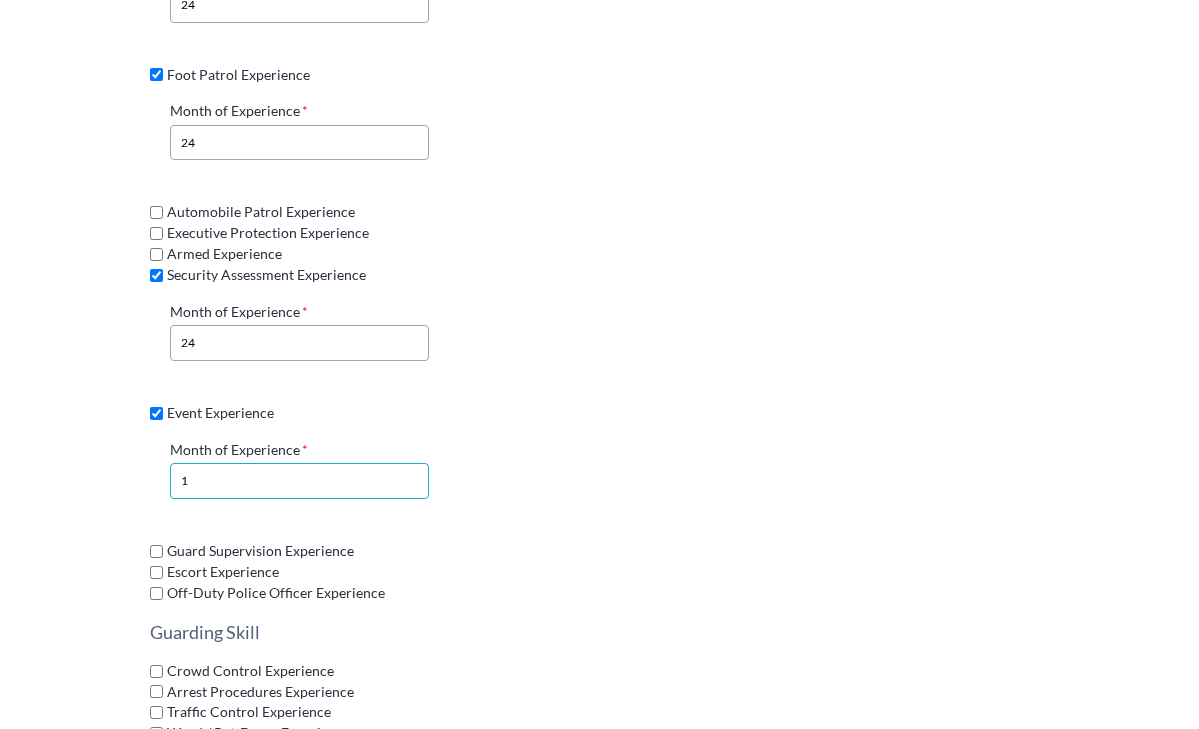 click on "1" 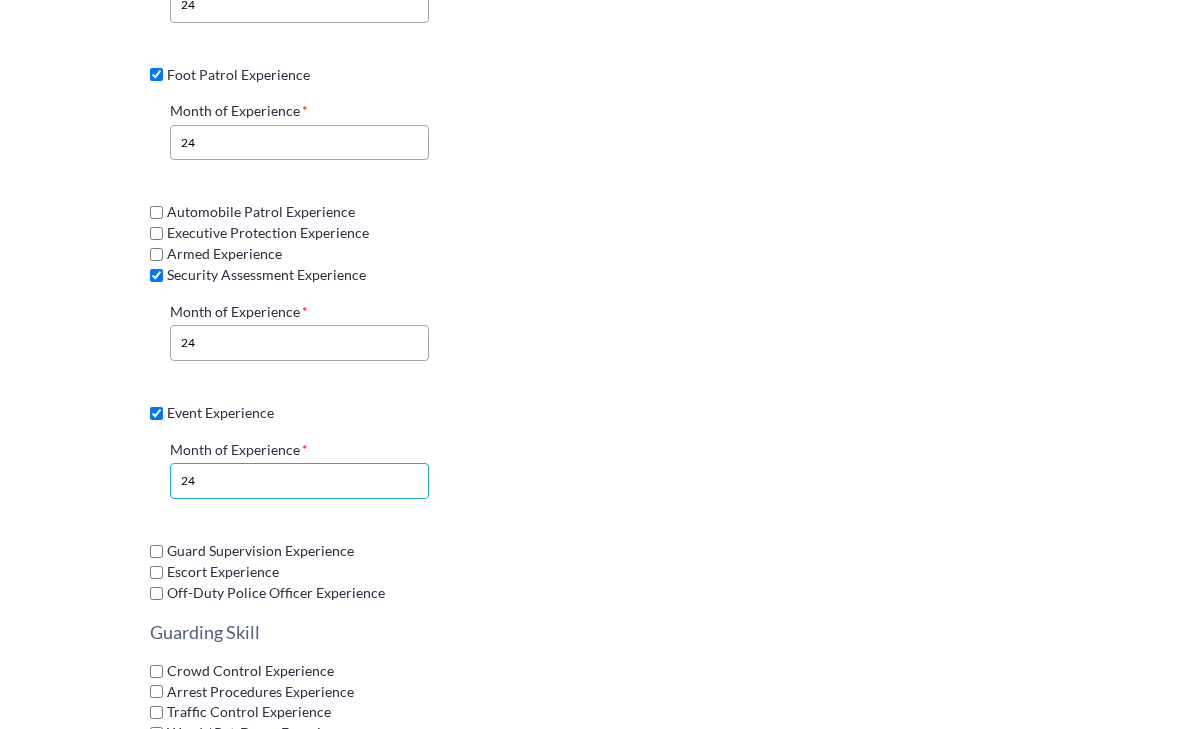 type on "24" 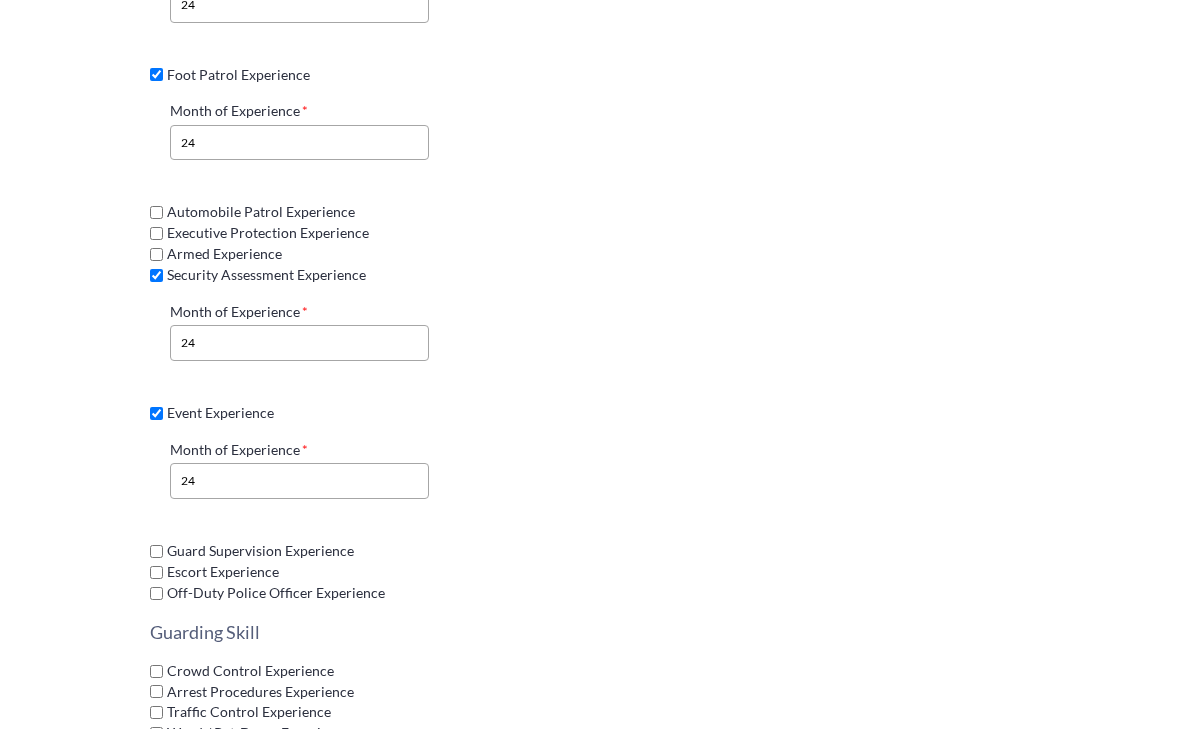 click on "Security Guard Experience Environment Retail Experience Month of Experience 24 Industrial Experience Residential Experience Month of Experience 24 Stadium / Venue Experience Month of Experience 24 Outdoor Experience Month of Experience 24 Office Experience Month of Experience 24 Bar / Nightclub Experience Month of Experience 24 Healthcare Experience Guarding Type Standing Guard Experience Month of Experience 24 Concierge Experience Month of Experience 24 Foot Patrol Experience Month of Experience 24 Automobile Patrol Experience Executive Protection Experience Armed Experience Security Assessment Experience Month of Experience 24 Event Experience Month of Experience 24 Guard Supervision Experience Escort Experience Off-Duty Police Officer Experience Guarding Skill Crowd Control Experience Arrest Procedures Experience Traffic Control Experience Wand / Pat-Down Experience Bag Search Experience X-Ray Experience Mail Screening Experience CCTV Monitoring Experience Alarm Monitoring Experience Badging Experience" 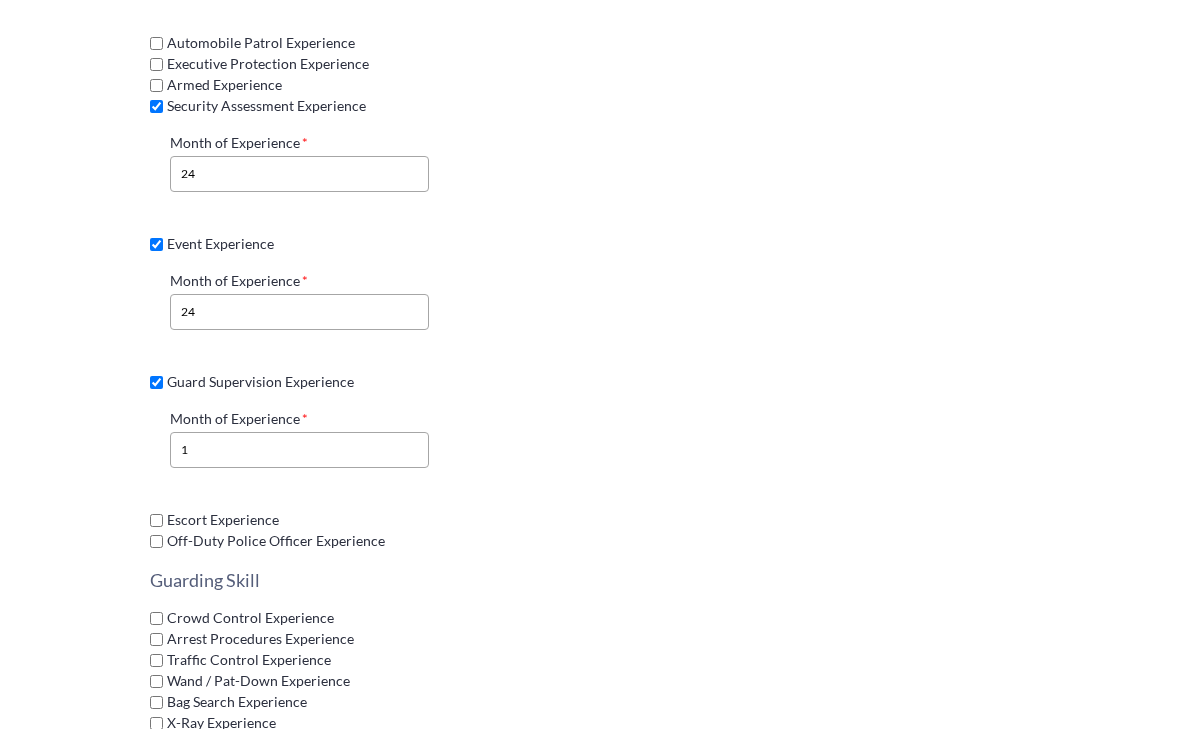 scroll, scrollTop: 2475, scrollLeft: 0, axis: vertical 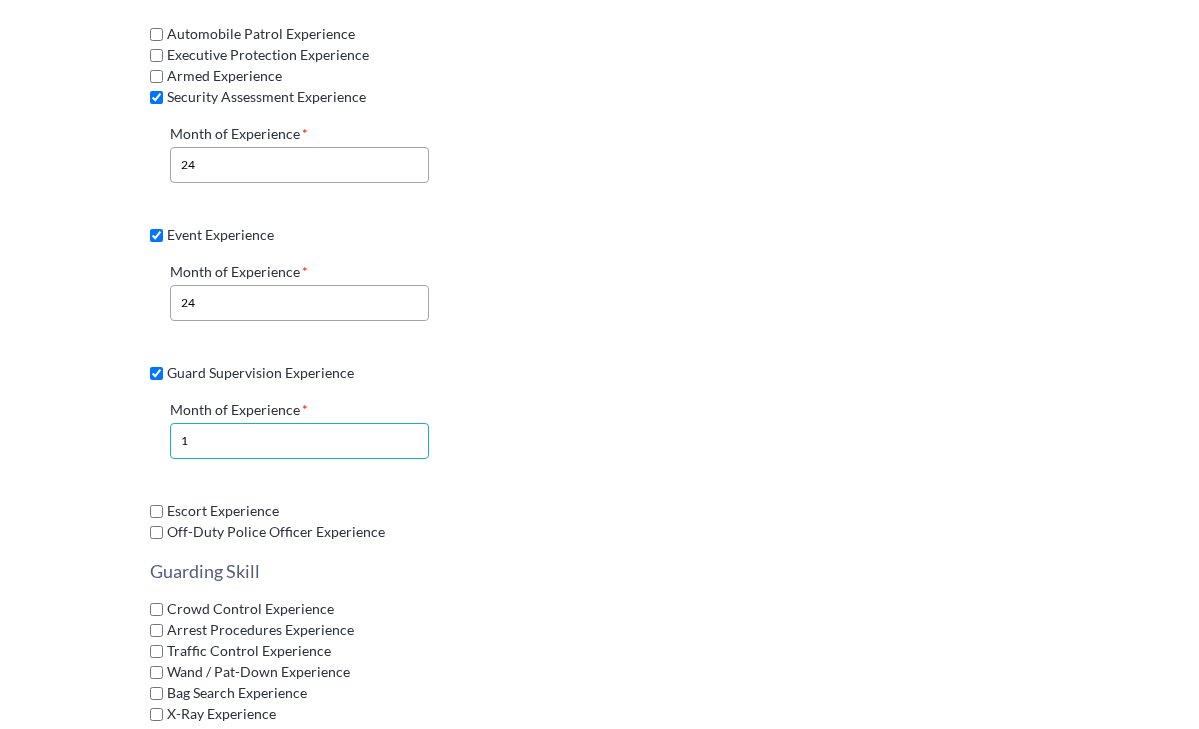 click on "1" 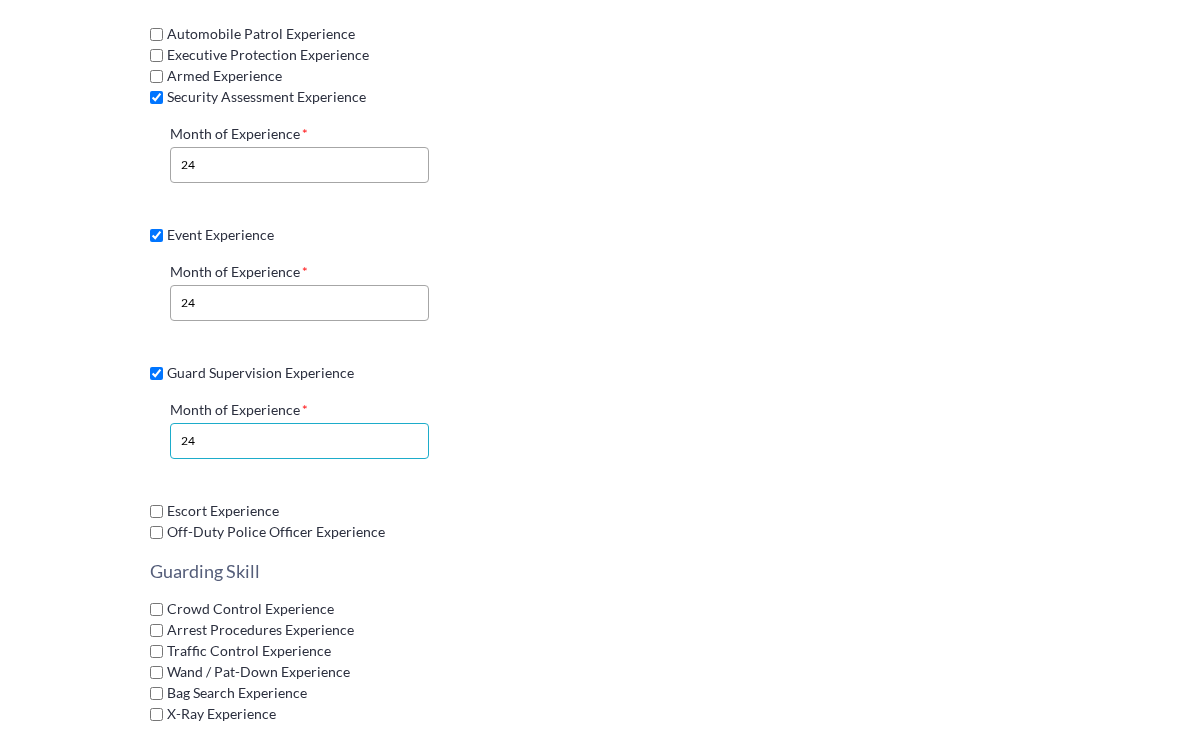 type on "24" 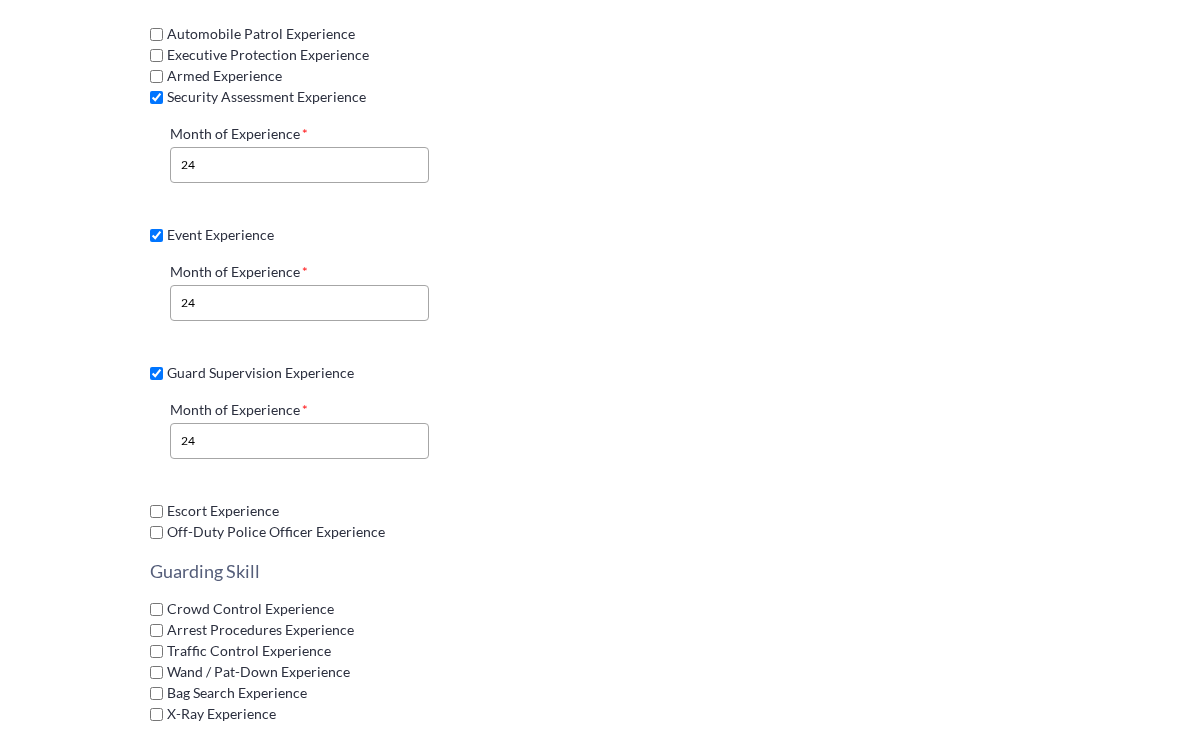 click on "Security Guard Experience Environment Retail Experience Month of Experience 24 Industrial Experience Residential Experience Month of Experience 24 Stadium / Venue Experience Month of Experience 24 Outdoor Experience Month of Experience 24 Office Experience Month of Experience 24 Bar / Nightclub Experience Month of Experience 24 Healthcare Experience Guarding Type Standing Guard Experience Month of Experience 24 Concierge Experience Month of Experience 24 Foot Patrol Experience Month of Experience 24 Automobile Patrol Experience Executive Protection Experience Armed Experience Security Assessment Experience Month of Experience 24 Event Experience Month of Experience 24 Guard Supervision Experience Month of Experience 24 Escort Experience Off-Duty Police Officer Experience Guarding Skill Crowd Control Experience Arrest Procedures Experience Traffic Control Experience Wand / Pat-Down Experience Bag Search Experience X-Ray Experience Mail Screening Experience CCTV Monitoring Experience Alarm Monitoring Experience" 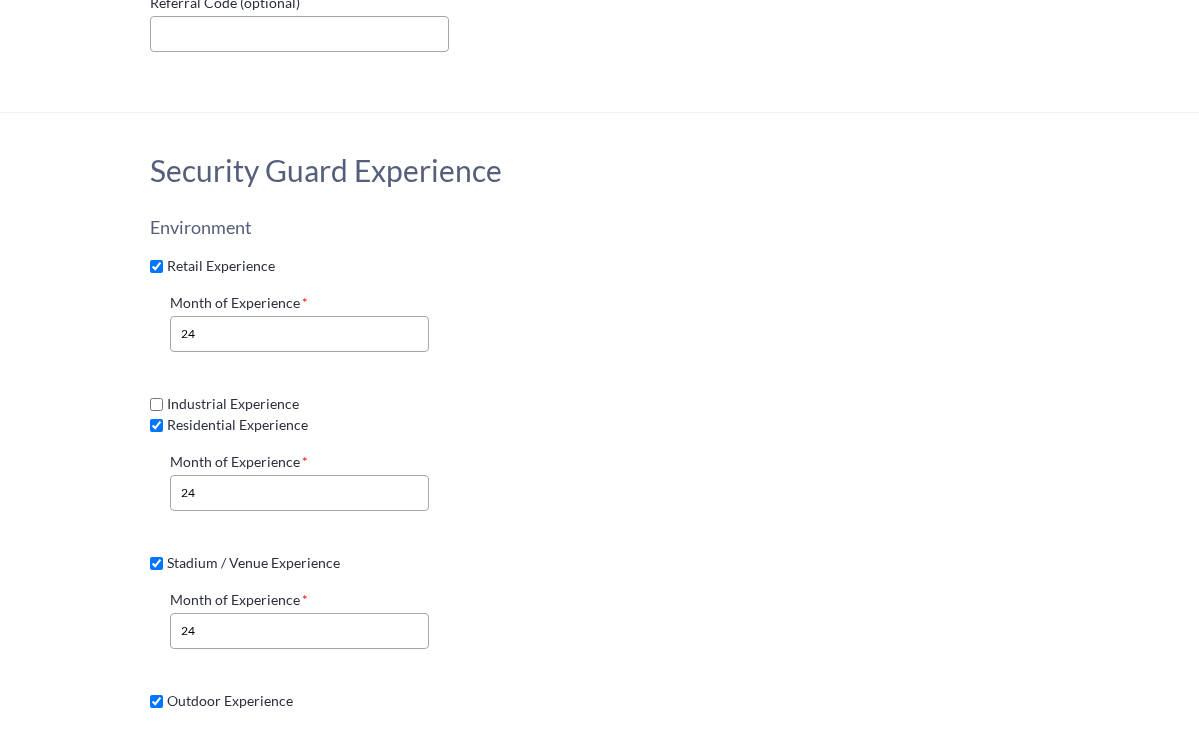 scroll, scrollTop: 904, scrollLeft: 0, axis: vertical 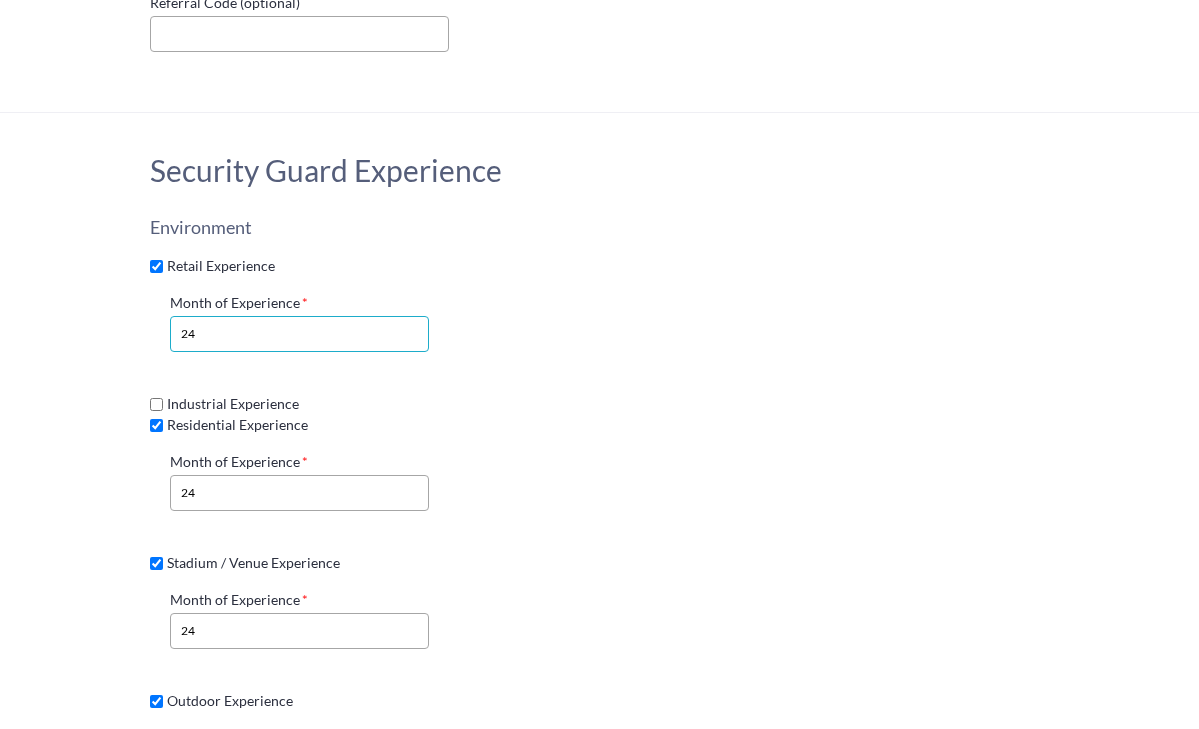 click on "24" 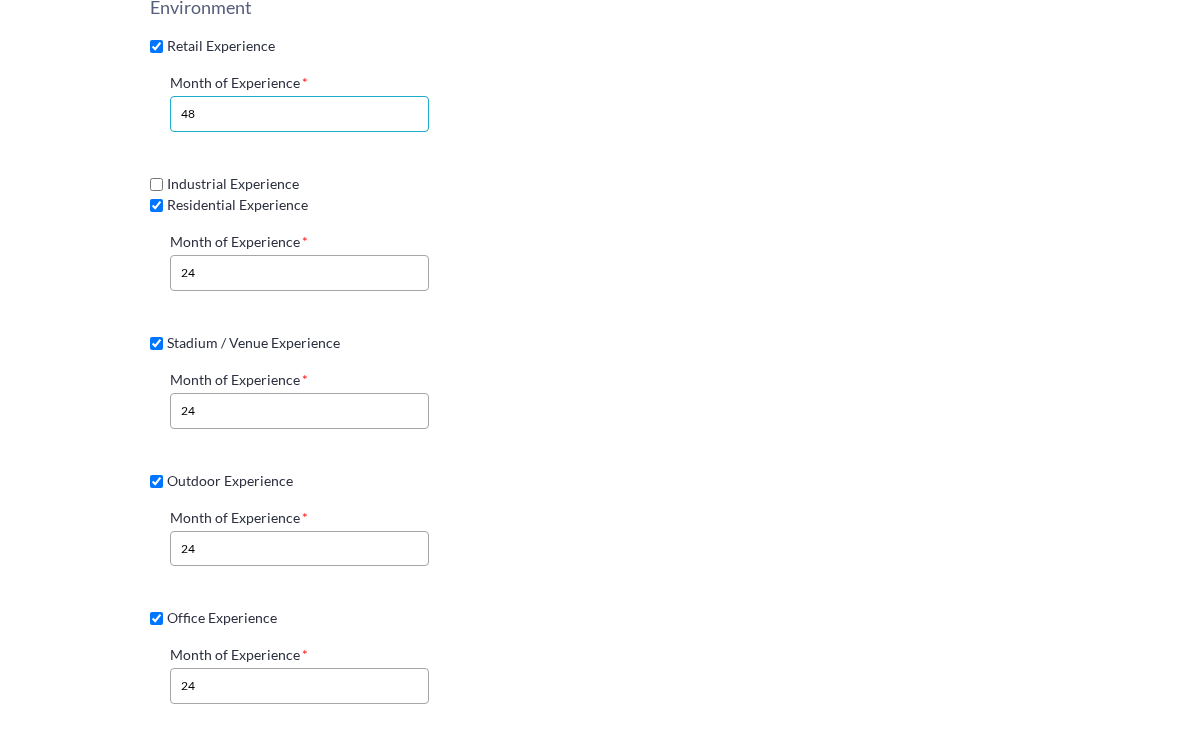 scroll, scrollTop: 1137, scrollLeft: 0, axis: vertical 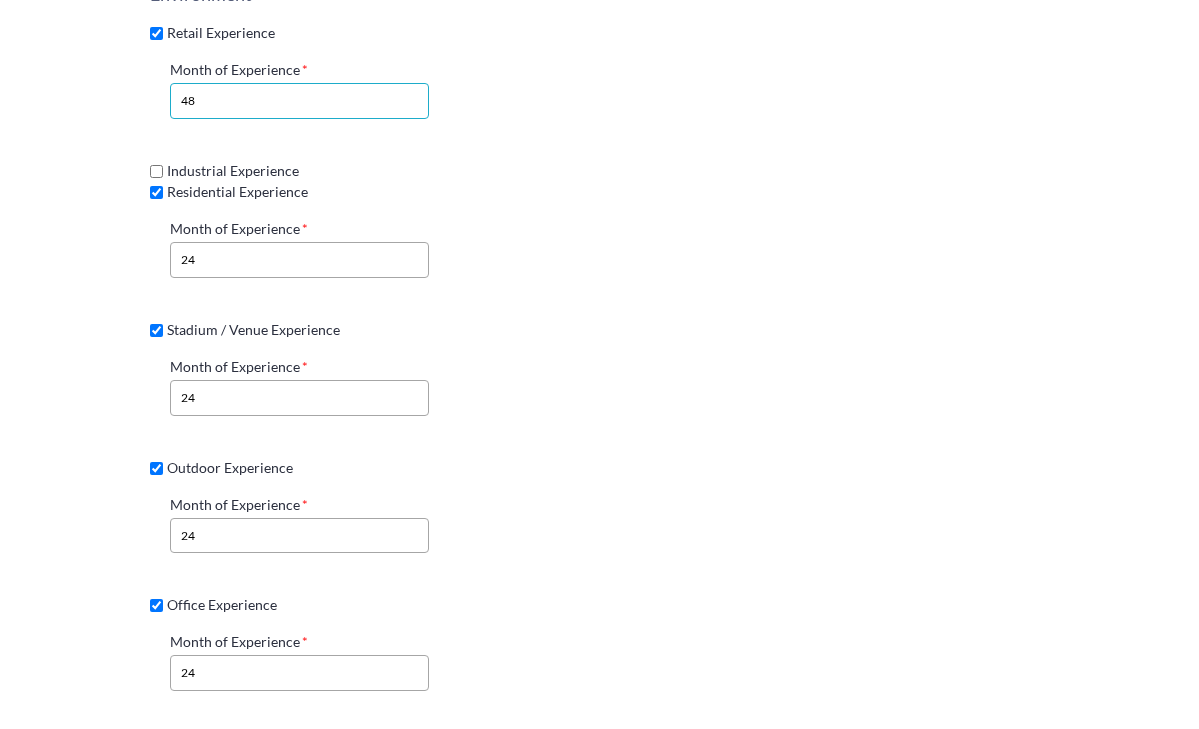 type on "48" 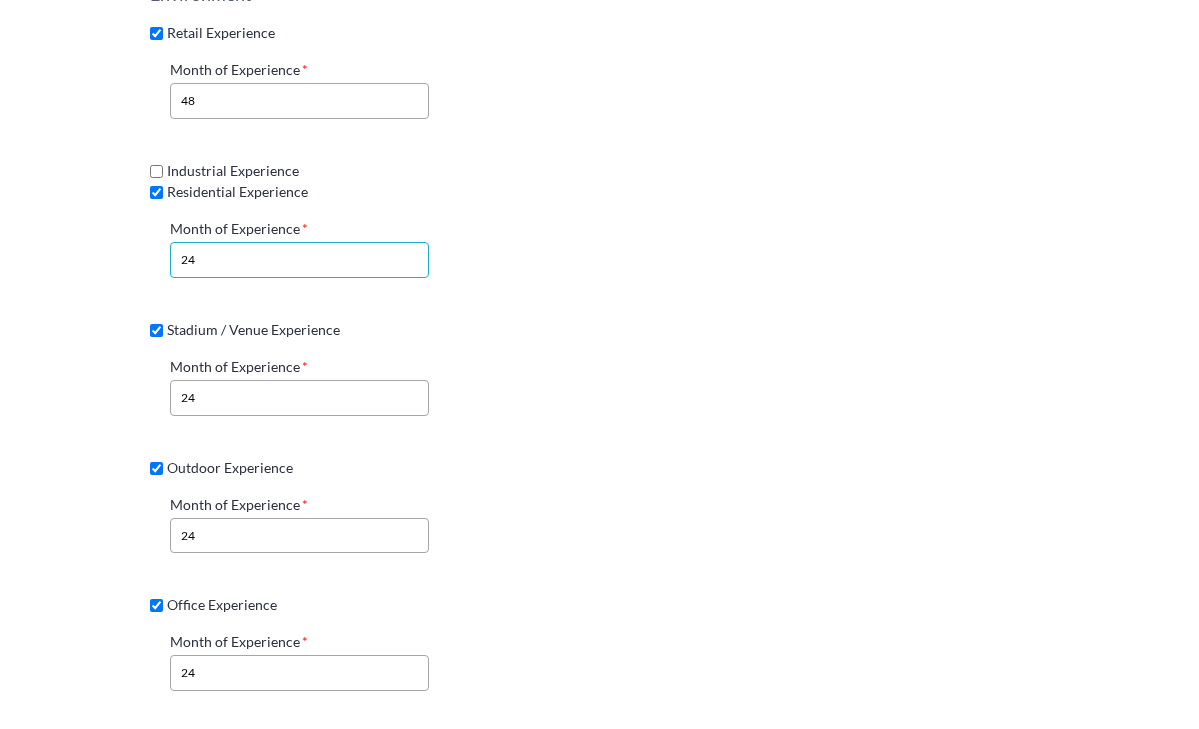 click on "24" 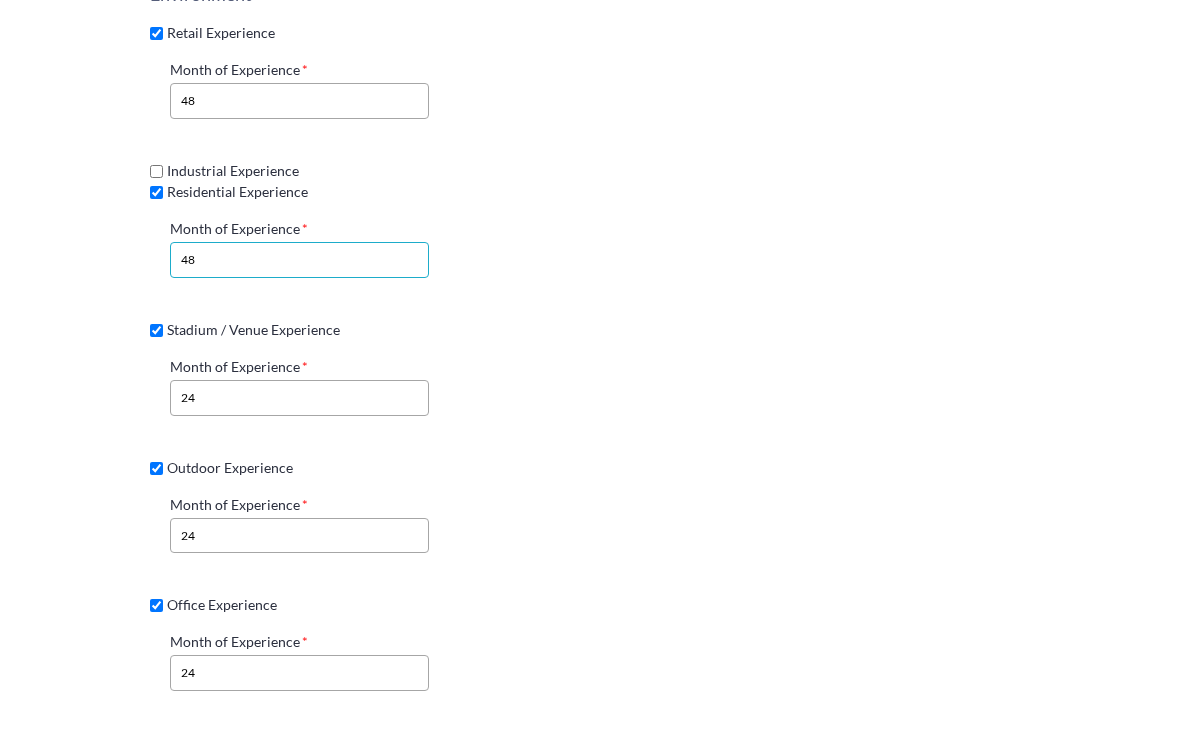 type on "48" 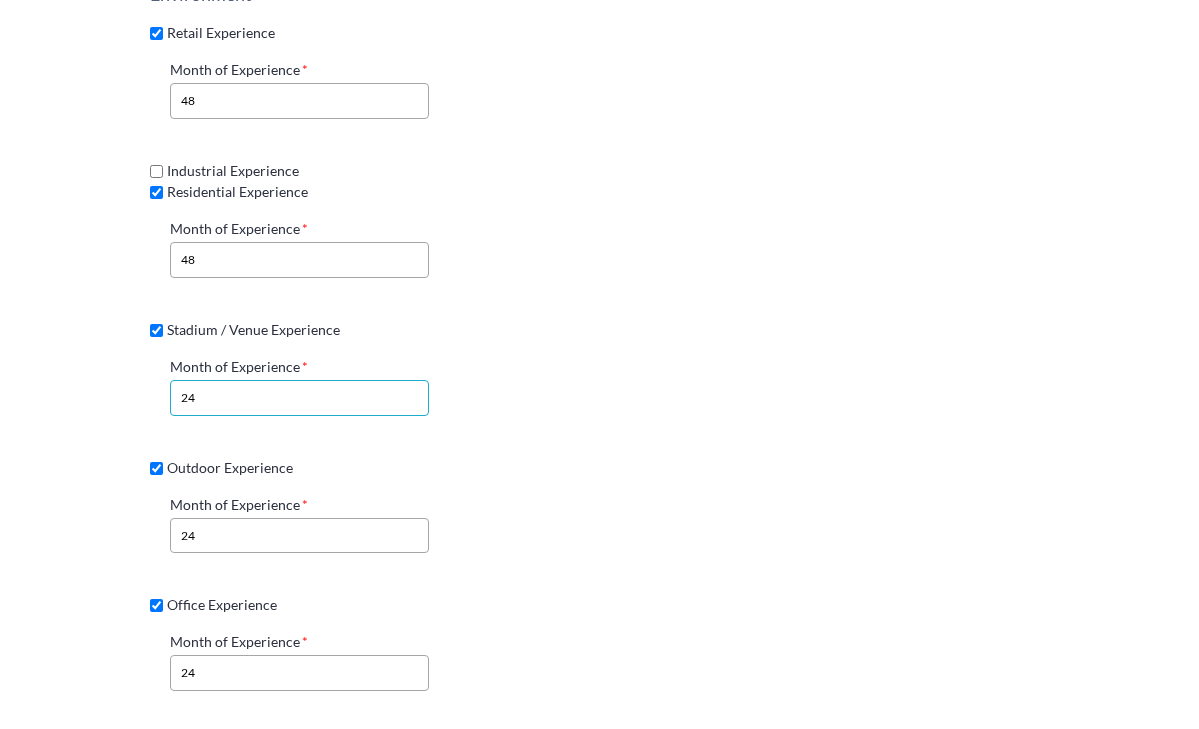 click on "24" 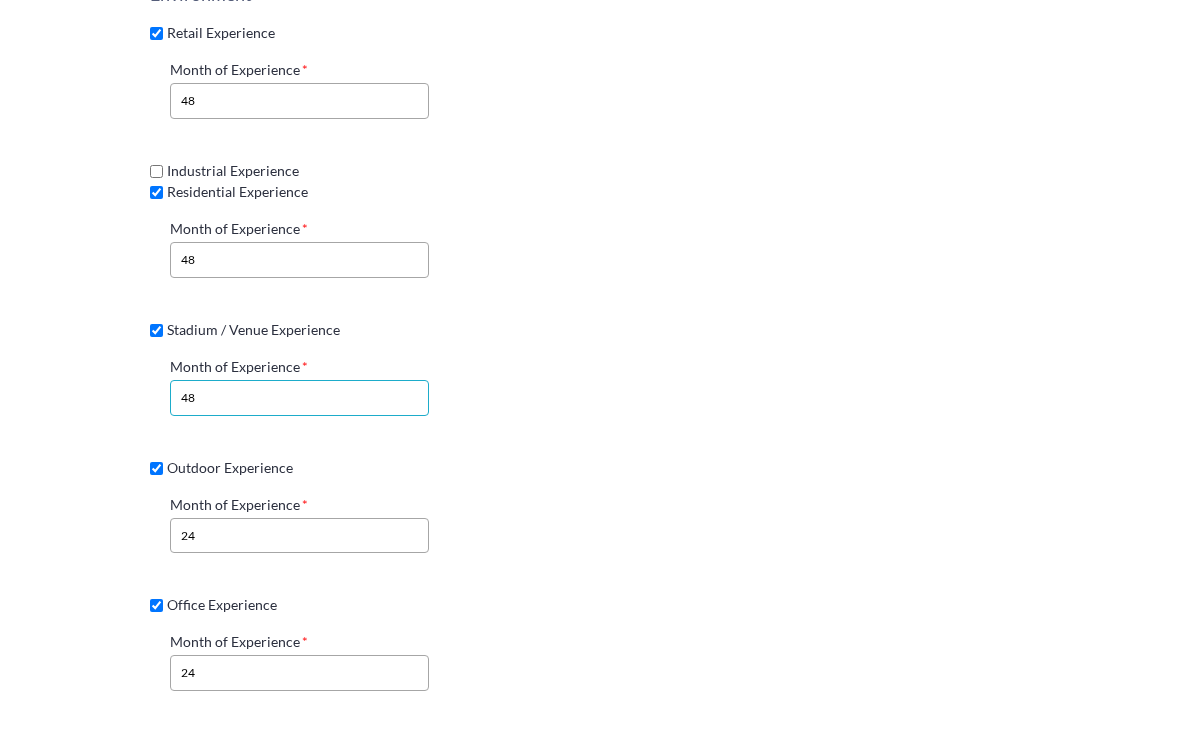 type on "48" 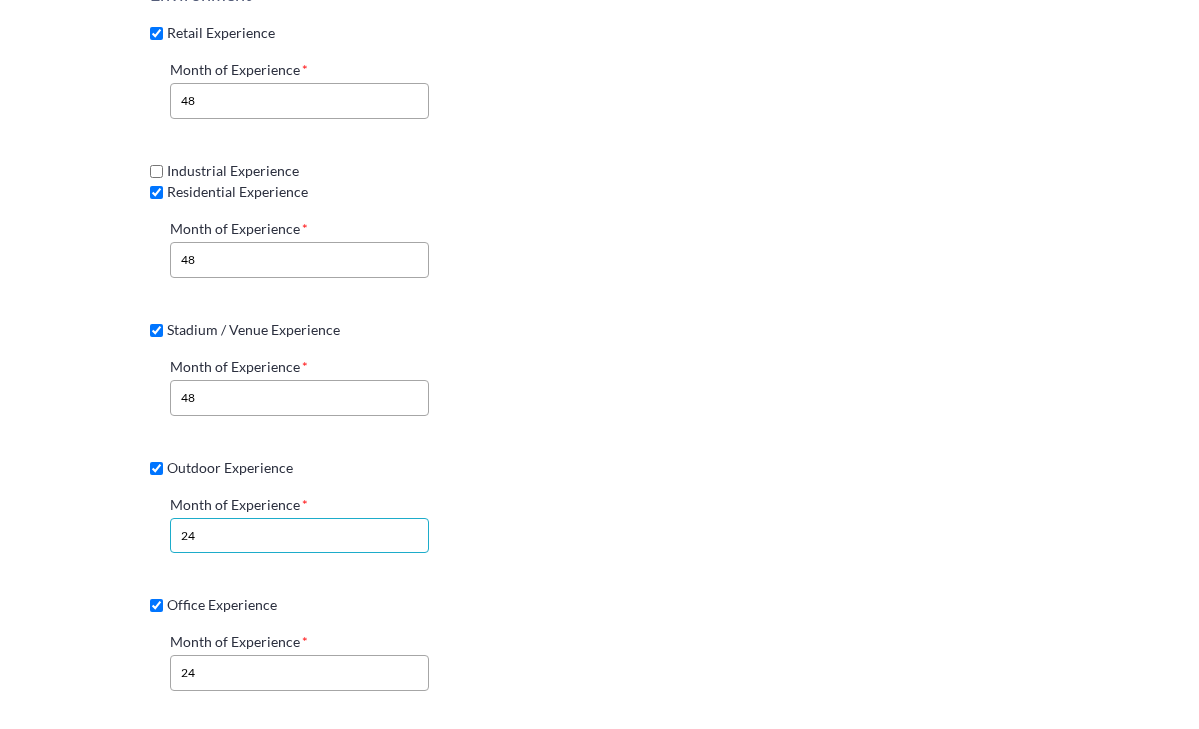 click on "24" 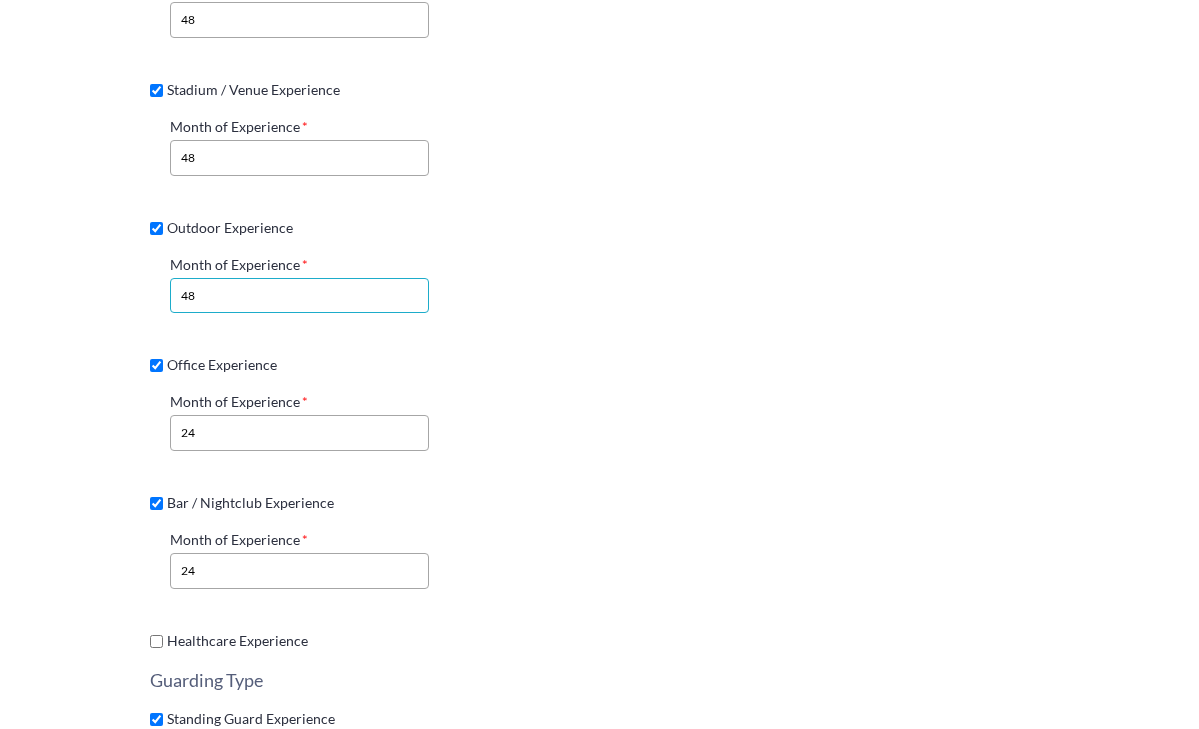 scroll, scrollTop: 1387, scrollLeft: 0, axis: vertical 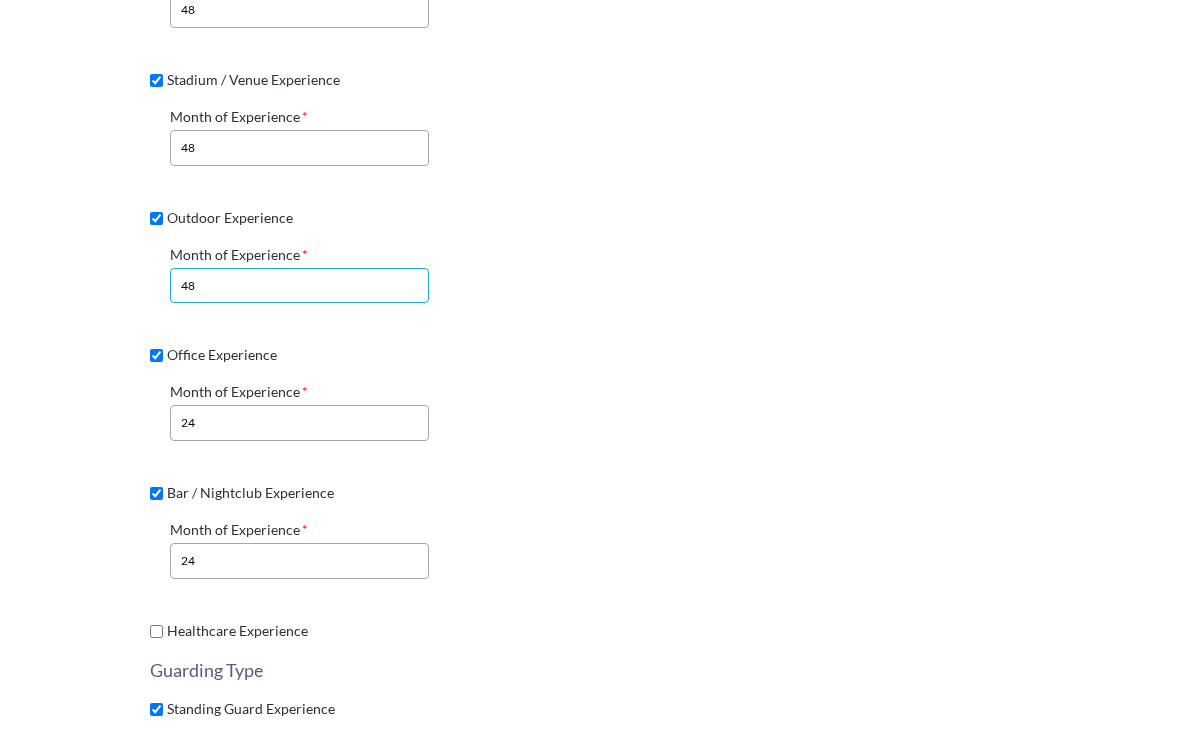 type on "48" 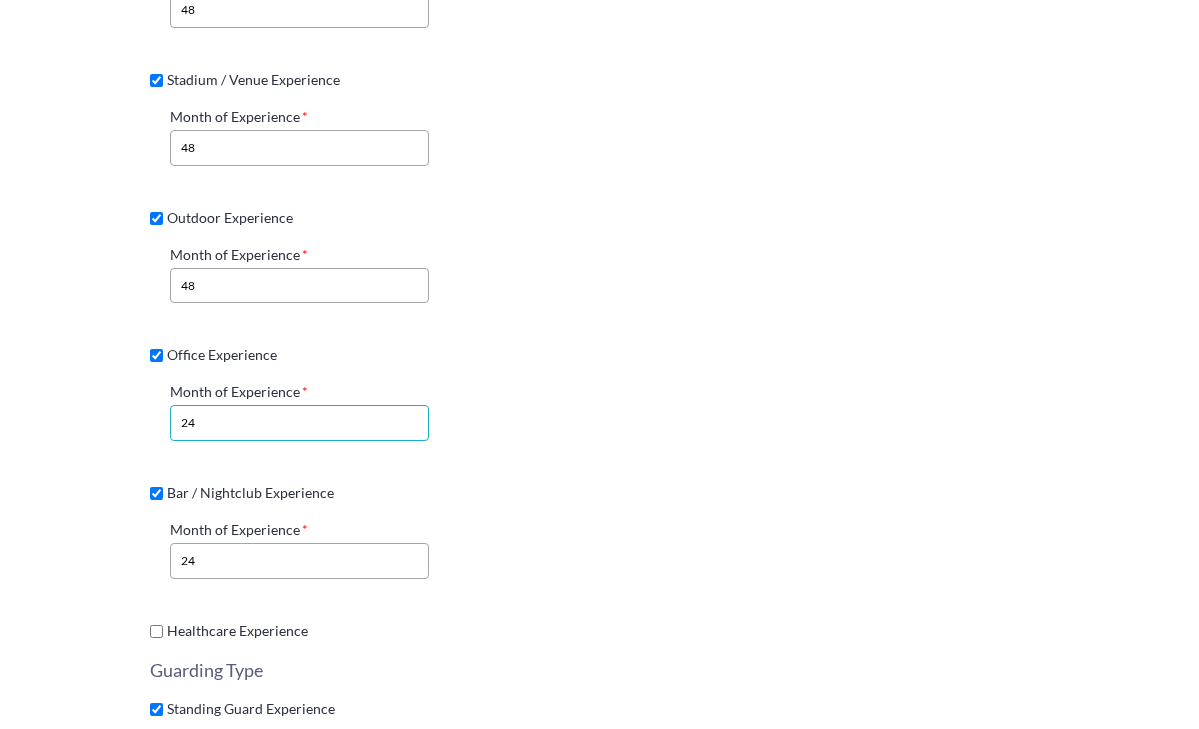 click on "24" 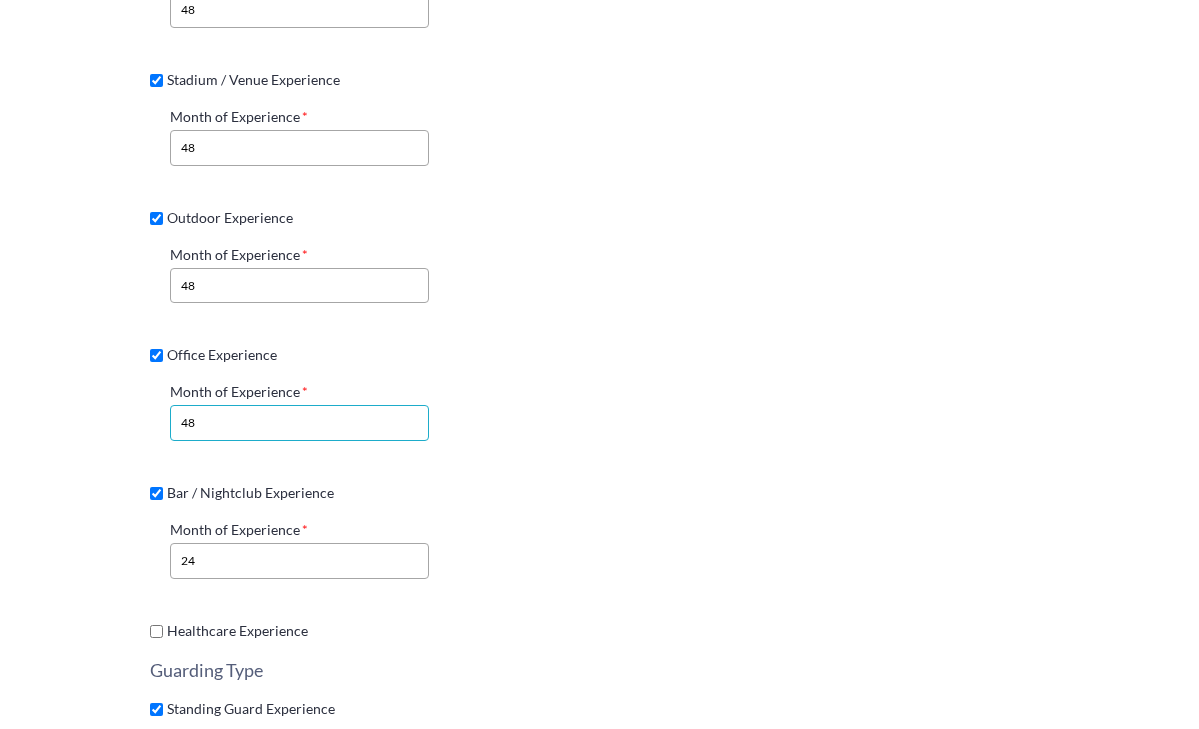 type on "48" 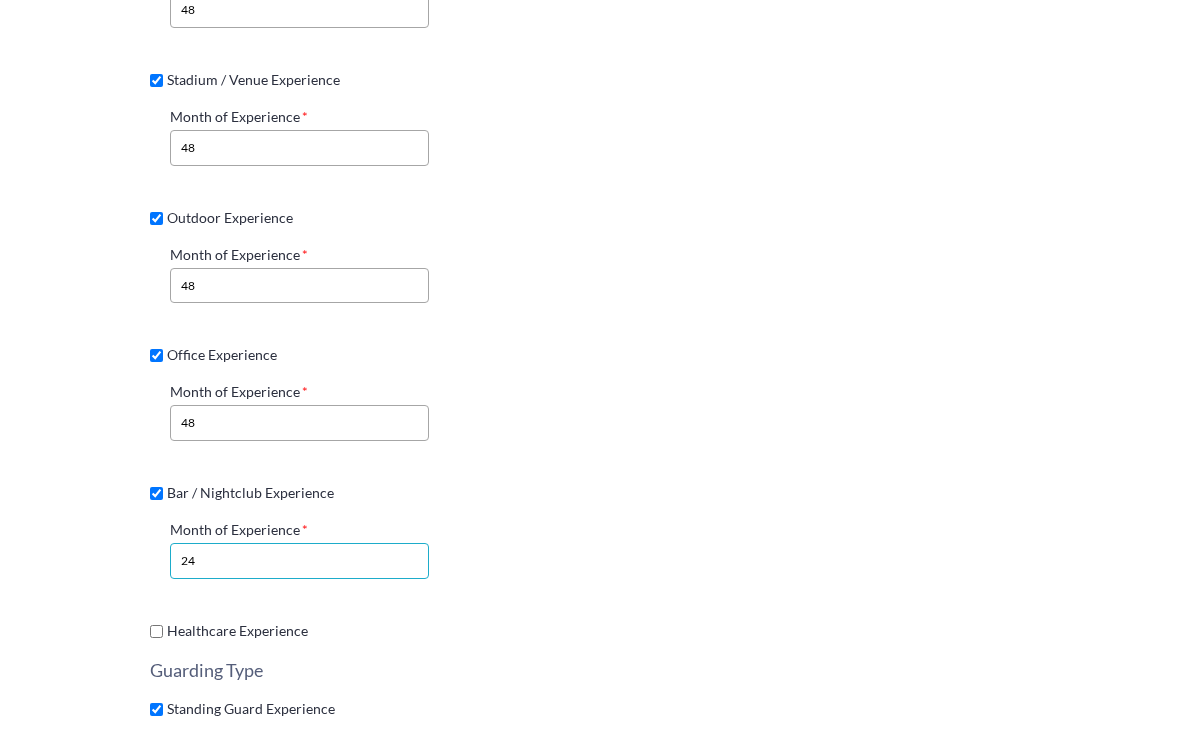 click on "24" 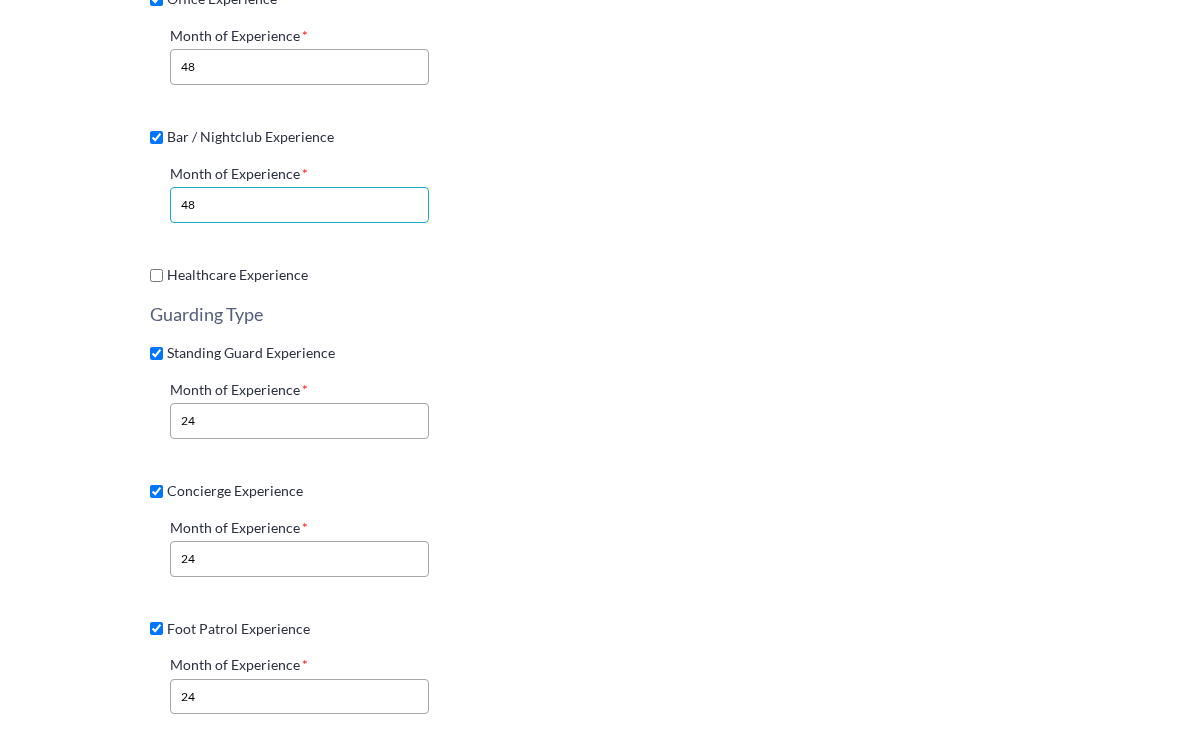 scroll, scrollTop: 1751, scrollLeft: 0, axis: vertical 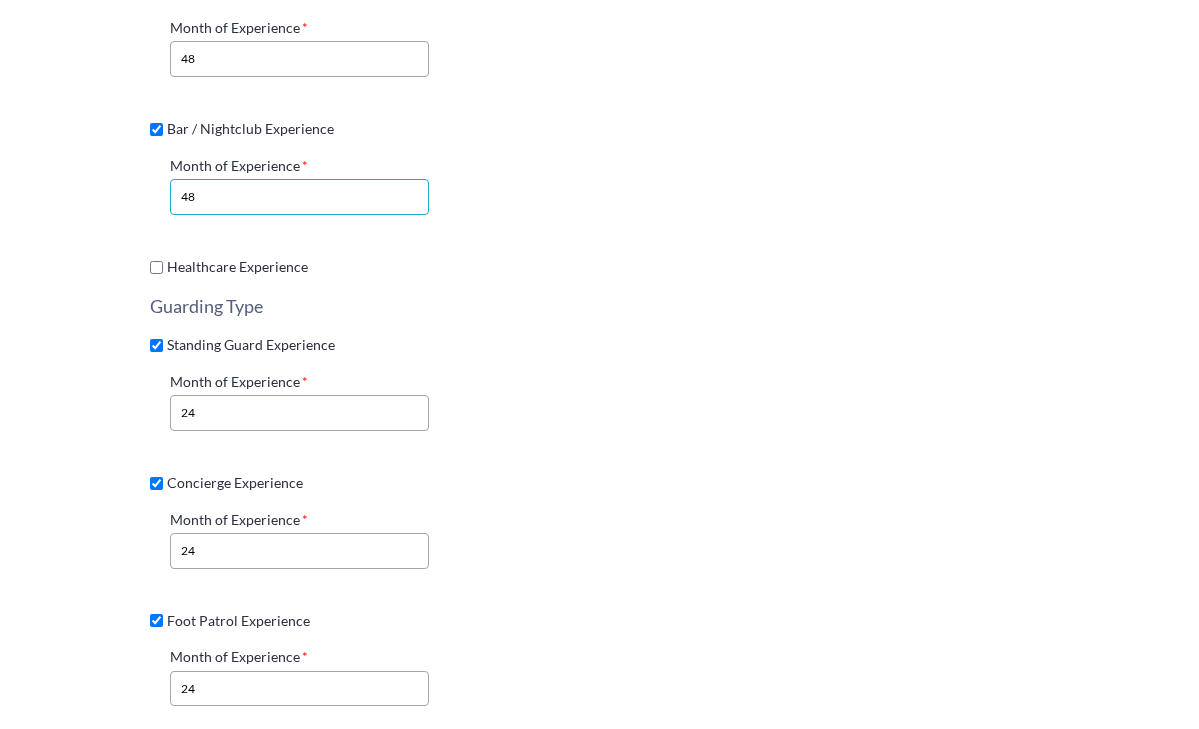 type on "48" 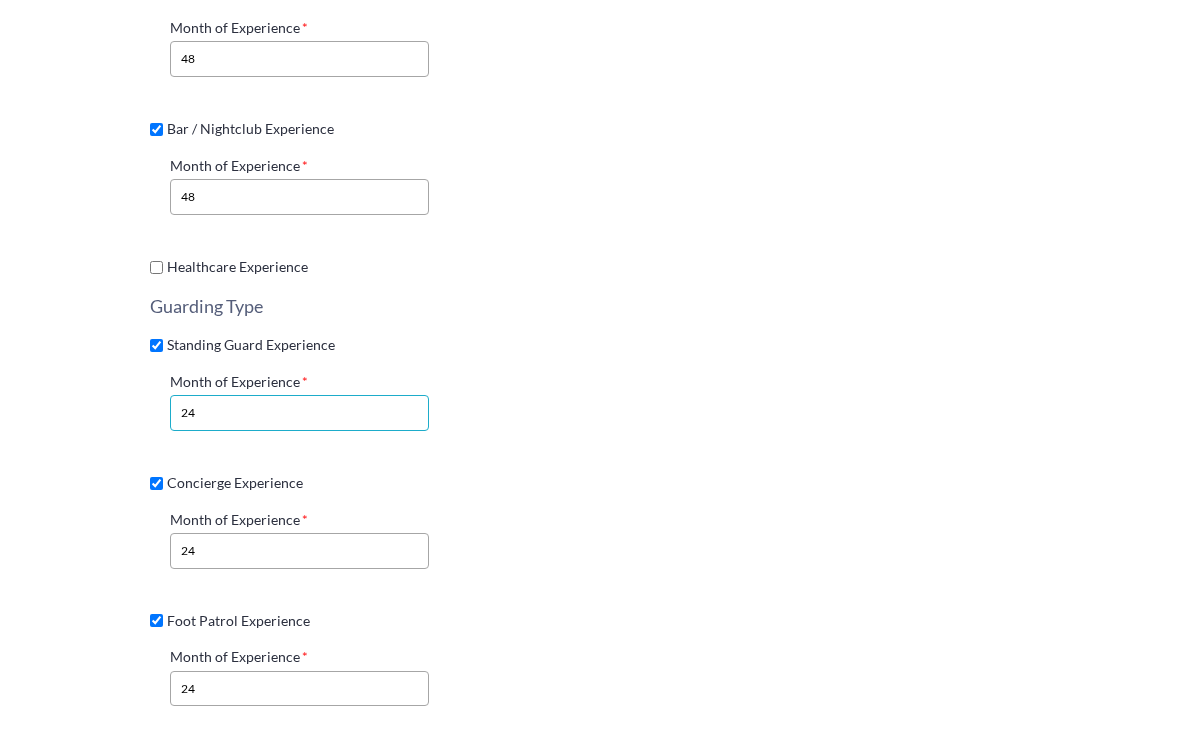 click on "24" 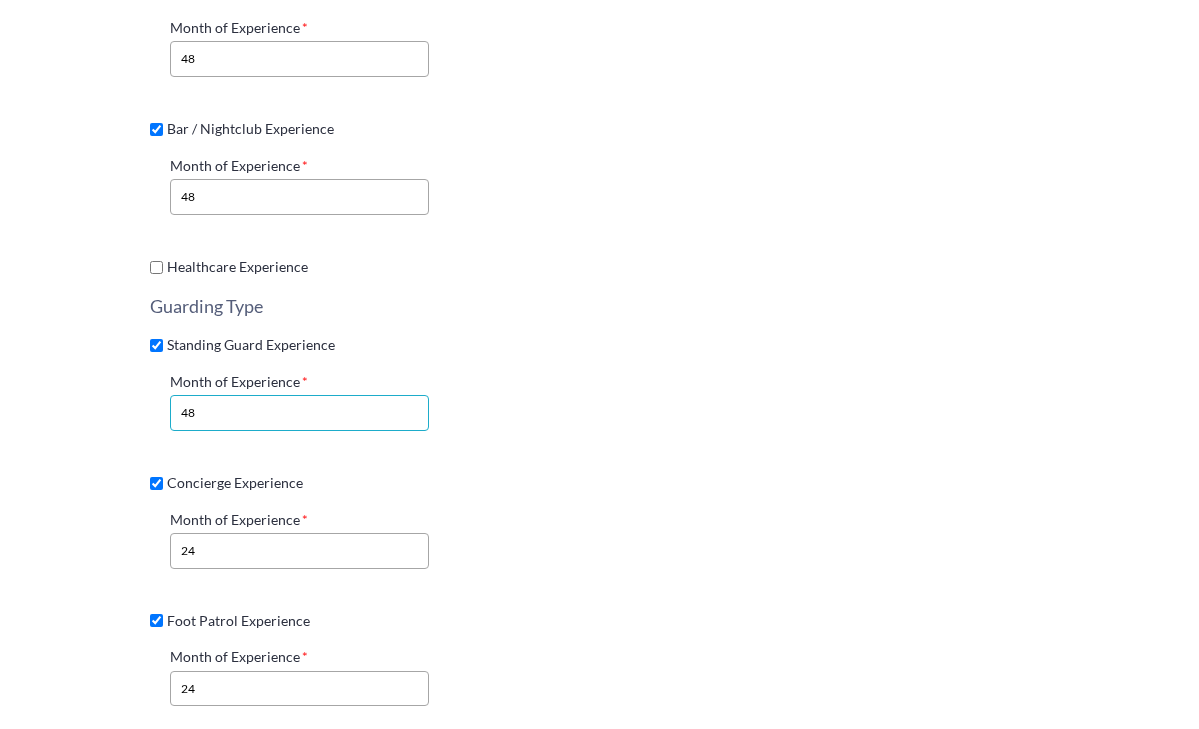 type on "48" 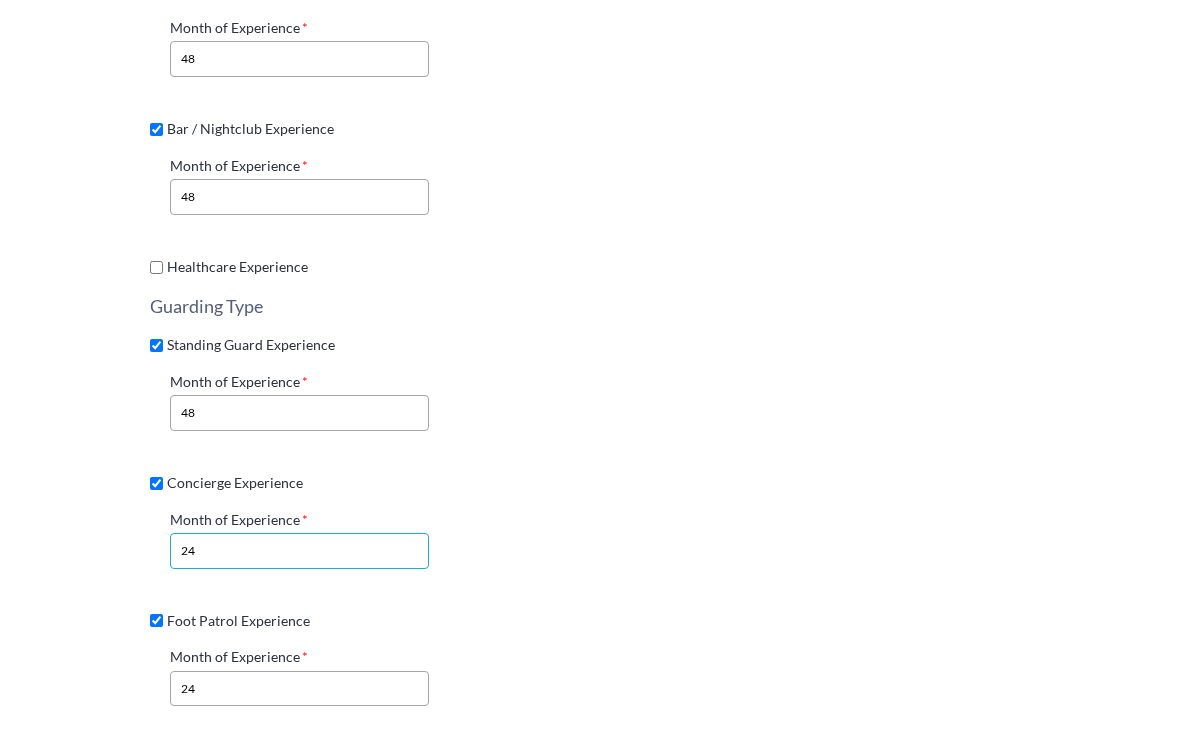 click on "24" 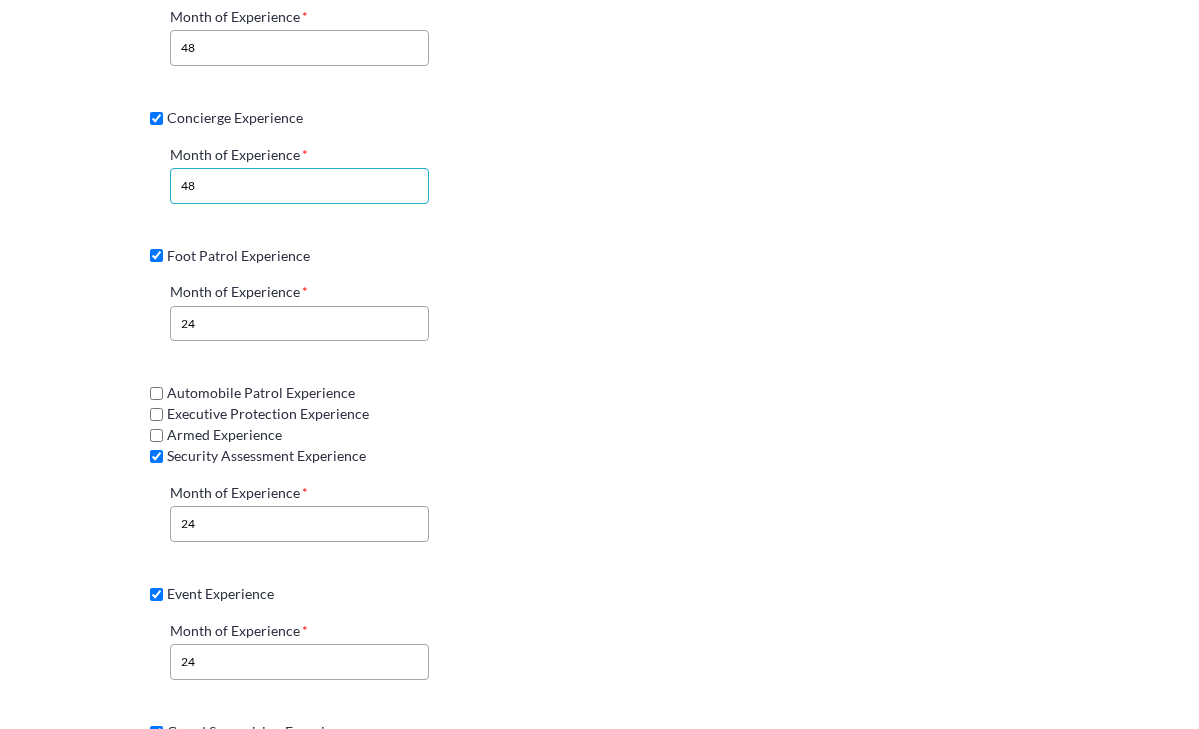 scroll, scrollTop: 2143, scrollLeft: 0, axis: vertical 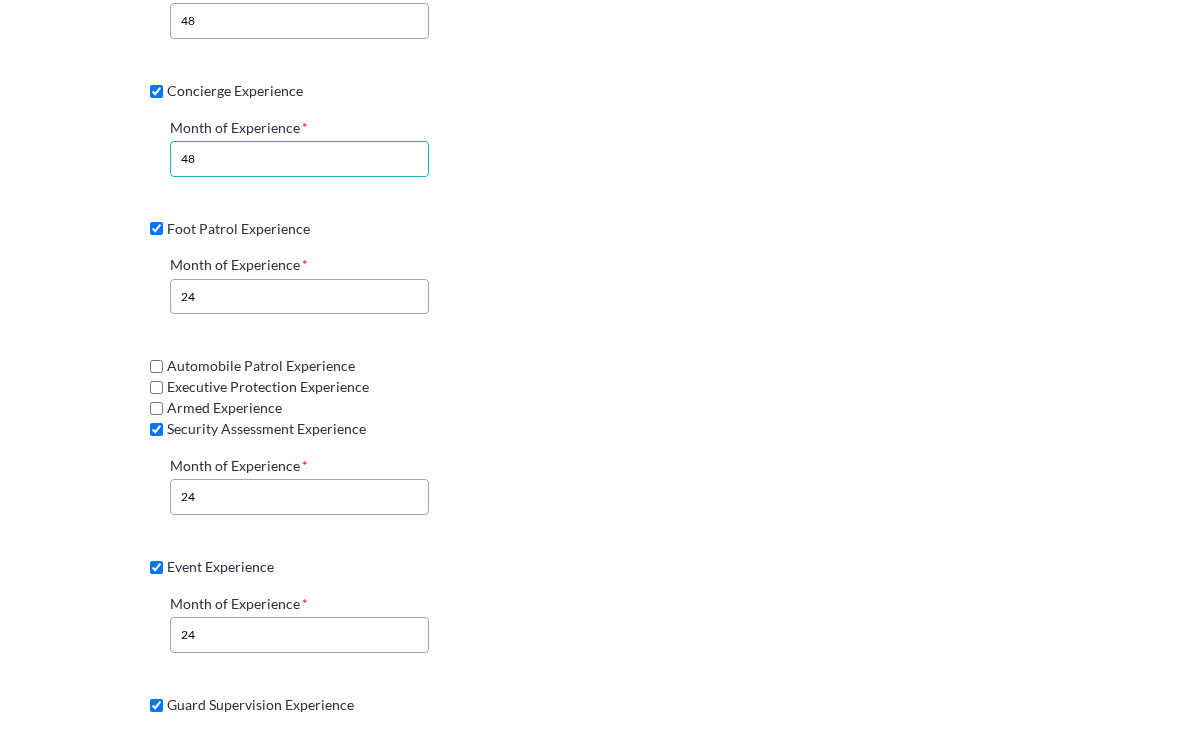 type on "48" 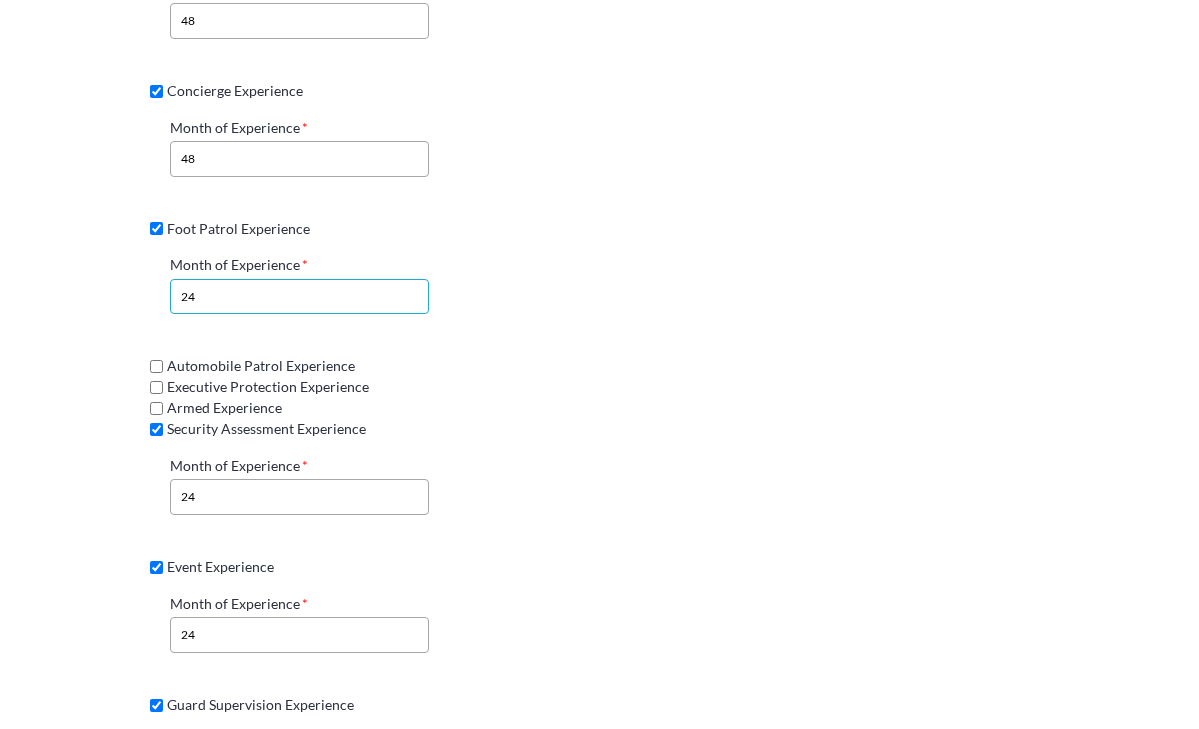 click on "24" 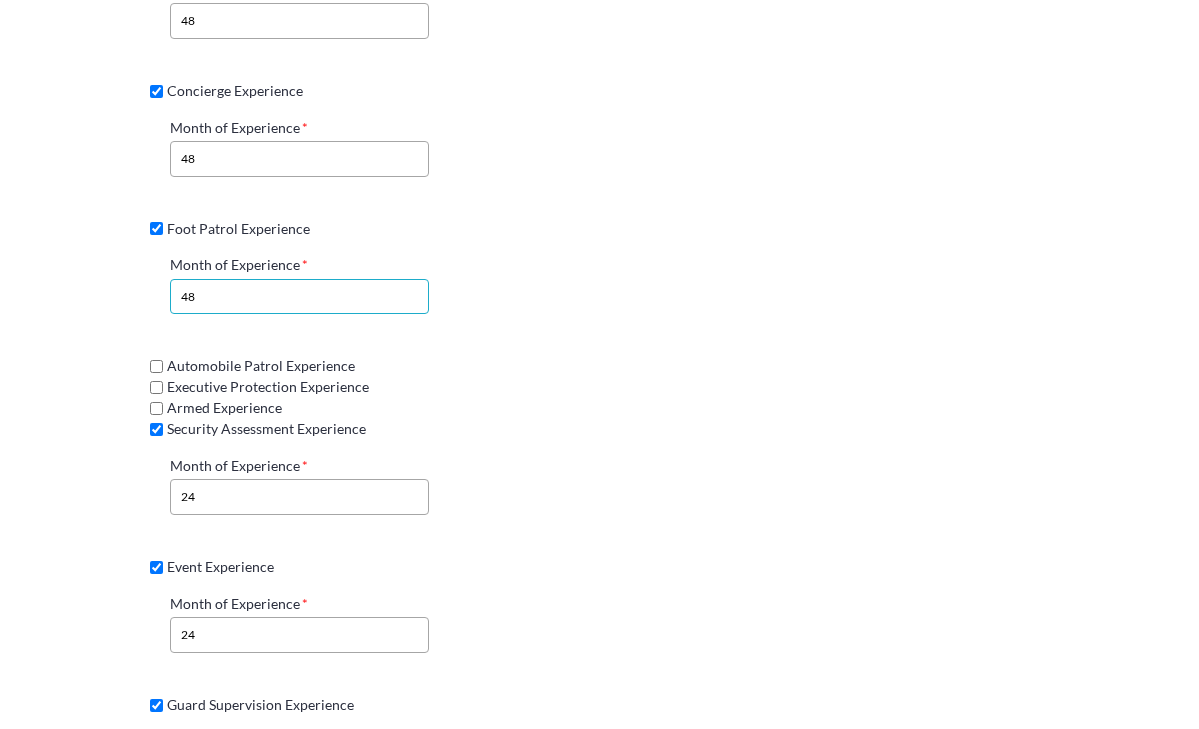 type on "48" 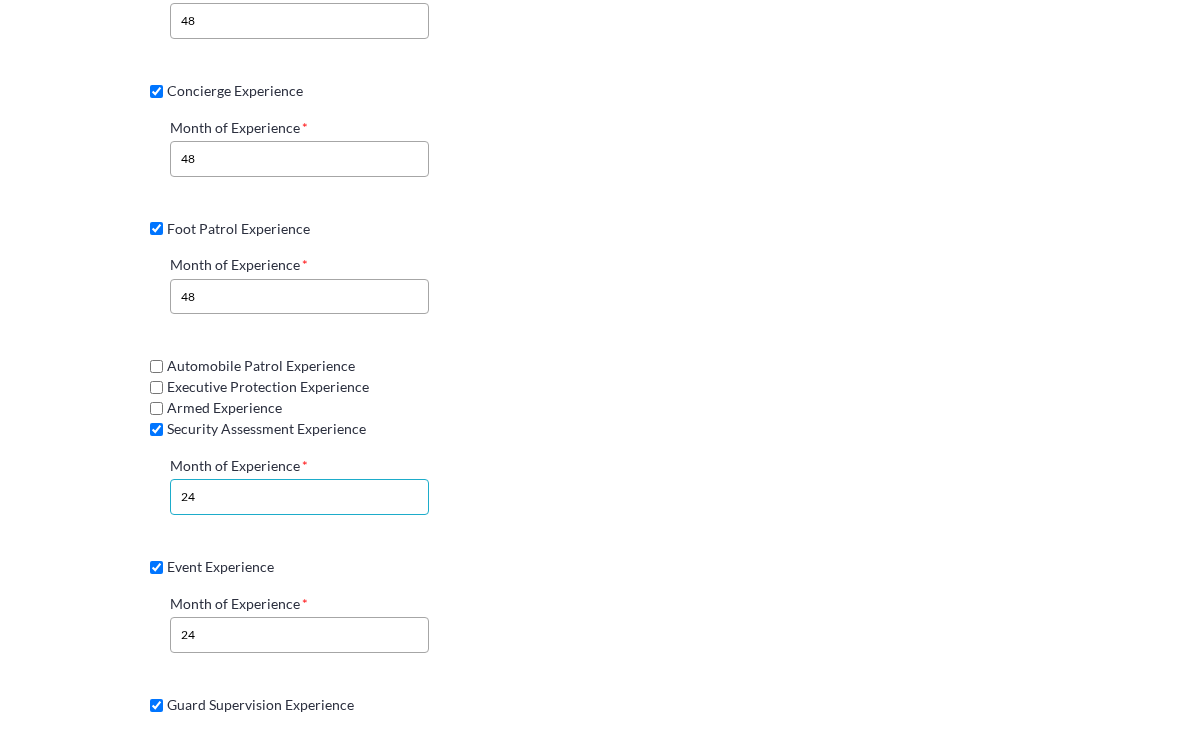 click on "24" 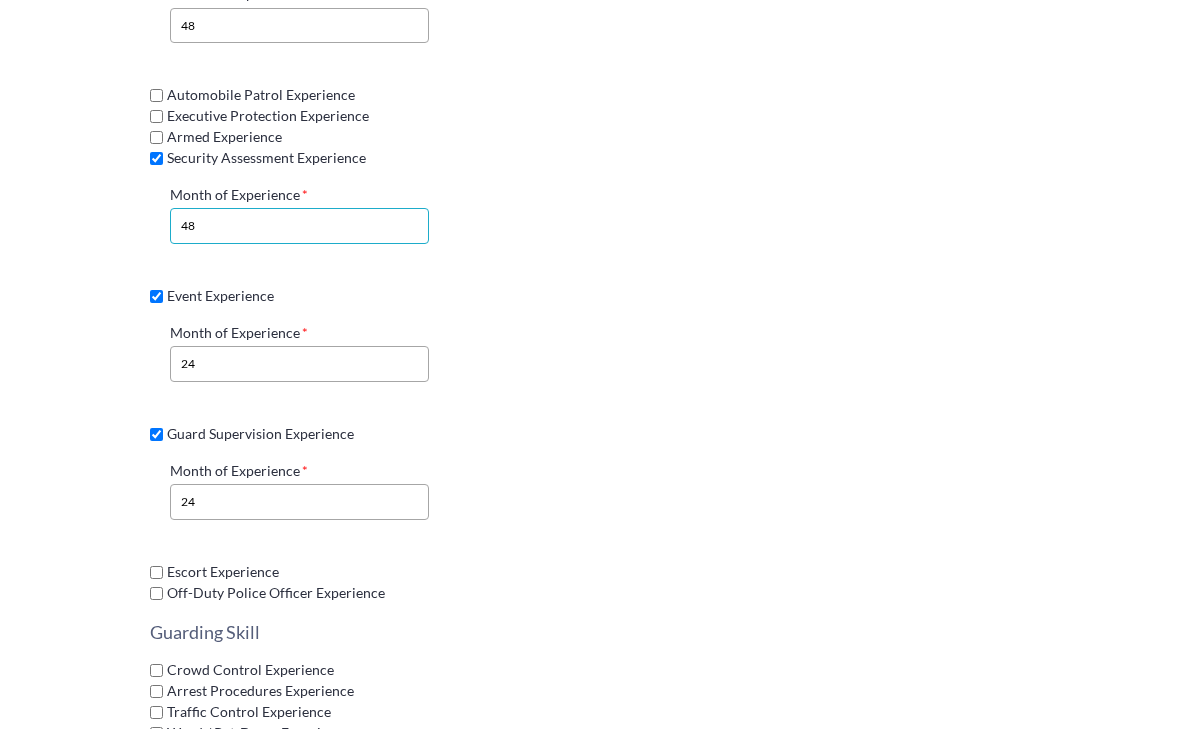 scroll, scrollTop: 2427, scrollLeft: 0, axis: vertical 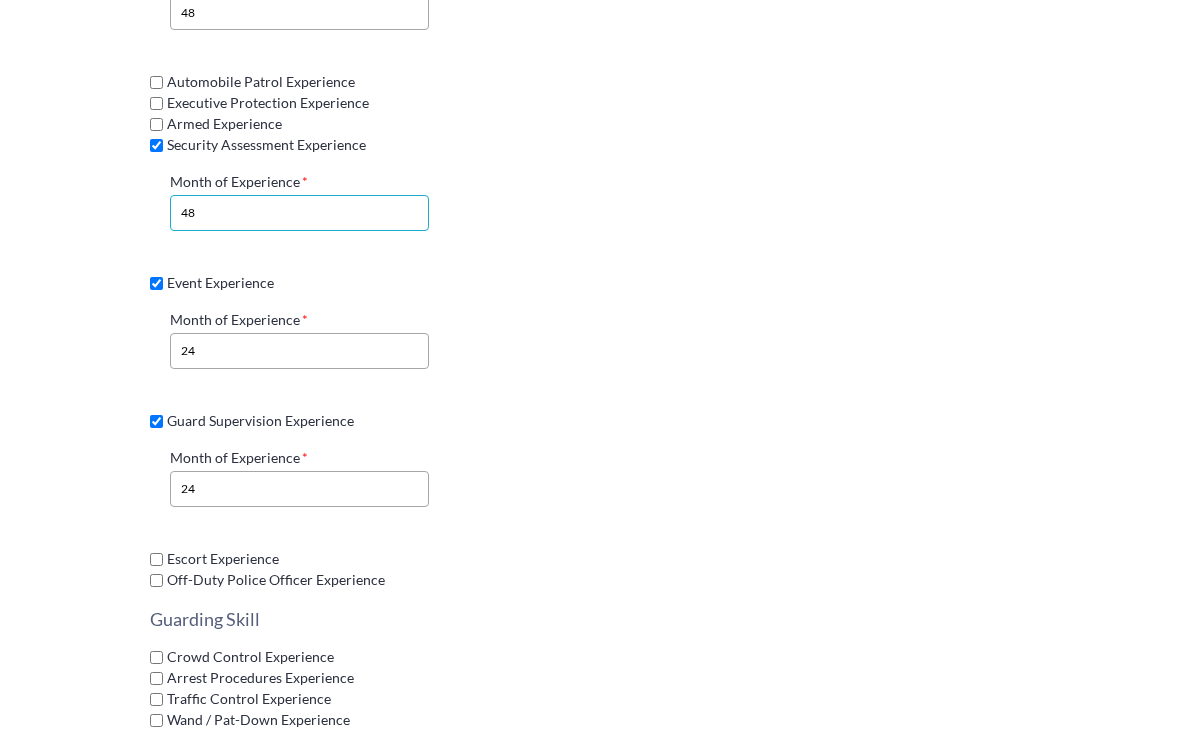 type on "48" 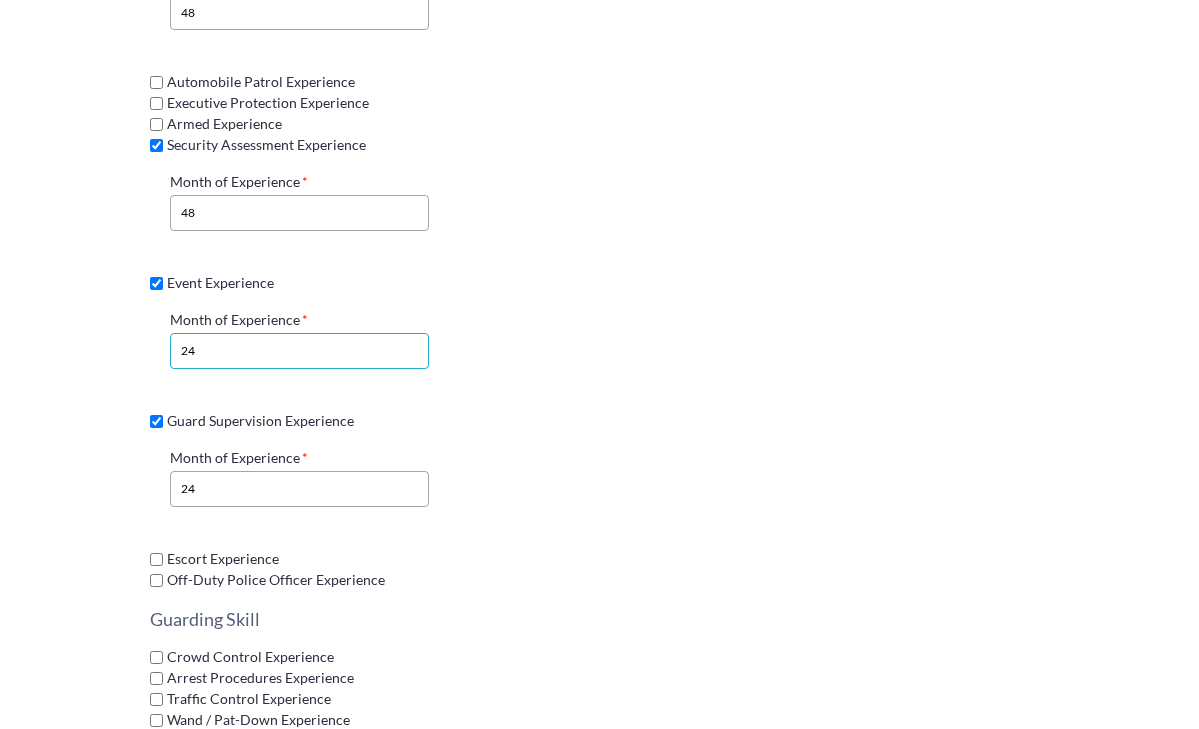 click on "24" 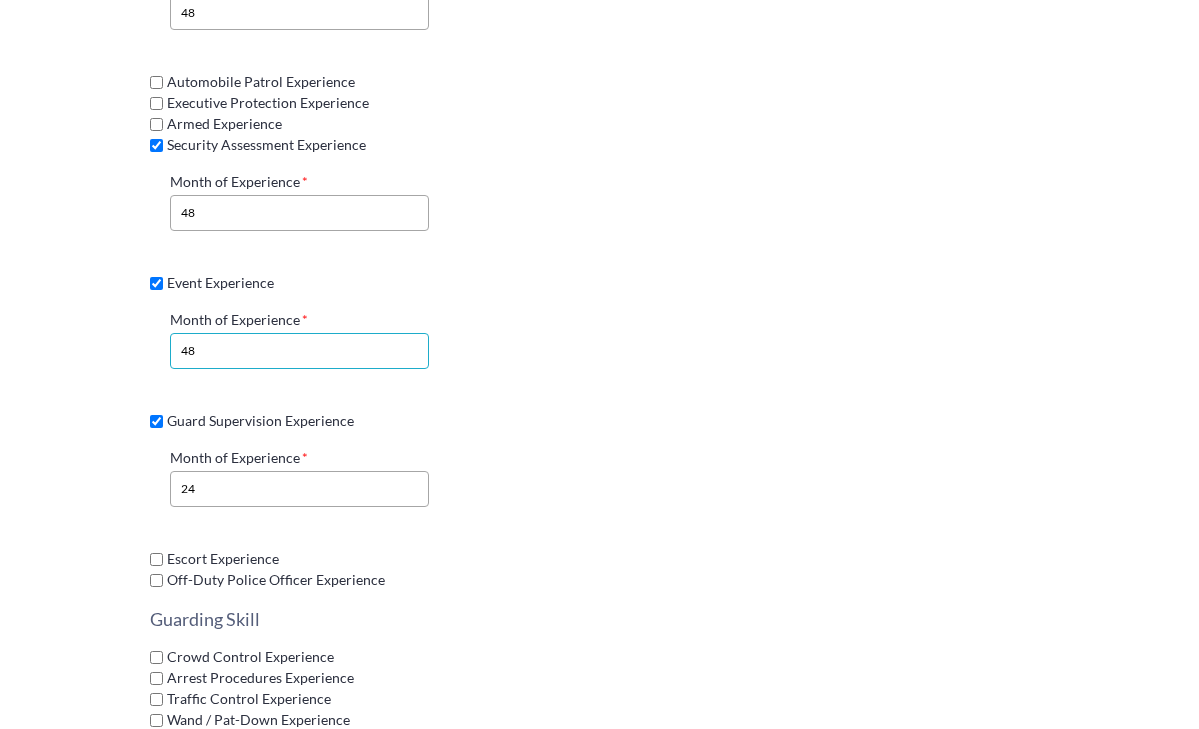 type on "48" 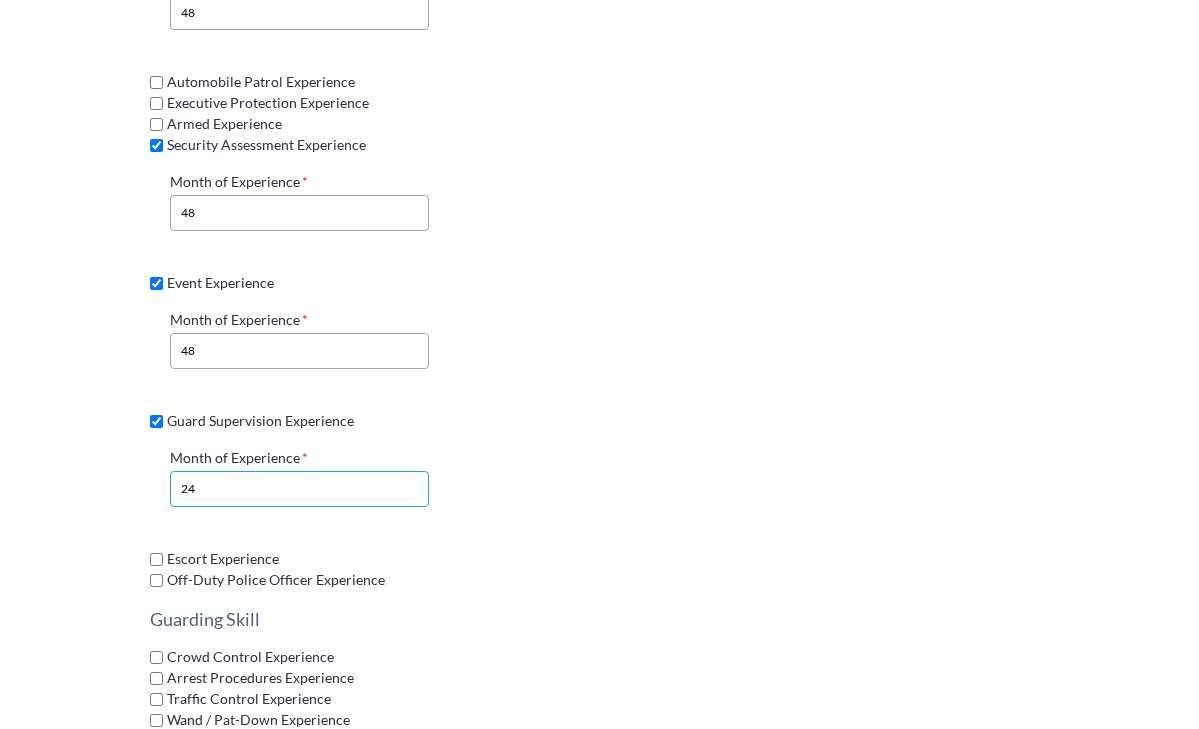 click on "24" 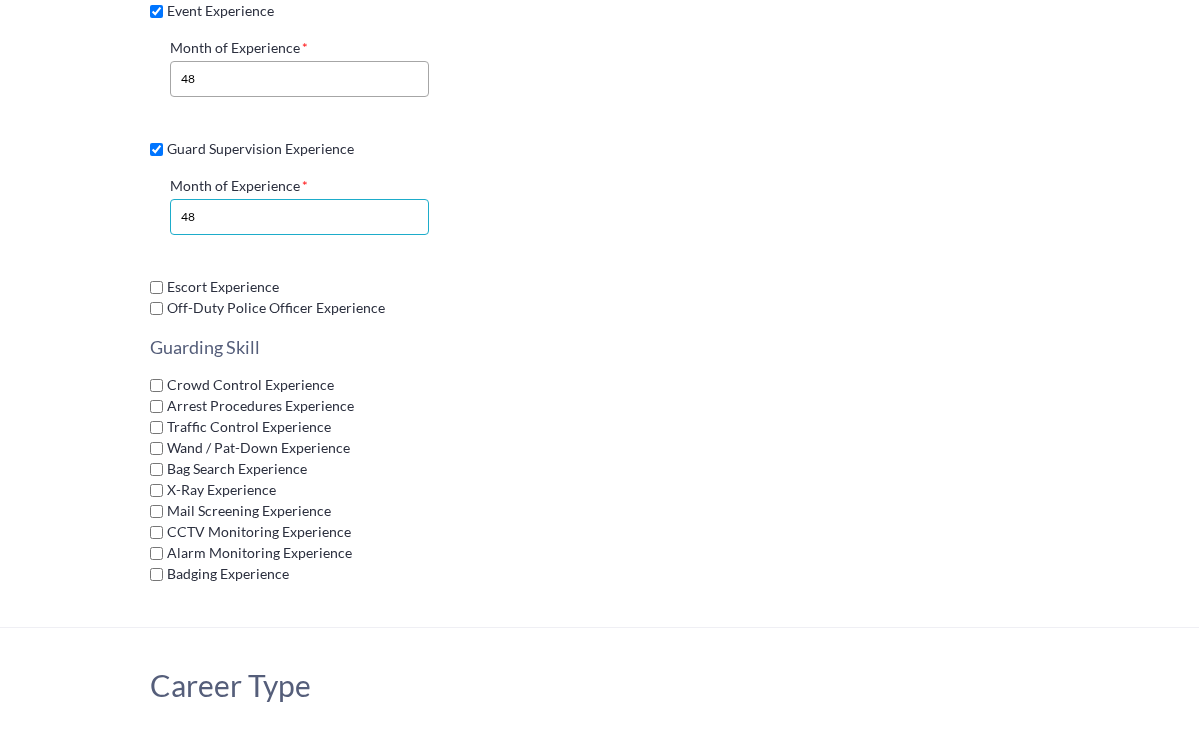 type on "48" 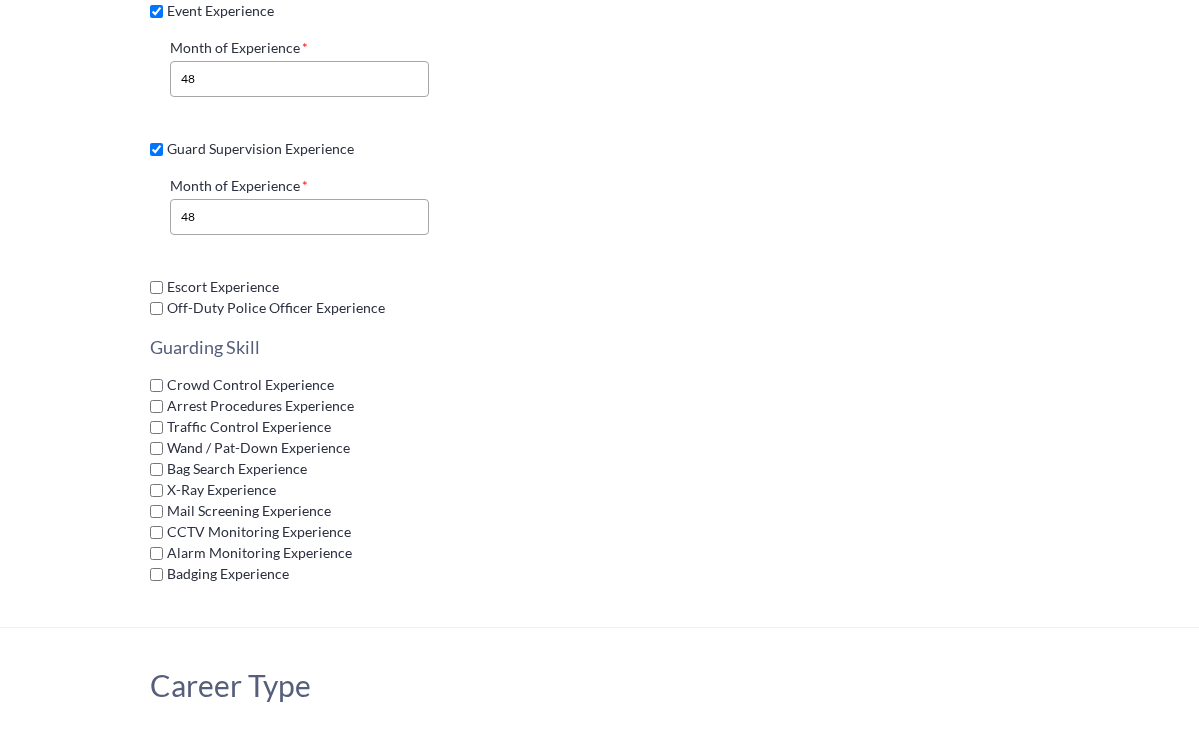scroll, scrollTop: 2703, scrollLeft: 0, axis: vertical 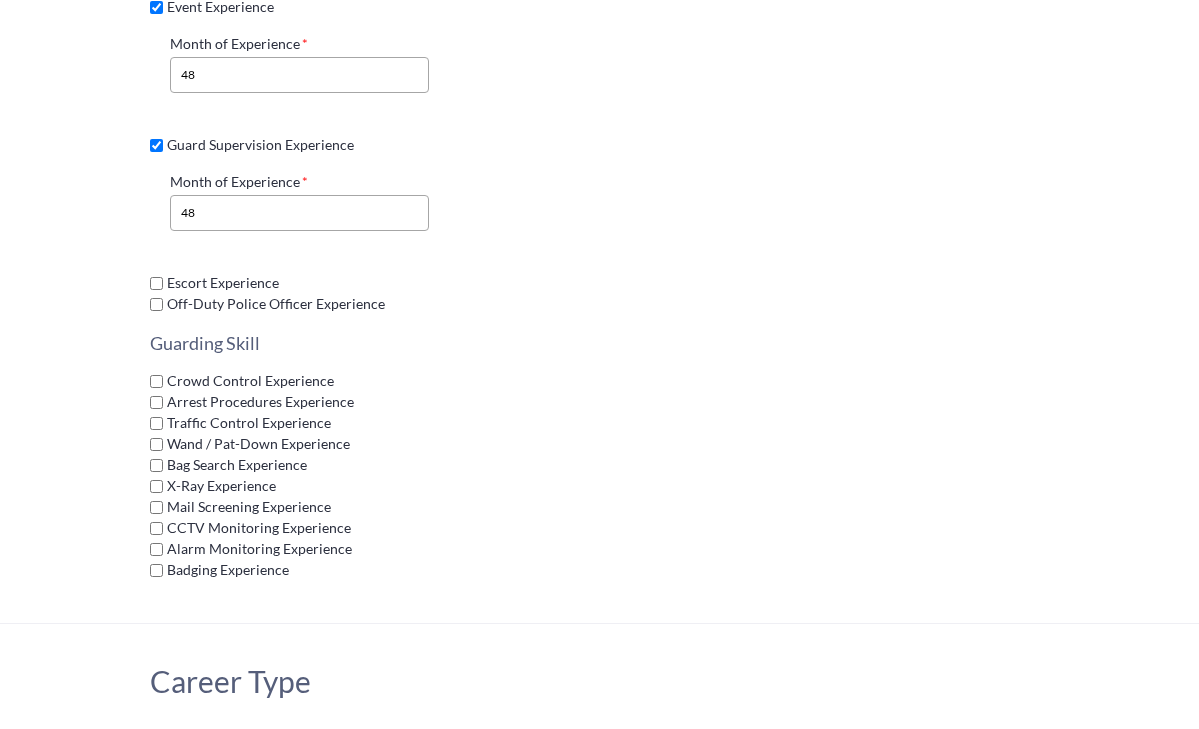 click on "Security Guard Experience Environment Retail Experience Month of Experience 48 Industrial Experience Residential Experience Month of Experience 48 Stadium / Venue Experience Month of Experience 48 Outdoor Experience Month of Experience 48 Office Experience Month of Experience 48 Bar / Nightclub Experience Month of Experience 48 Healthcare Experience Guarding Type Standing Guard Experience Month of Experience 48 Concierge Experience Month of Experience 48 Foot Patrol Experience Month of Experience 48 Automobile Patrol Experience Executive Protection Experience Armed Experience Security Assessment Experience Month of Experience 48 Event Experience Month of Experience 48 Guard Supervision Experience Month of Experience 48 Escort Experience Off-Duty Police Officer Experience Guarding Skill Crowd Control Experience Arrest Procedures Experience Traffic Control Experience Wand / Pat-Down Experience Bag Search Experience X-Ray Experience Mail Screening Experience CCTV Monitoring Experience Alarm Monitoring Experience" 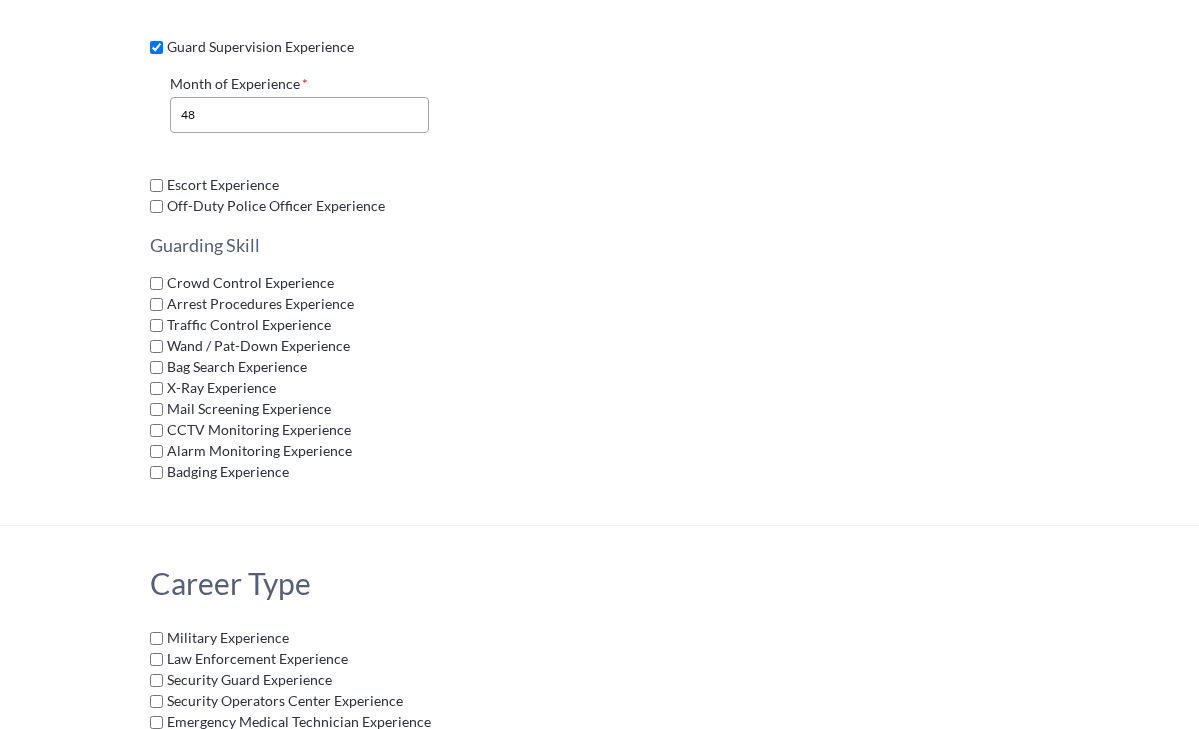 scroll, scrollTop: 2803, scrollLeft: 0, axis: vertical 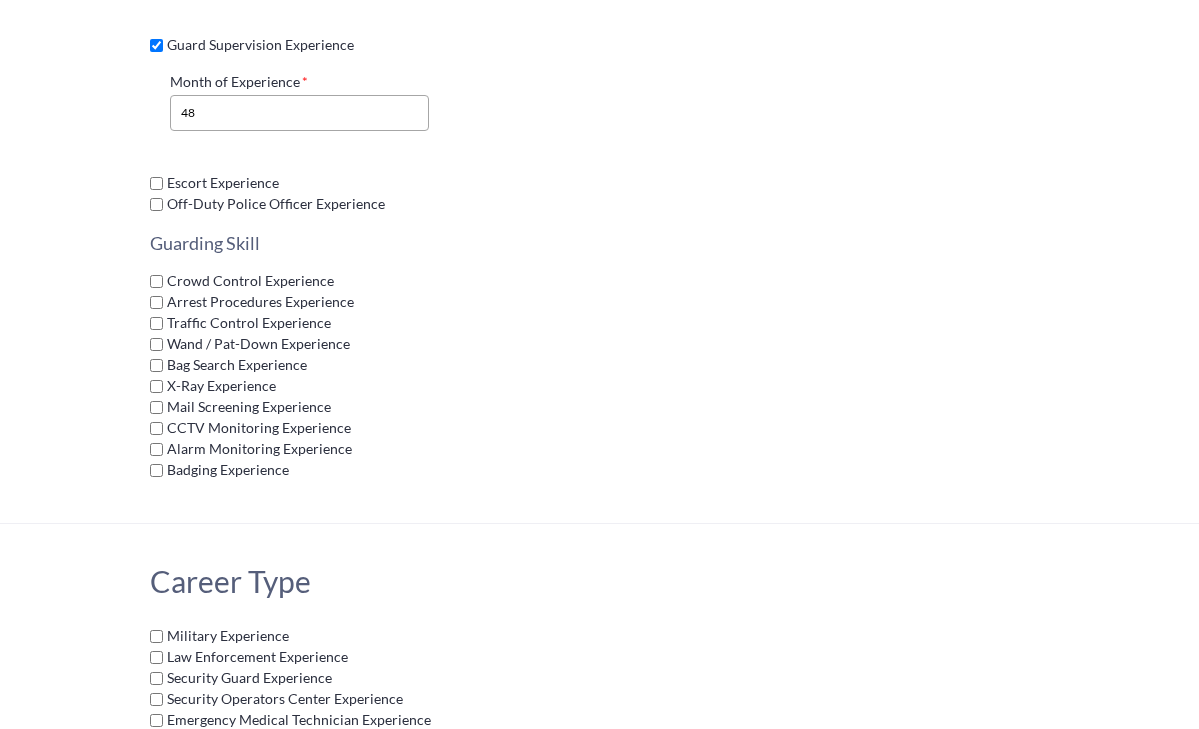 click on "Crowd Control Experience" 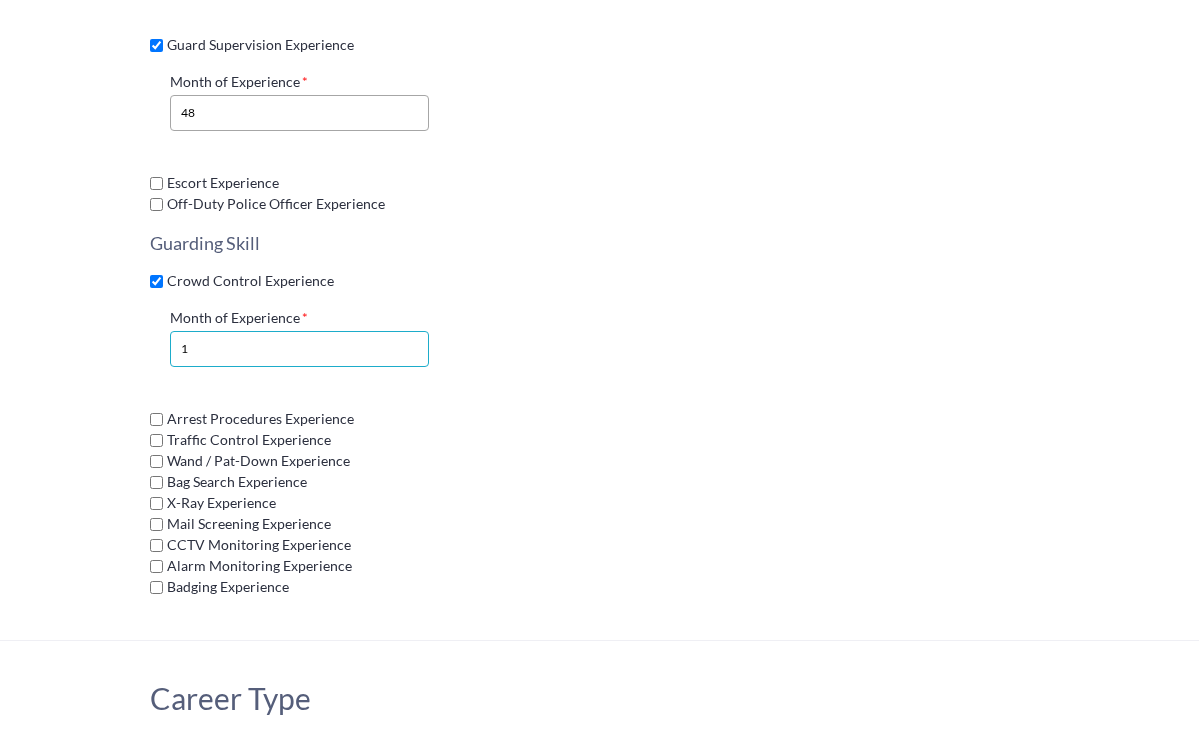 click on "1" 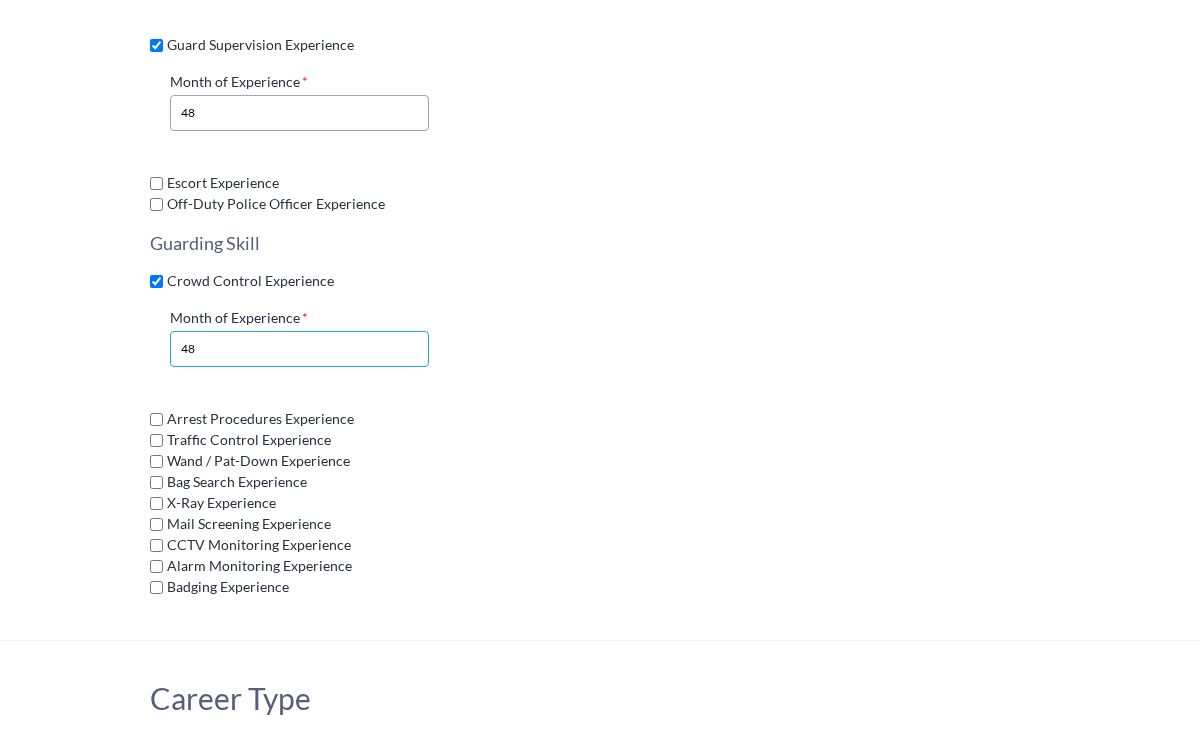 type on "48" 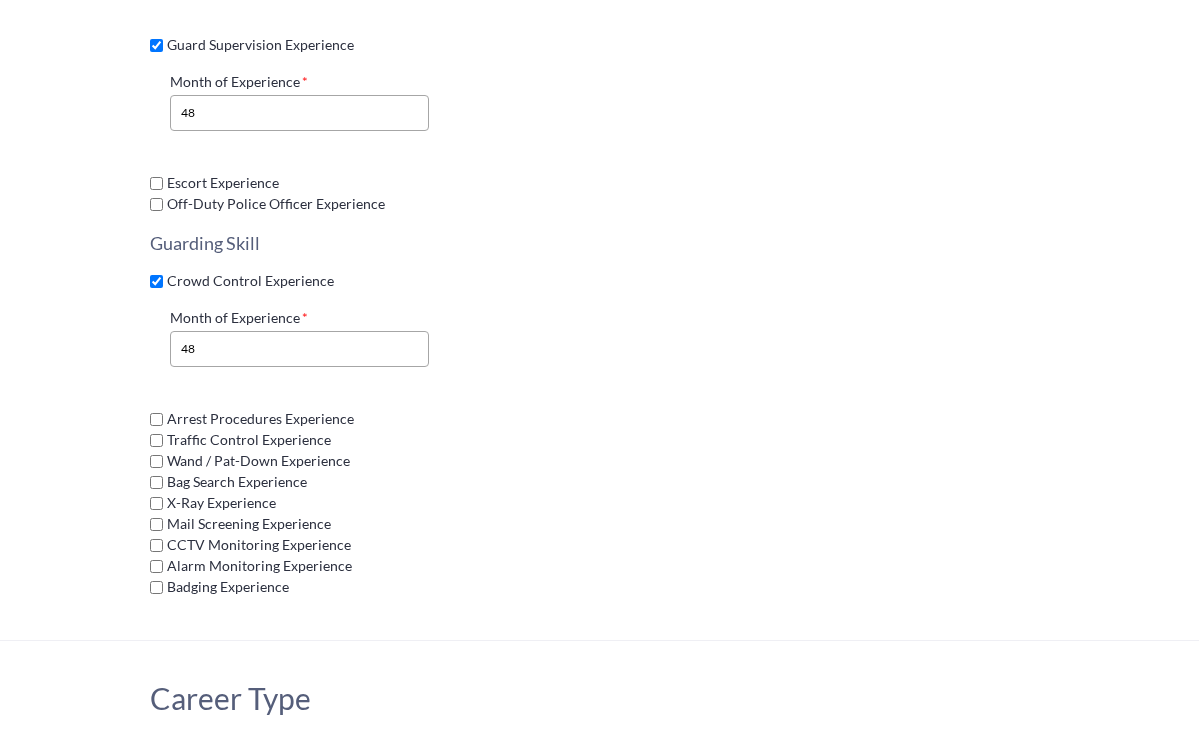 click on "Arrest Procedures Experience" 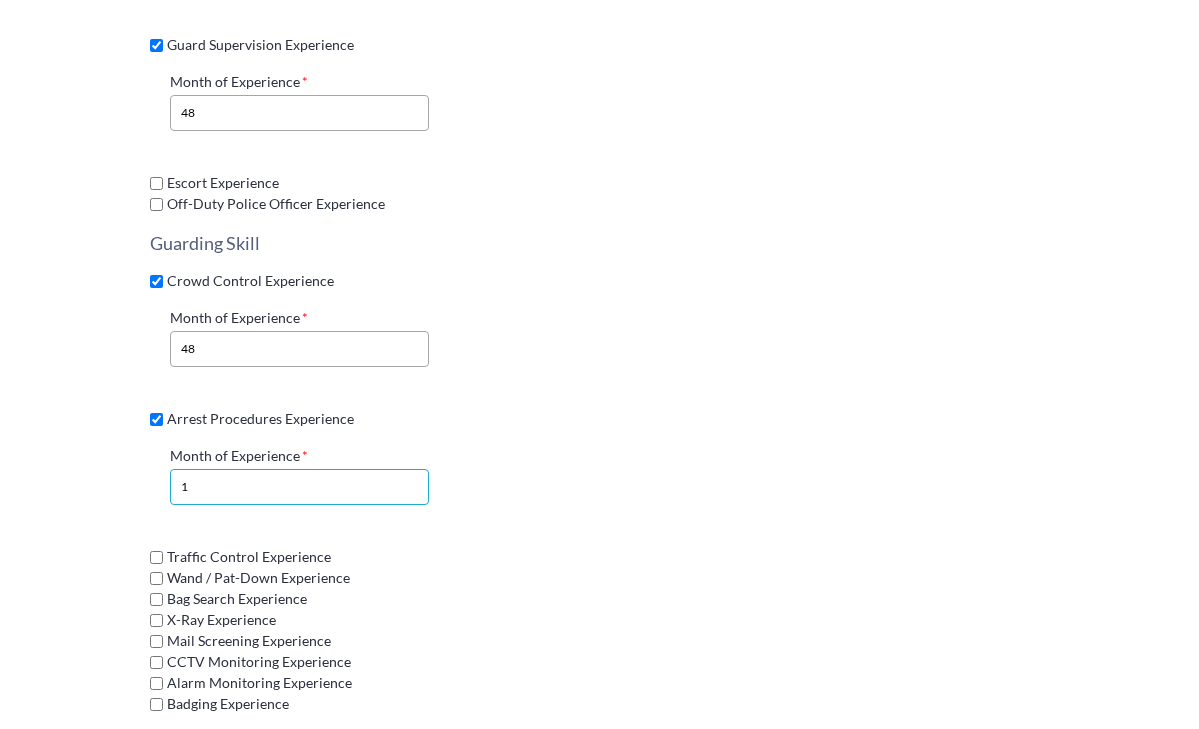 click on "1" 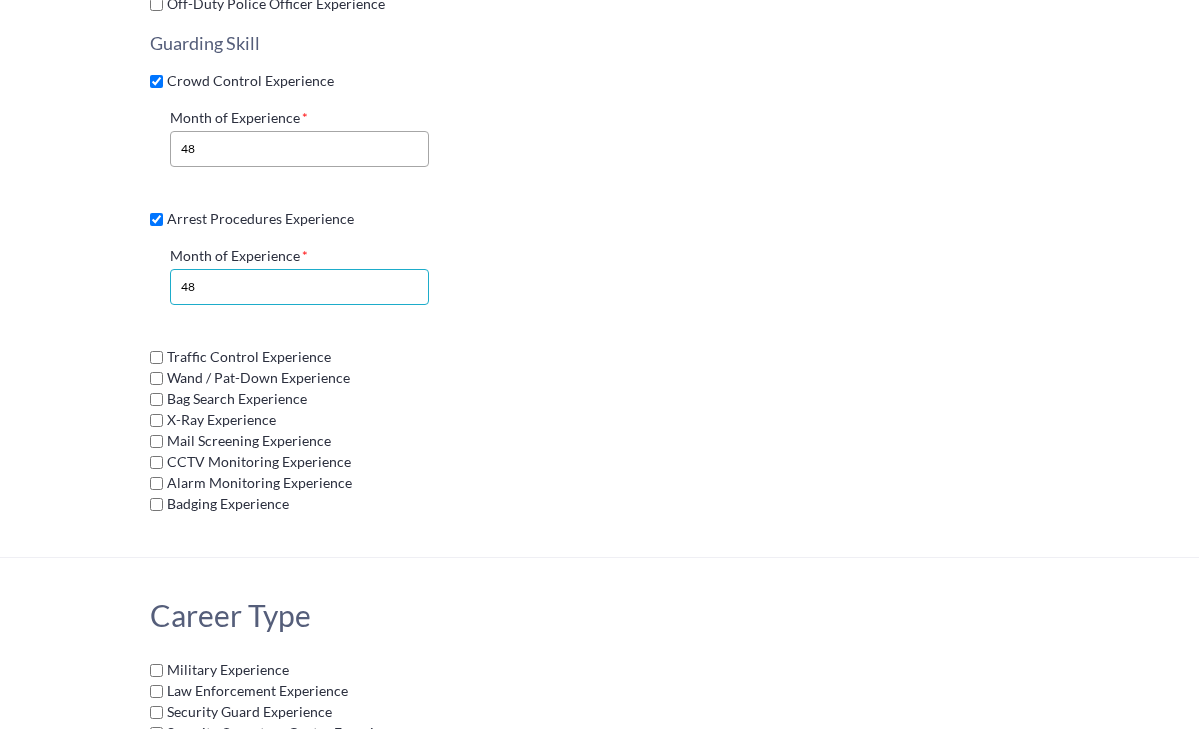 scroll, scrollTop: 3006, scrollLeft: 0, axis: vertical 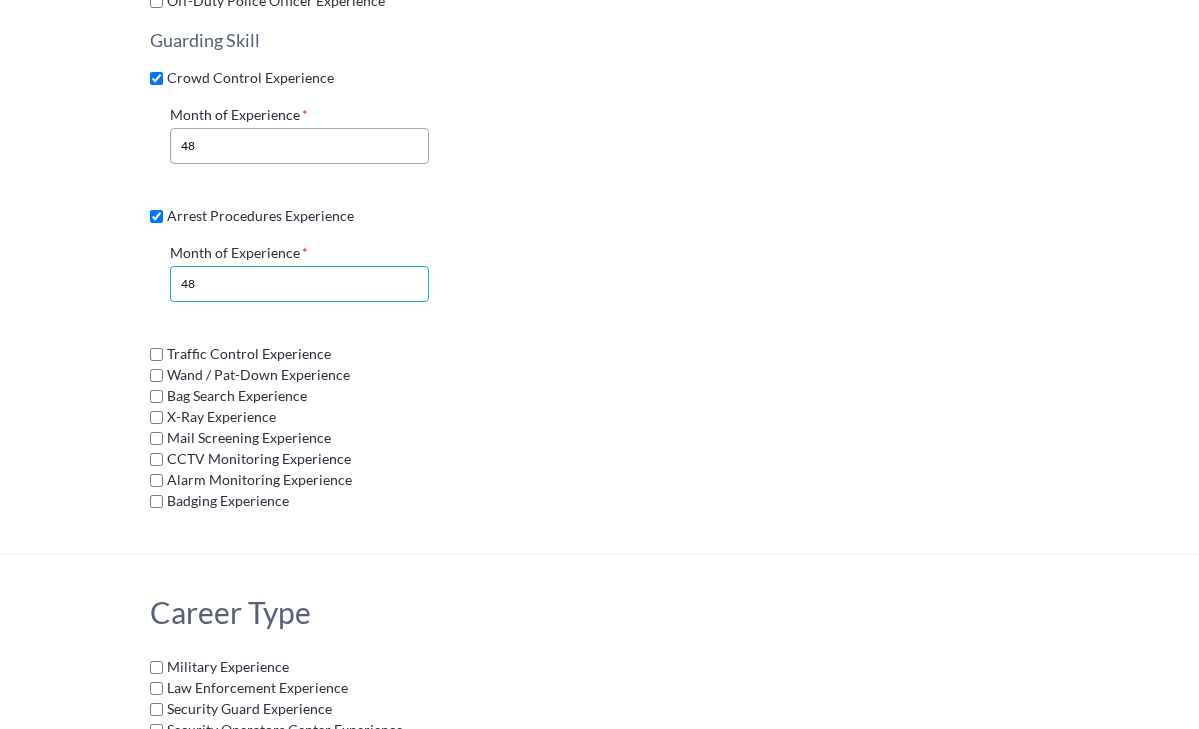 type on "48" 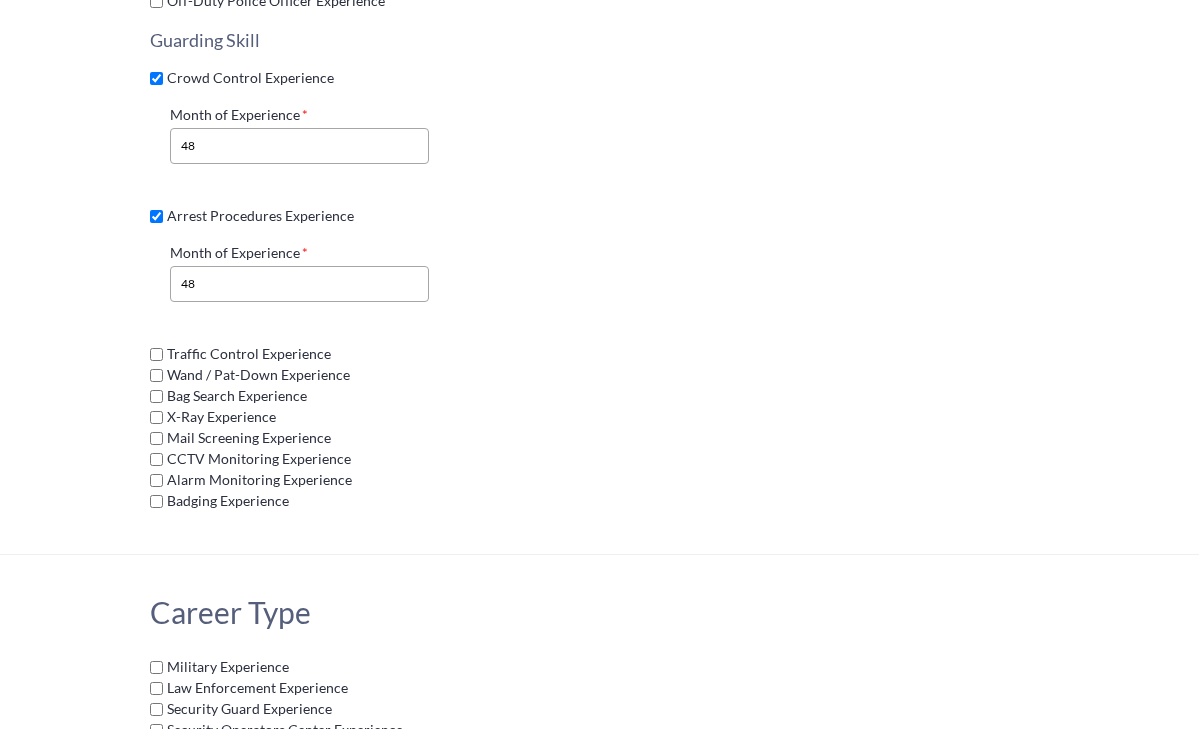 click on "Wand / Pat-Down Experience" 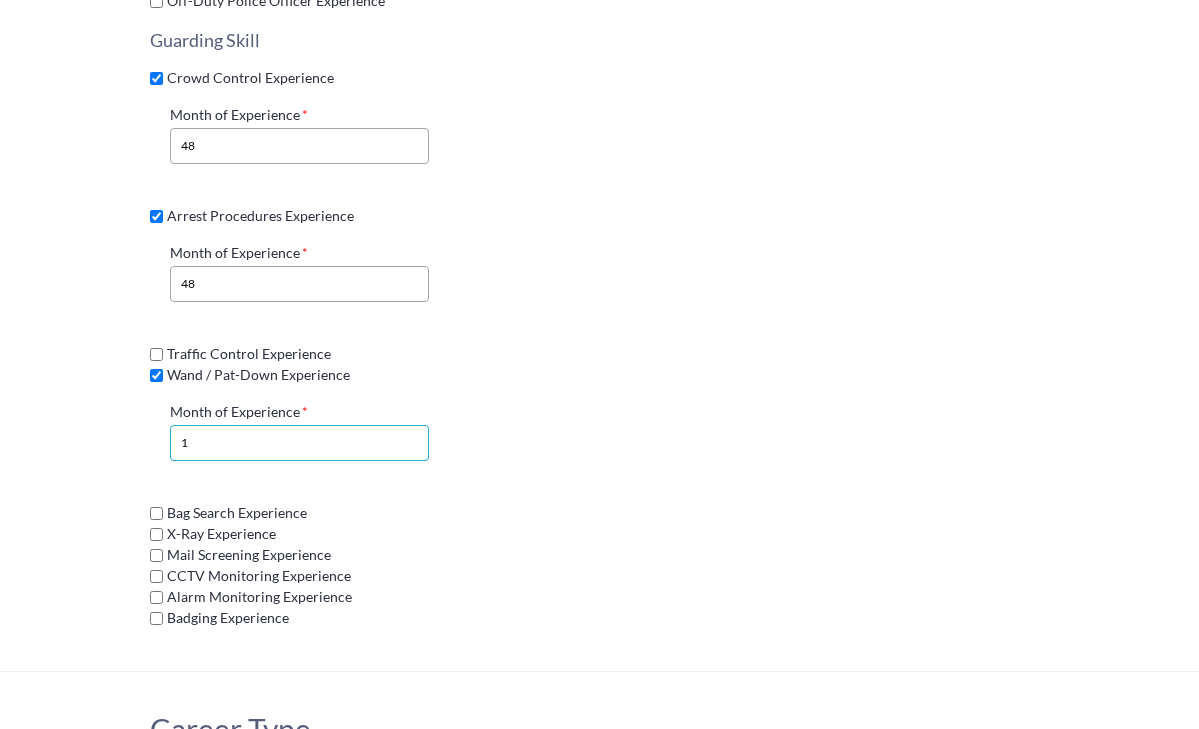 click on "1" 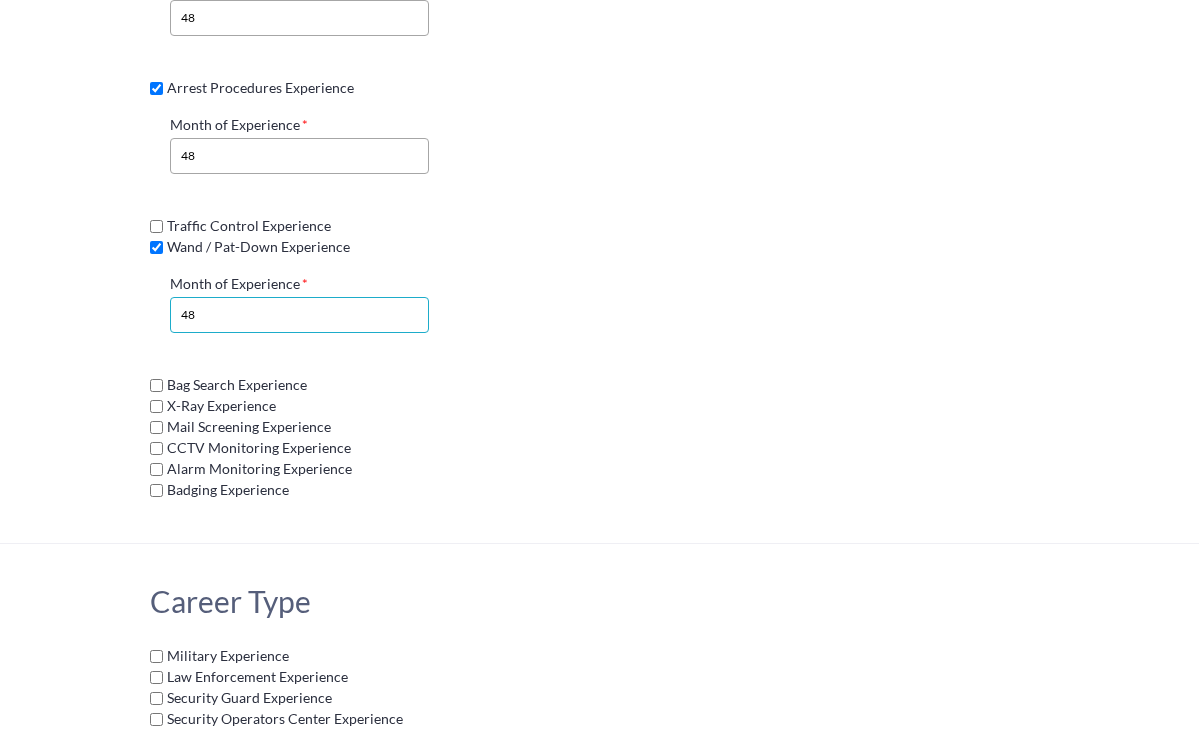 scroll, scrollTop: 3139, scrollLeft: 0, axis: vertical 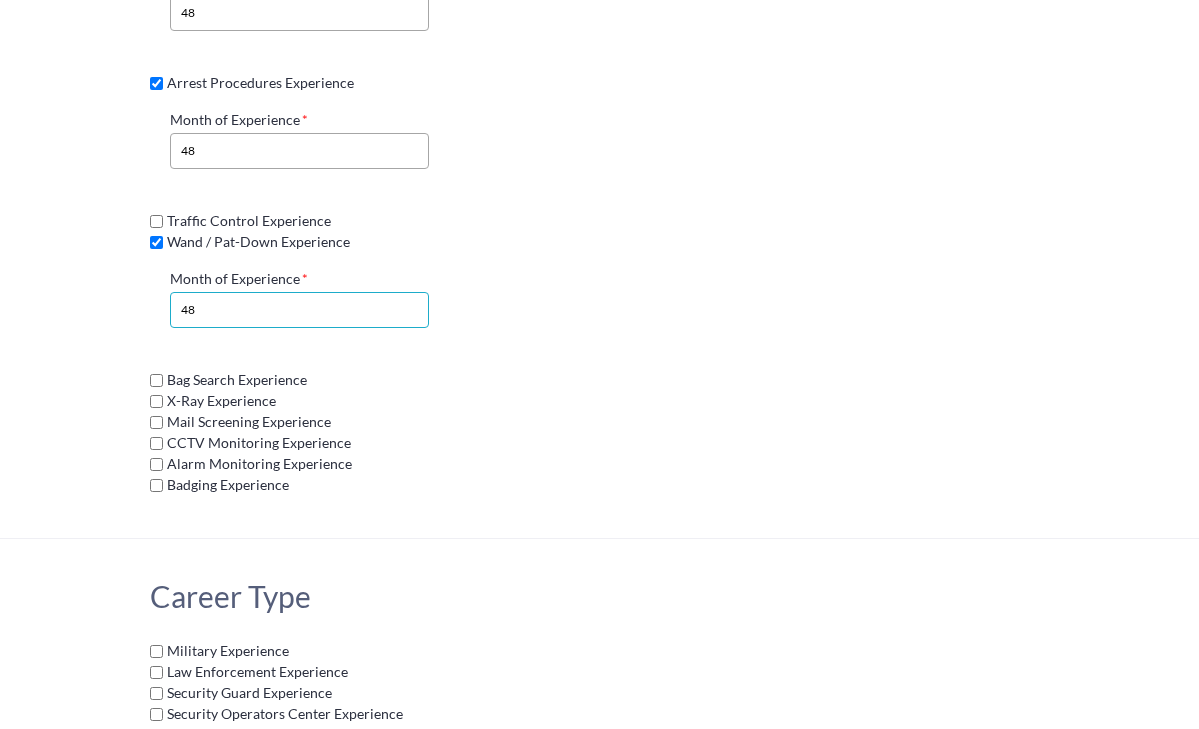type on "48" 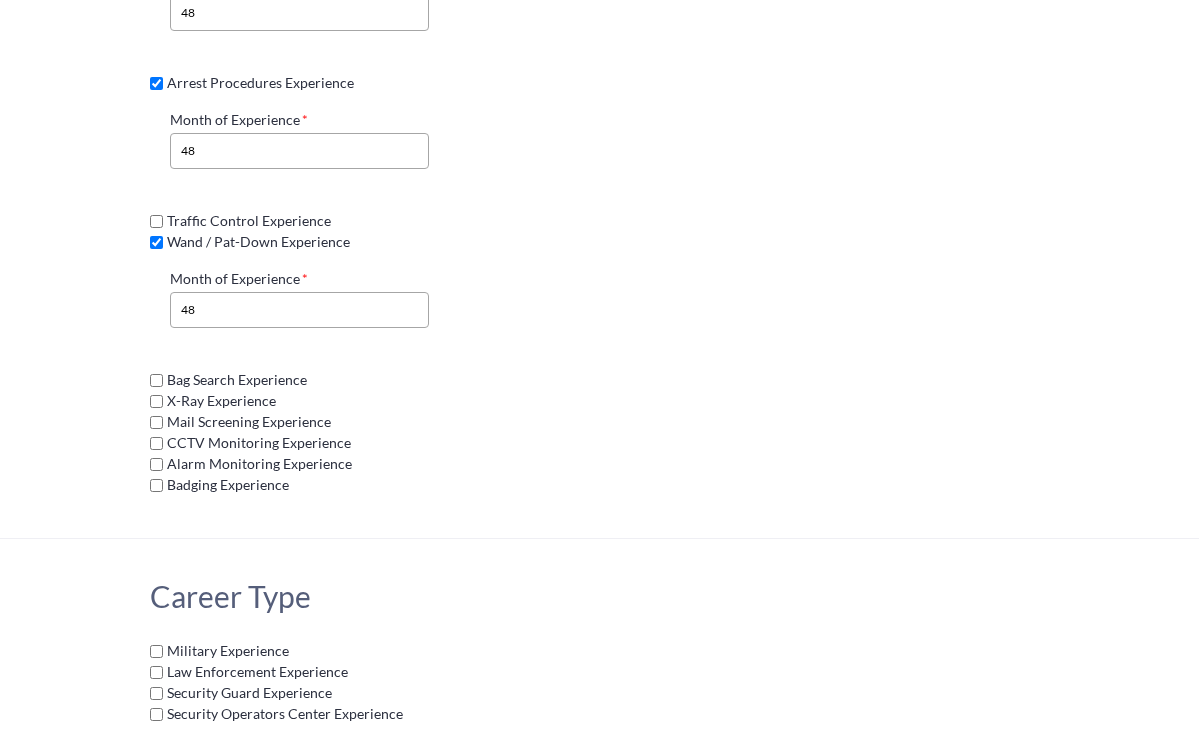 click on "Bag Search Experience" 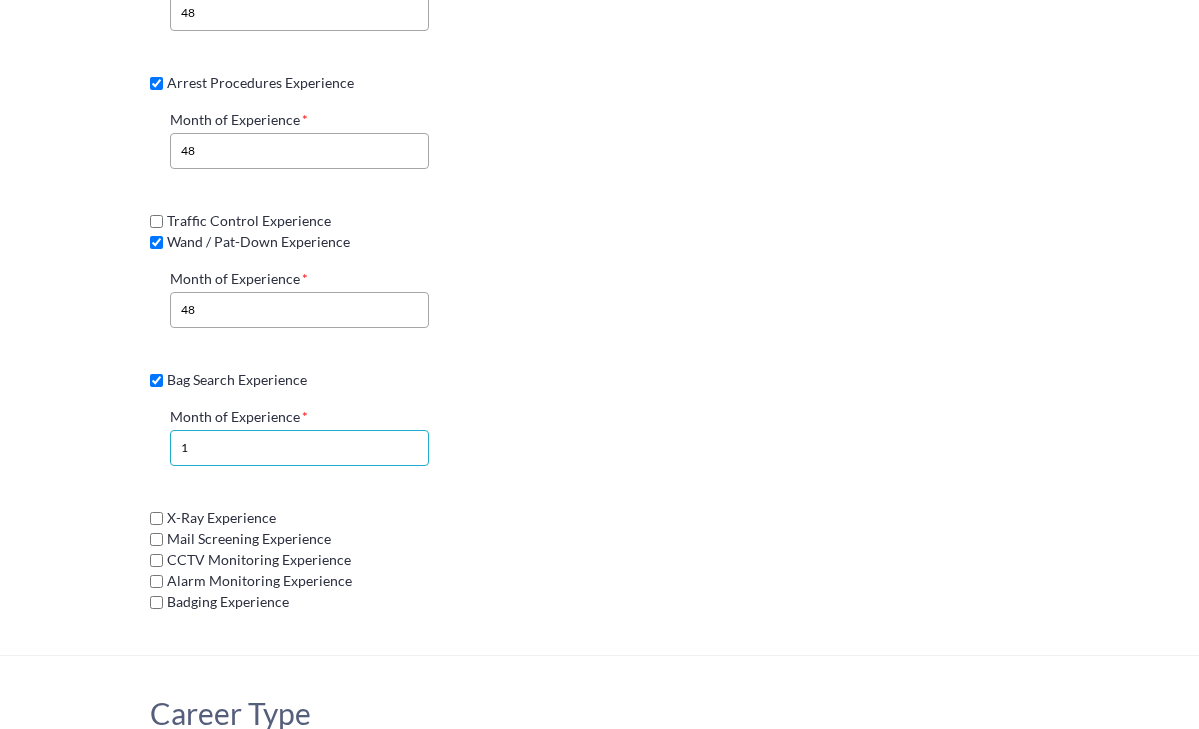 click on "1" 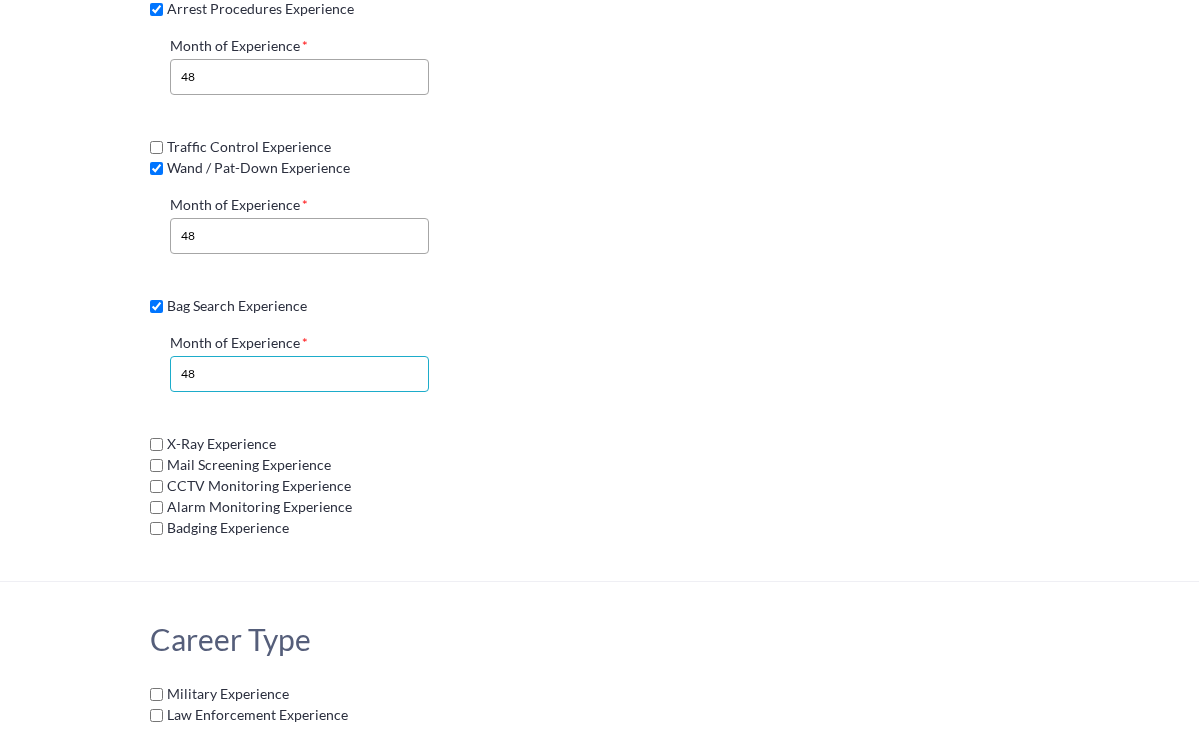 scroll, scrollTop: 3227, scrollLeft: 0, axis: vertical 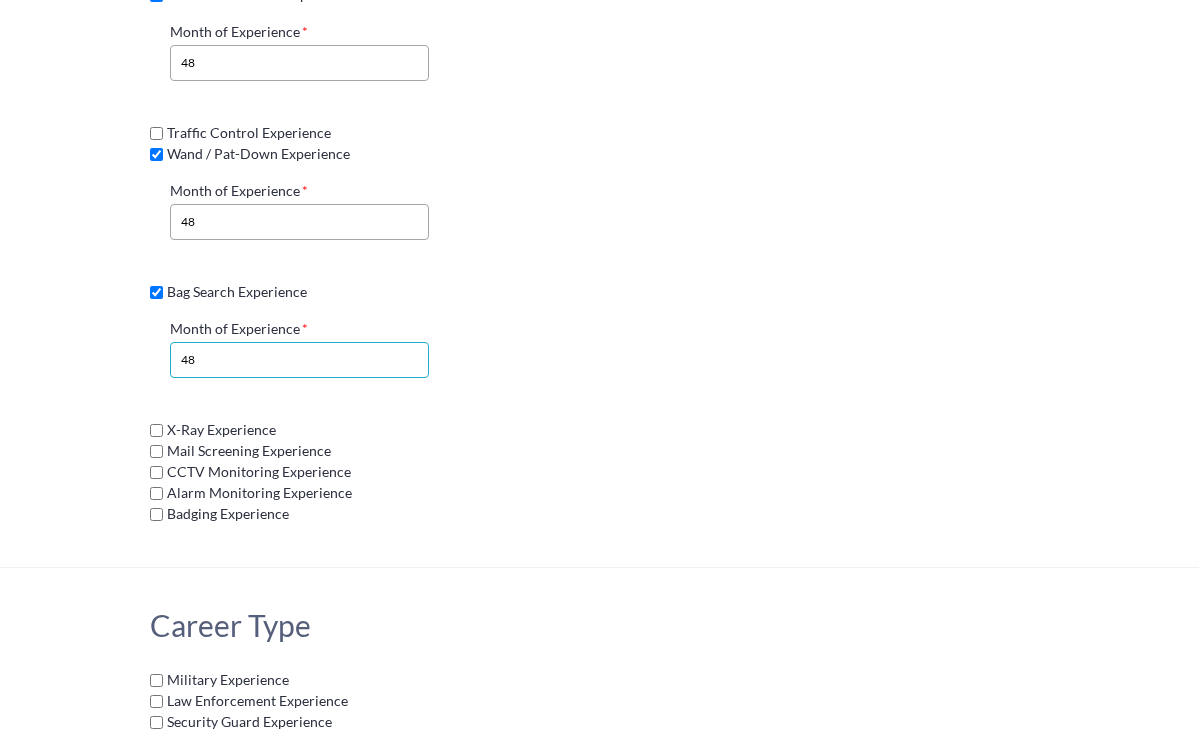 type on "48" 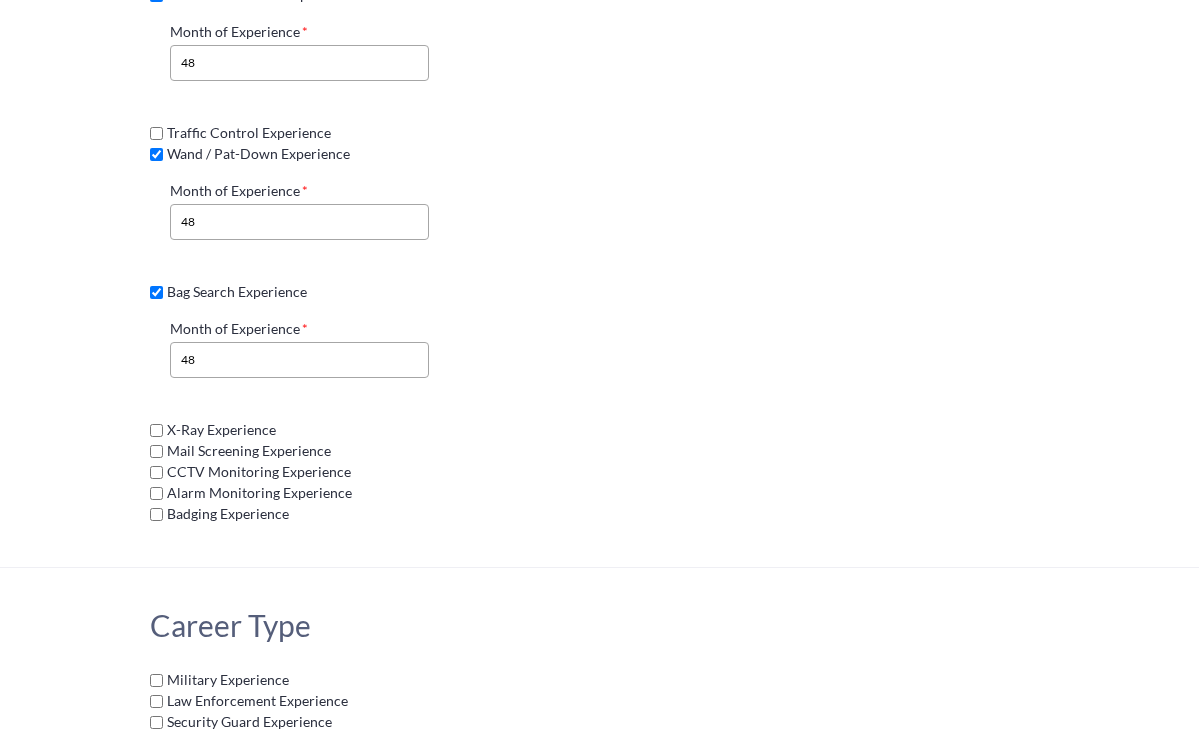 click on "Security Guard Experience Environment Retail Experience Month of Experience 48 Industrial Experience Residential Experience Month of Experience 48 Stadium / Venue Experience Month of Experience 48 Outdoor Experience Month of Experience 48 Office Experience Month of Experience 48 Bar / Nightclub Experience Month of Experience 48 Healthcare Experience Guarding Type Standing Guard Experience Month of Experience 48 Concierge Experience Month of Experience 48 Foot Patrol Experience Month of Experience 48 Automobile Patrol Experience Executive Protection Experience Armed Experience Security Assessment Experience Month of Experience 48 Event Experience Month of Experience 48 Guard Supervision Experience Month of Experience 48 Escort Experience Off-Duty Police Officer Experience Guarding Skill Crowd Control Experience Month of Experience 48 Arrest Procedures Experience Month of Experience 48 Traffic Control Experience Wand / Pat-Down Experience Month of Experience 48 Bag Search Experience Month of Experience 48" 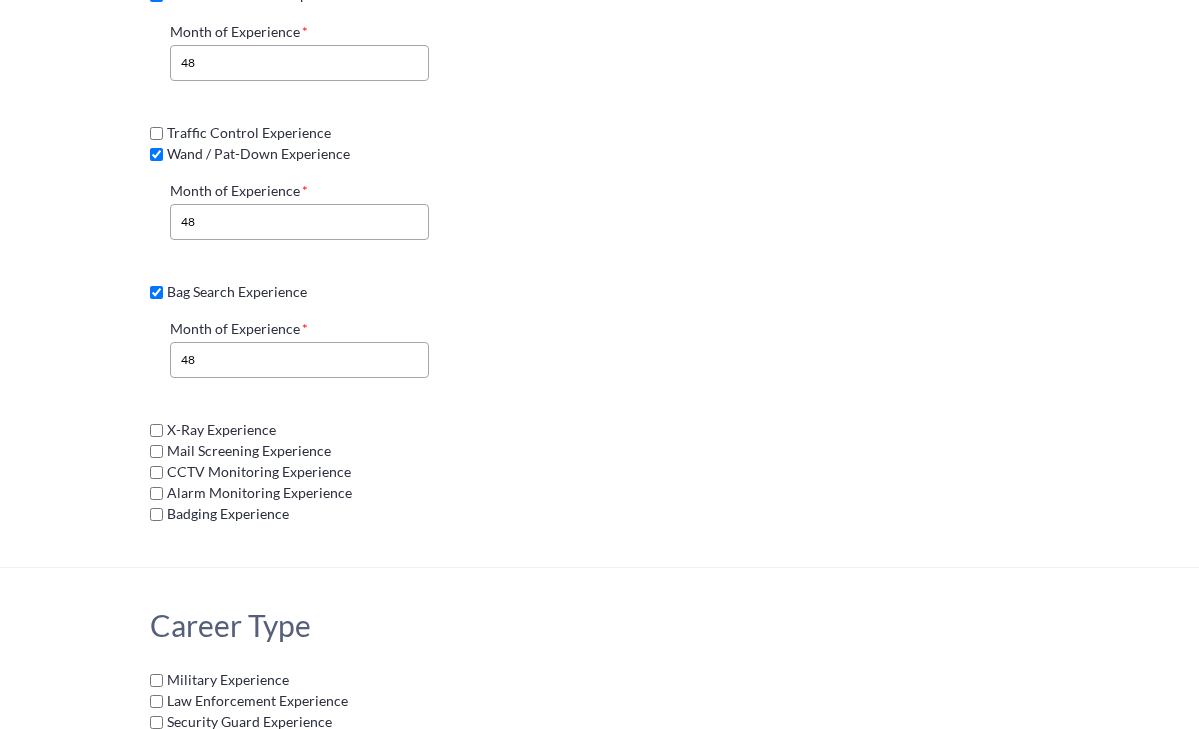 click on "CCTV Monitoring Experience" 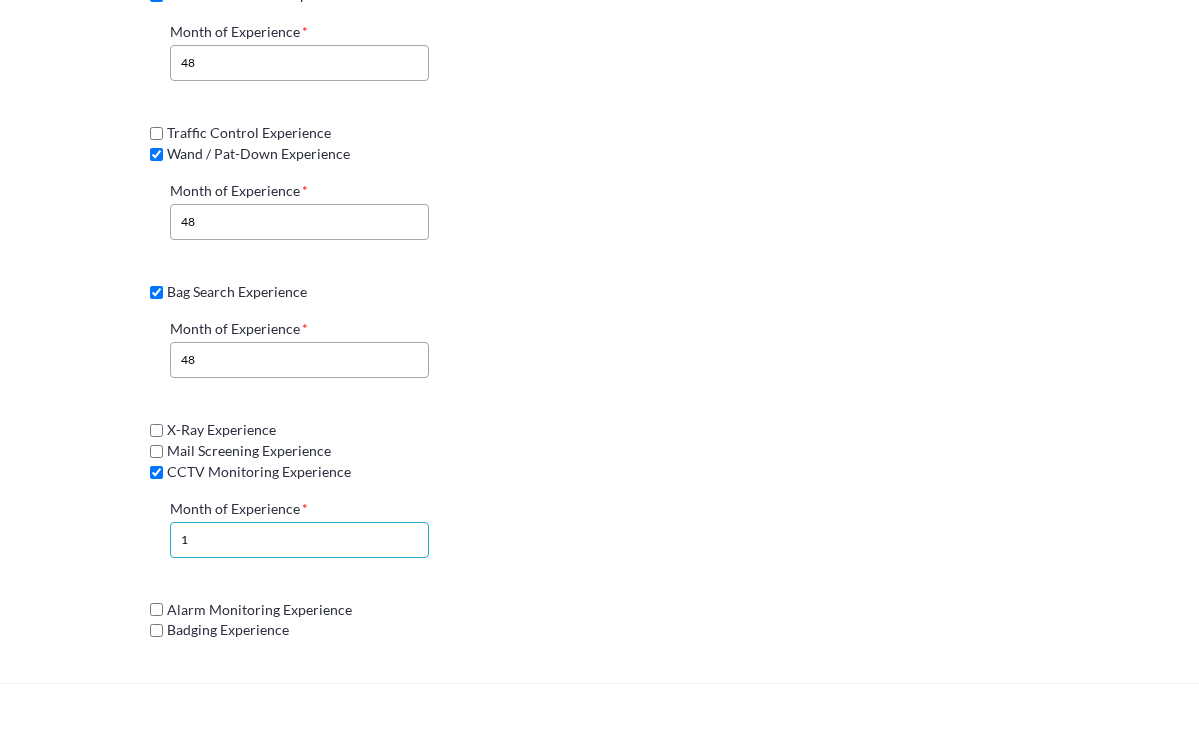 click on "1" 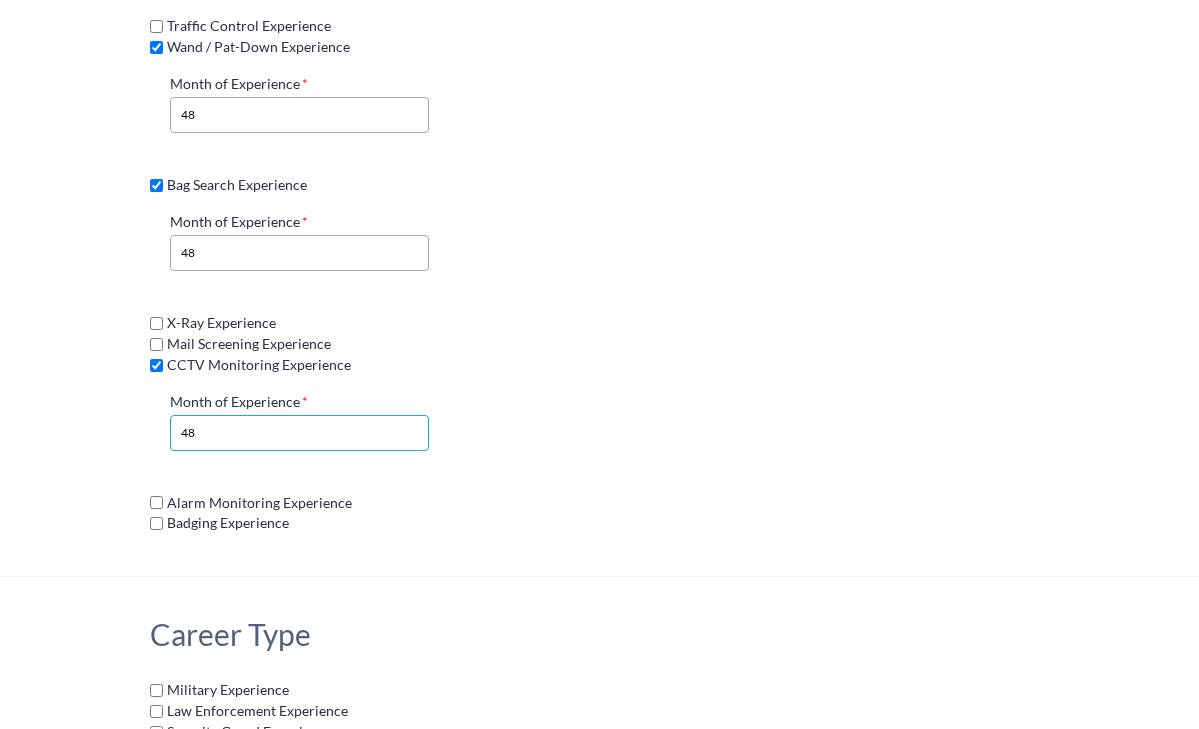scroll, scrollTop: 3347, scrollLeft: 0, axis: vertical 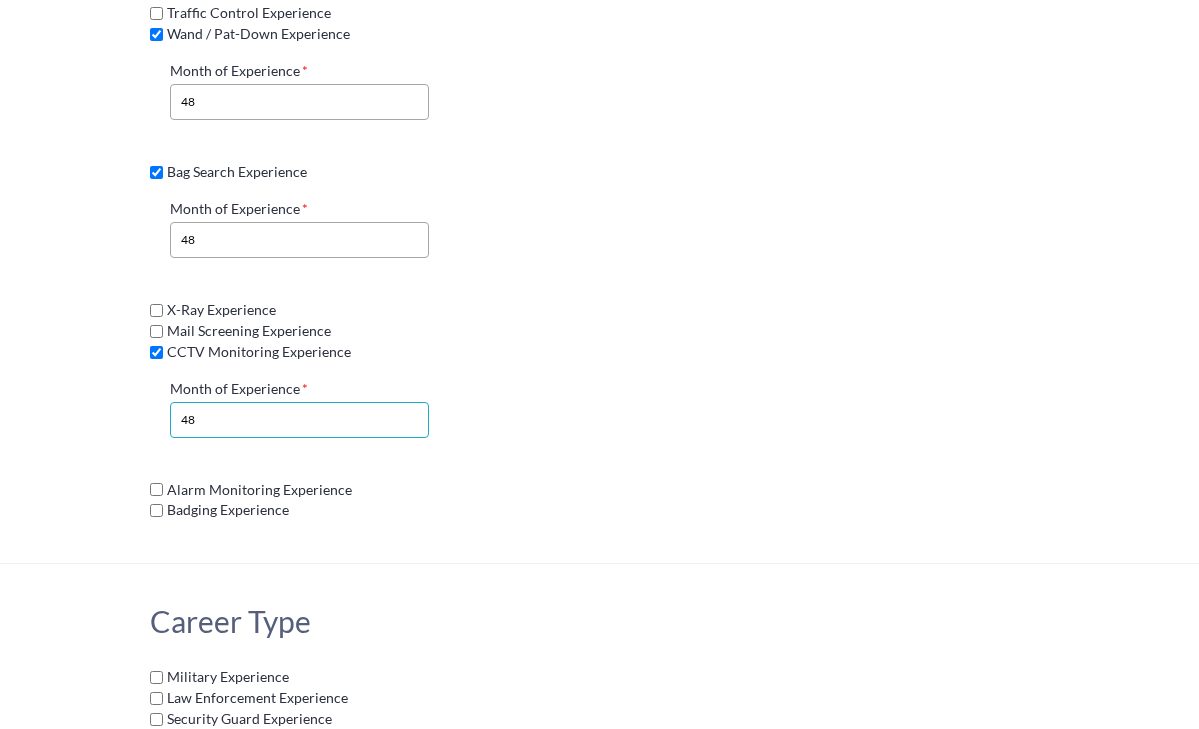 type on "48" 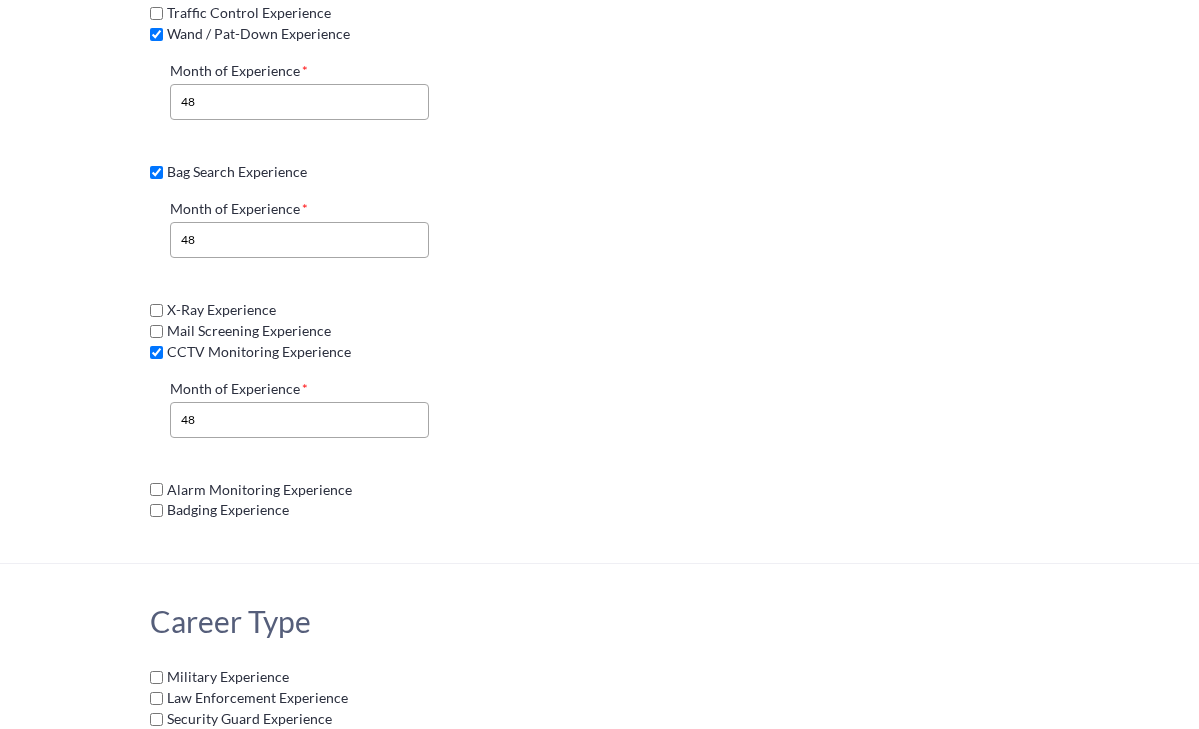 click on "Security Guard Experience Environment Retail Experience Month of Experience 48 Industrial Experience Residential Experience Month of Experience 48 Stadium / Venue Experience Month of Experience 48 Outdoor Experience Month of Experience 48 Office Experience Month of Experience 48 Bar / Nightclub Experience Month of Experience 48 Healthcare Experience Guarding Type Standing Guard Experience Month of Experience 48 Concierge Experience Month of Experience 48 Foot Patrol Experience Month of Experience 48 Automobile Patrol Experience Executive Protection Experience Armed Experience Security Assessment Experience Month of Experience 48 Event Experience Month of Experience 48 Guard Supervision Experience Month of Experience 48 Escort Experience Off-Duty Police Officer Experience Guarding Skill Crowd Control Experience Month of Experience 48 Arrest Procedures Experience Month of Experience 48 Traffic Control Experience Wand / Pat-Down Experience Month of Experience 48 Bag Search Experience Month of Experience 48 48" 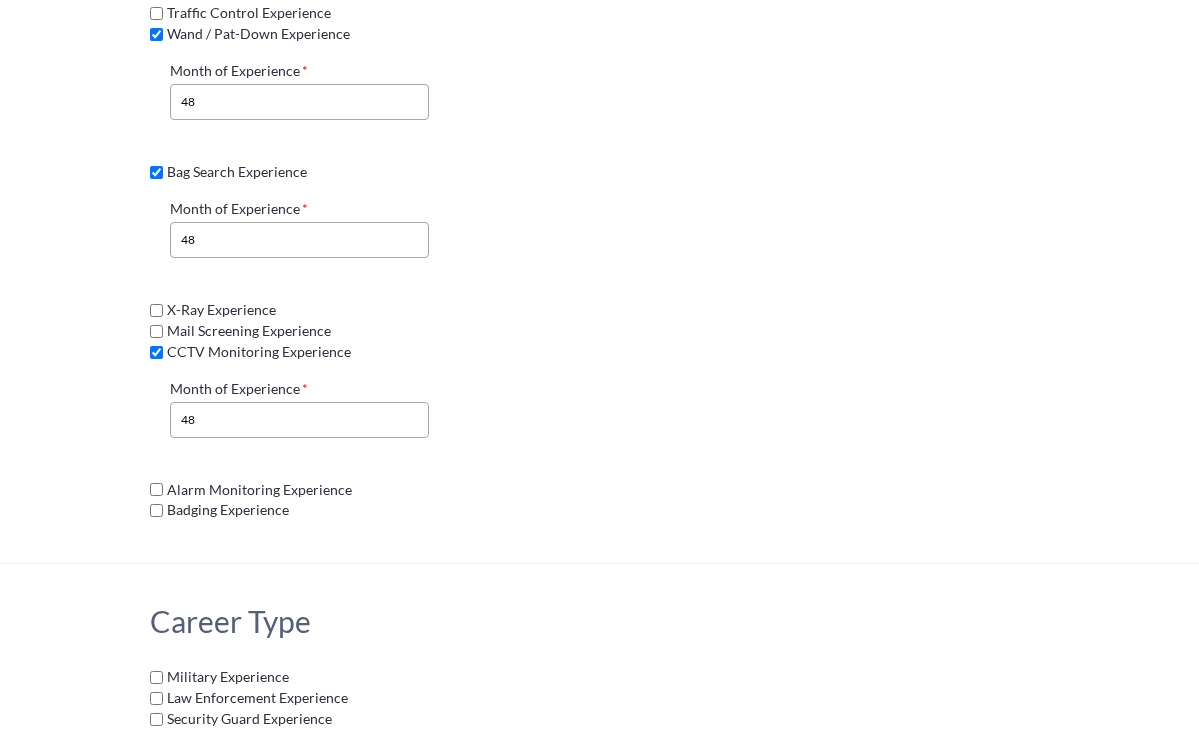 click on "Alarm Monitoring Experience" 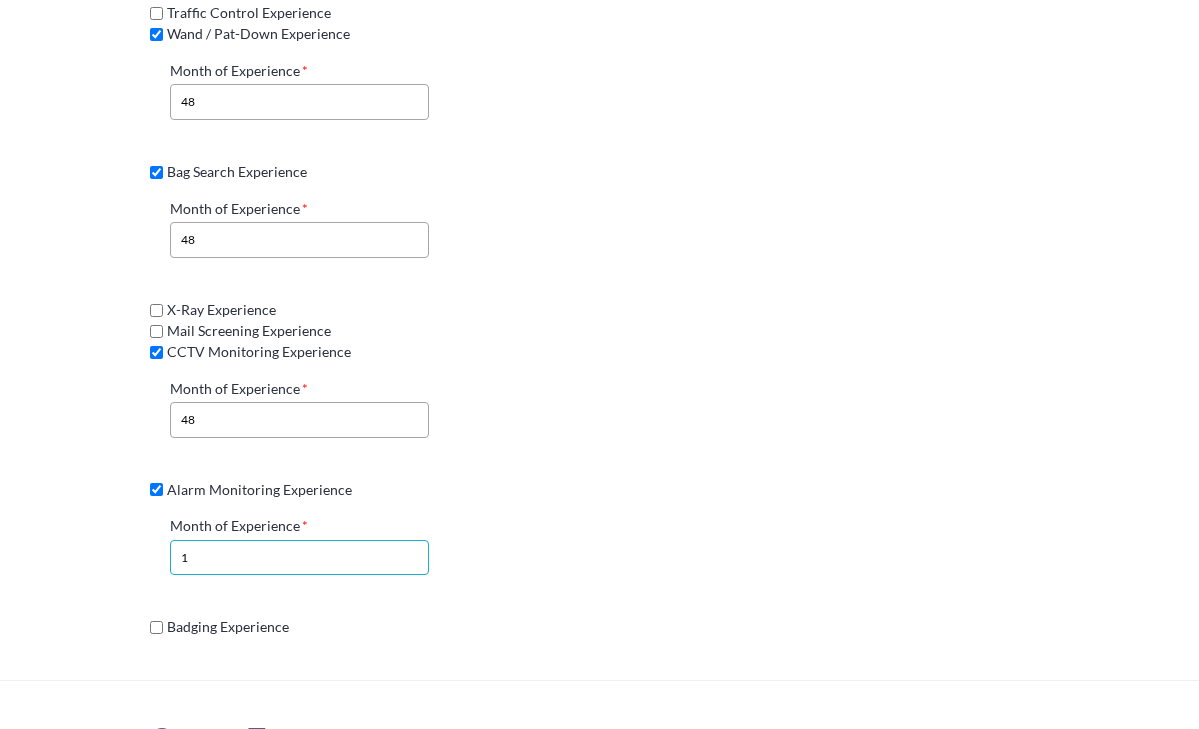 click on "1" 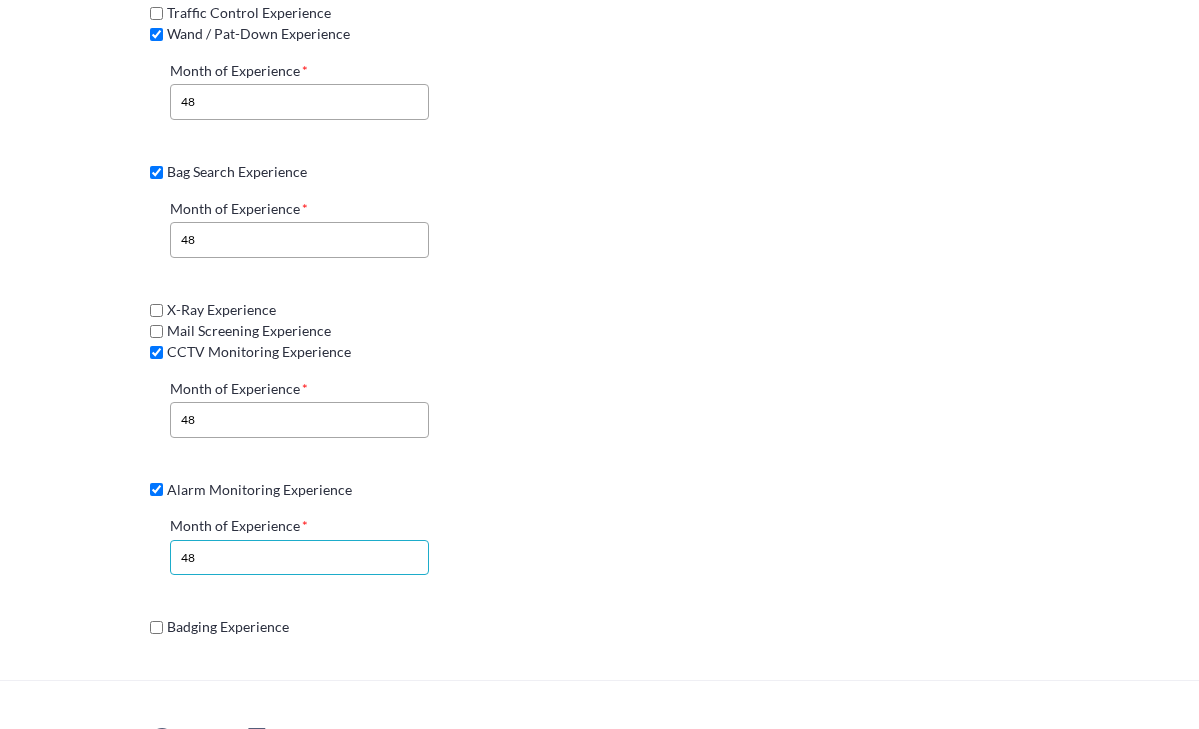 type on "48" 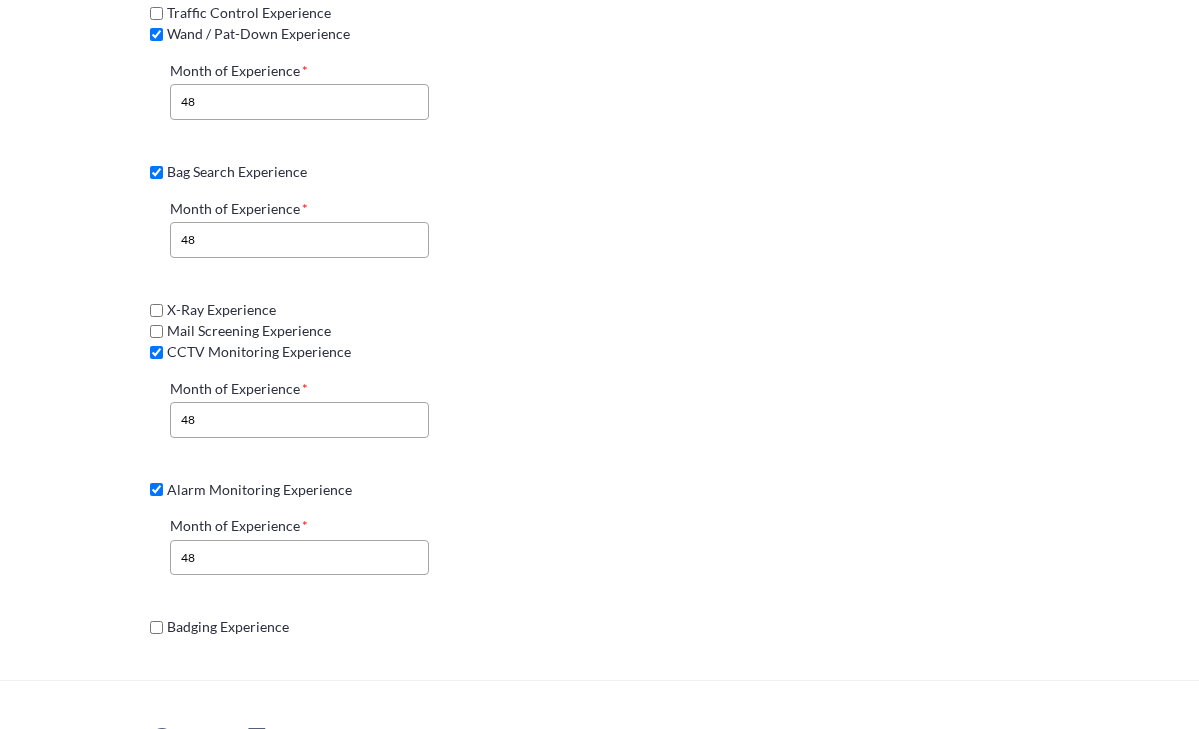 click on "Security Guard Experience Environment Retail Experience Month of Experience 48 Industrial Experience Residential Experience Month of Experience 48 Stadium / Venue Experience Month of Experience 48 Outdoor Experience Month of Experience 48 Office Experience Month of Experience 48 Bar / Nightclub Experience Month of Experience 48 Healthcare Experience Guarding Type Standing Guard Experience Month of Experience 48 Concierge Experience Month of Experience 48 Foot Patrol Experience Month of Experience 48 Automobile Patrol Experience Executive Protection Experience Armed Experience Security Assessment Experience Month of Experience 48 Event Experience Month of Experience 48 Guard Supervision Experience Month of Experience 48 Escort Experience Off-Duty Police Officer Experience Guarding Skill Crowd Control Experience Month of Experience 48 Arrest Procedures Experience Month of Experience 48 Traffic Control Experience Wand / Pat-Down Experience Month of Experience 48 Bag Search Experience Month of Experience 48 48 48" 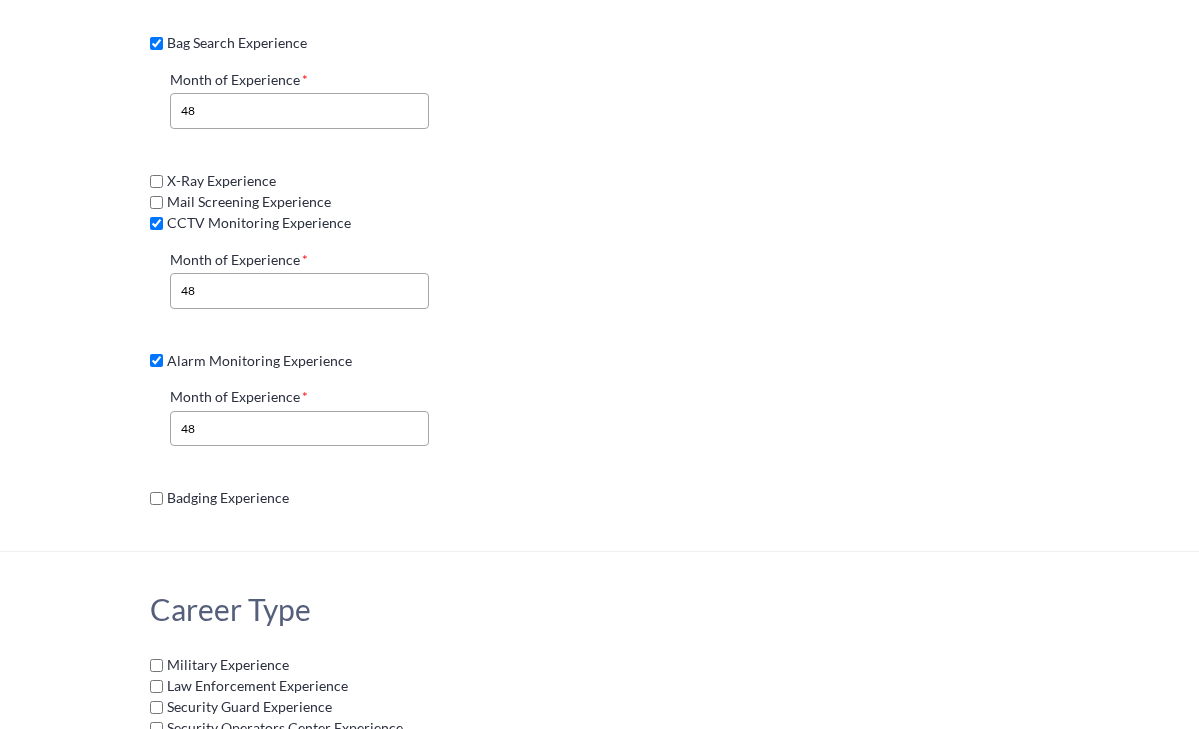 scroll, scrollTop: 3480, scrollLeft: 0, axis: vertical 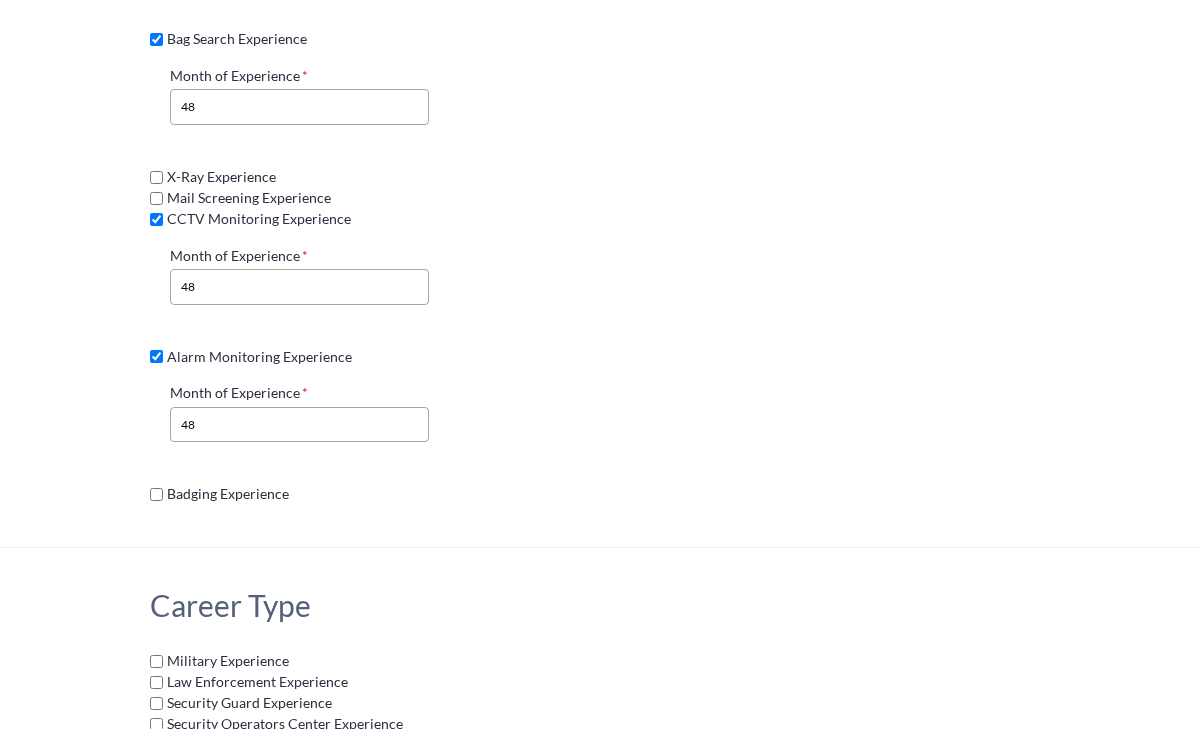 click on "Badging Experience" 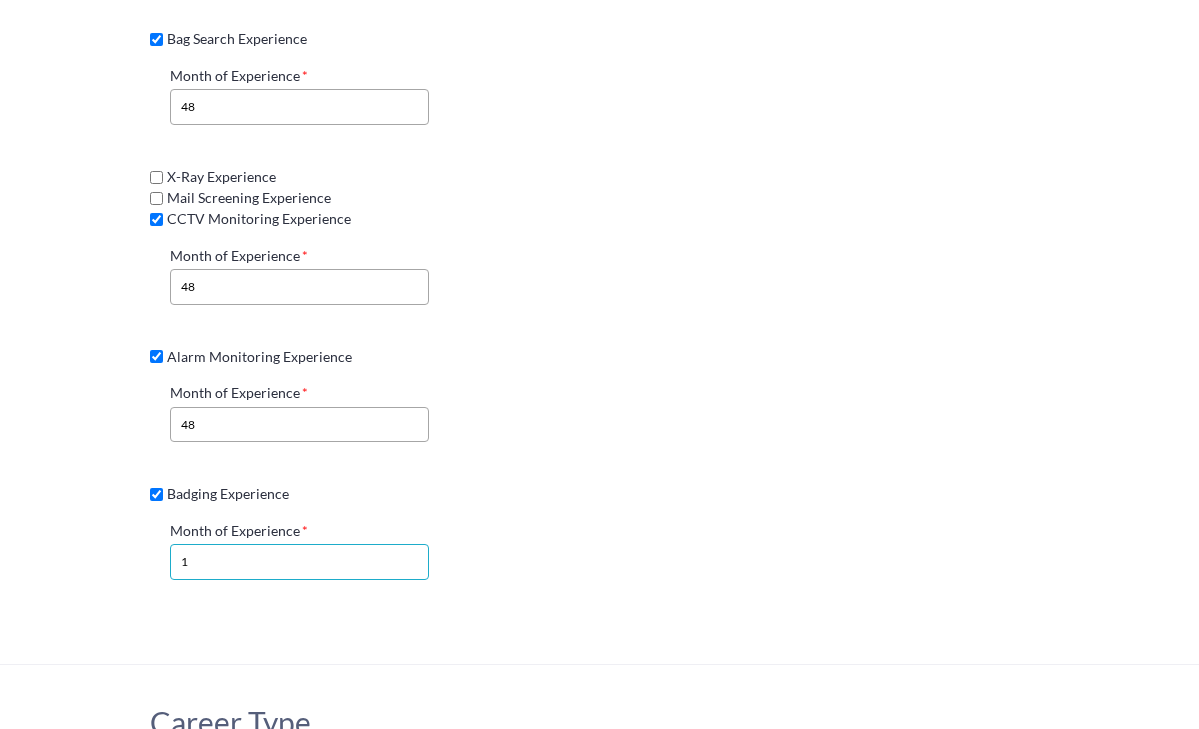 click on "1" 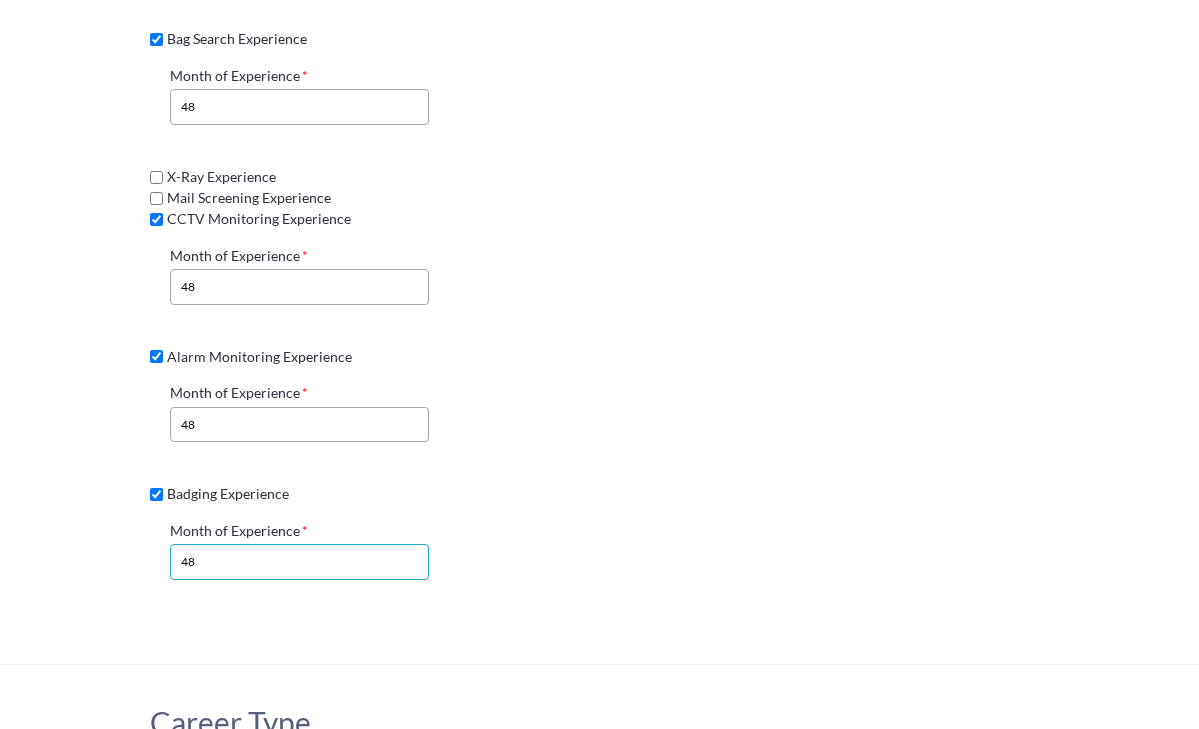 type on "48" 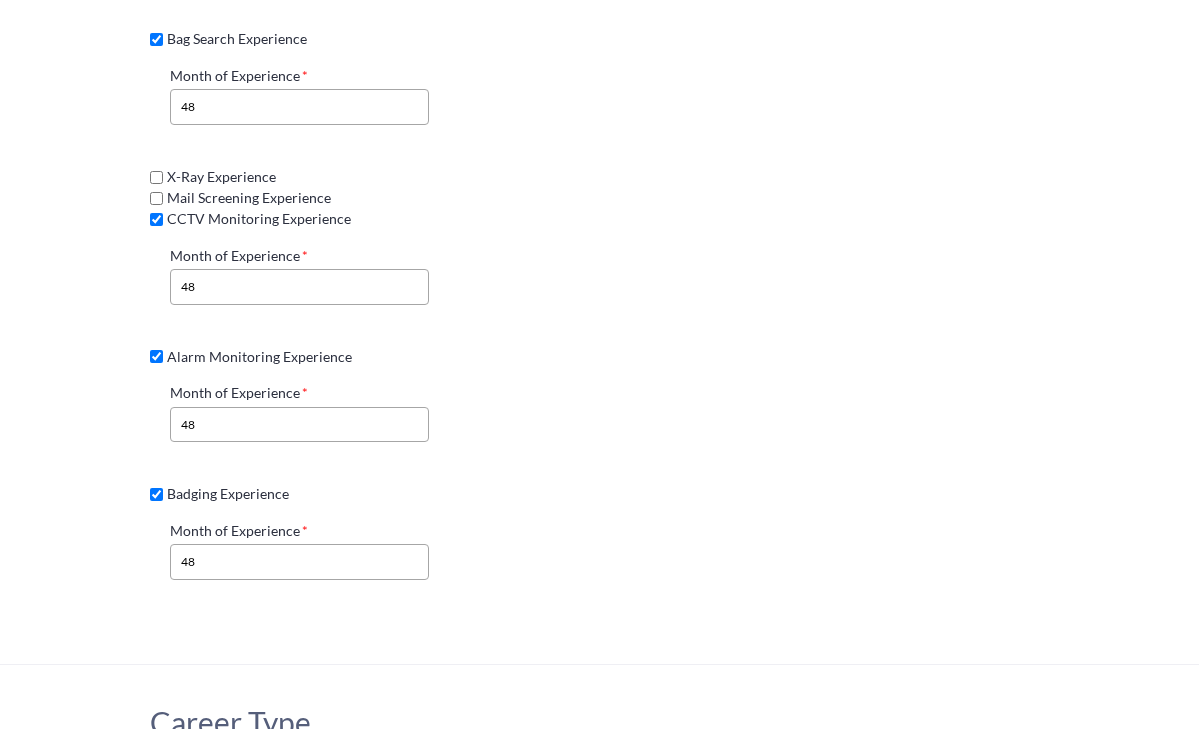 click on "Security Guard Experience Environment Retail Experience Month of Experience 48 Industrial Experience Residential Experience Month of Experience 48 Stadium / Venue Experience Month of Experience 48 Outdoor Experience Month of Experience 48 Office Experience Month of Experience 48 Bar / Nightclub Experience Month of Experience 48 Healthcare Experience Guarding Type Standing Guard Experience Month of Experience 48 Concierge Experience Month of Experience 48 Foot Patrol Experience Month of Experience 48 Automobile Patrol Experience Executive Protection Experience Armed Experience Security Assessment Experience Month of Experience 48 Event Experience Month of Experience 48 Guard Supervision Experience Month of Experience 48 Escort Experience Off-Duty Police Officer Experience Guarding Skill Crowd Control Experience Month of Experience 48 Arrest Procedures Experience Month of Experience 48 Traffic Control Experience Wand / Pat-Down Experience Month of Experience 48 Bag Search Experience Month of Experience 48 48 48" 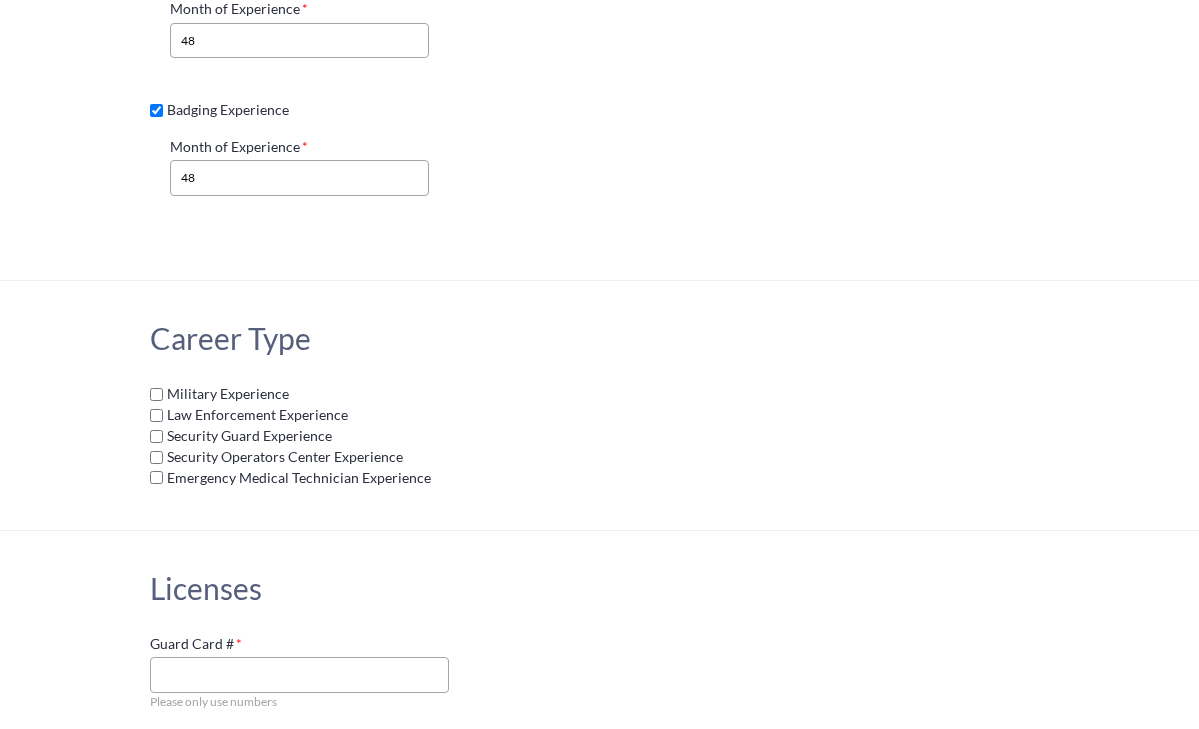 scroll, scrollTop: 3865, scrollLeft: 0, axis: vertical 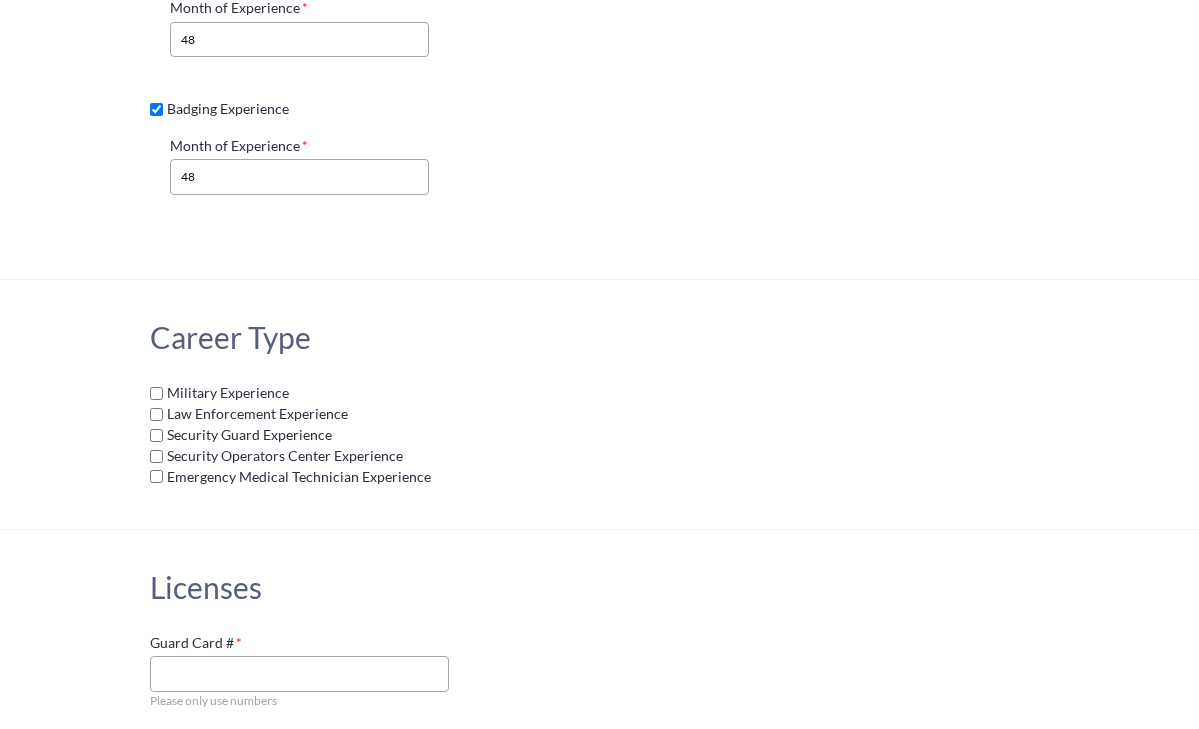 click on "Security Guard Experience" 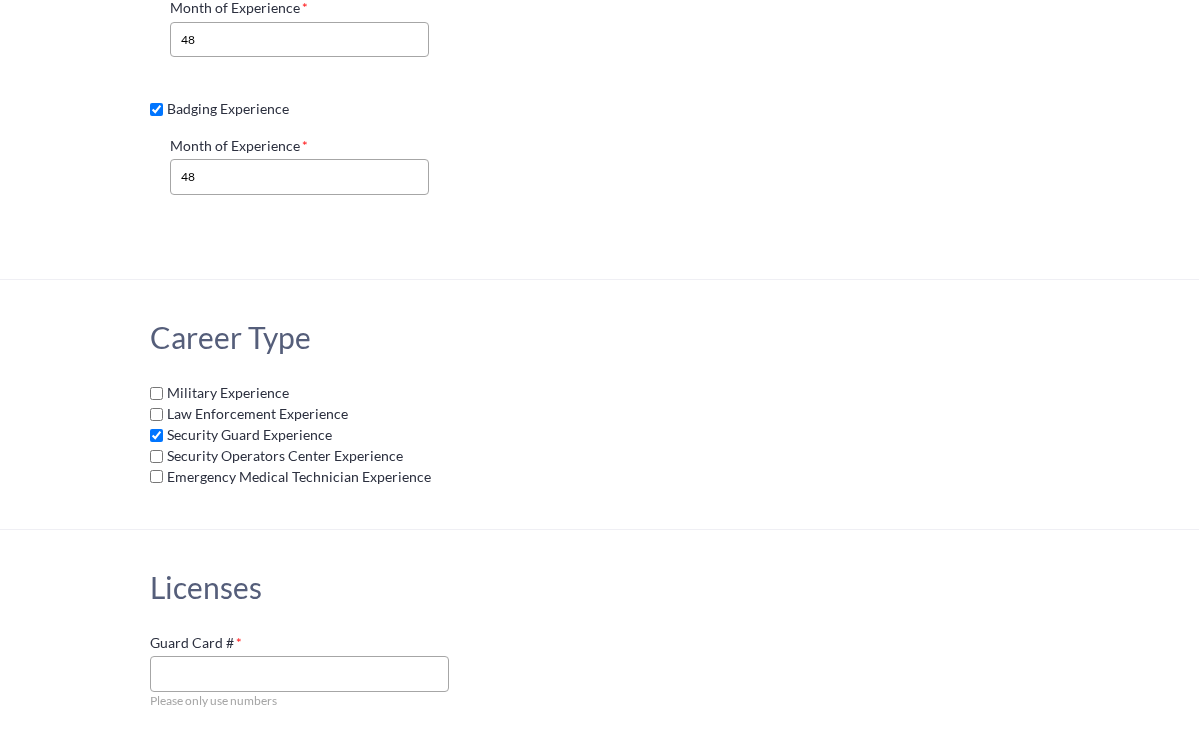 select 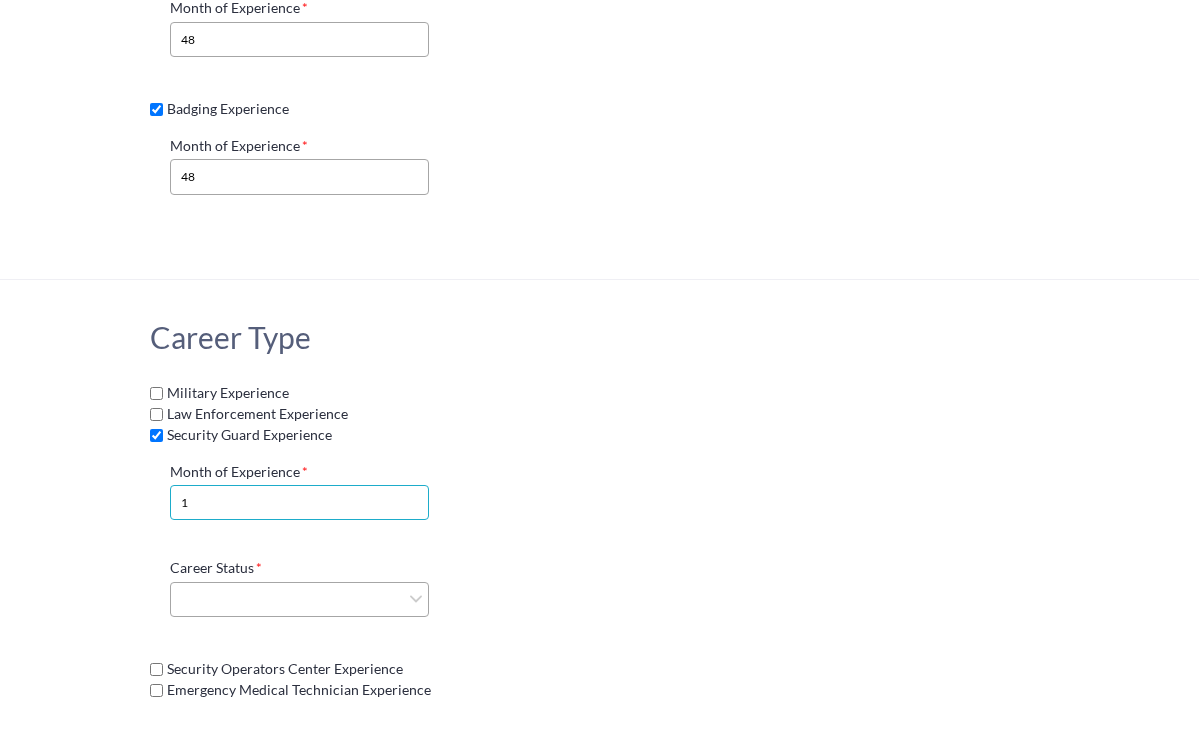 click on "1" 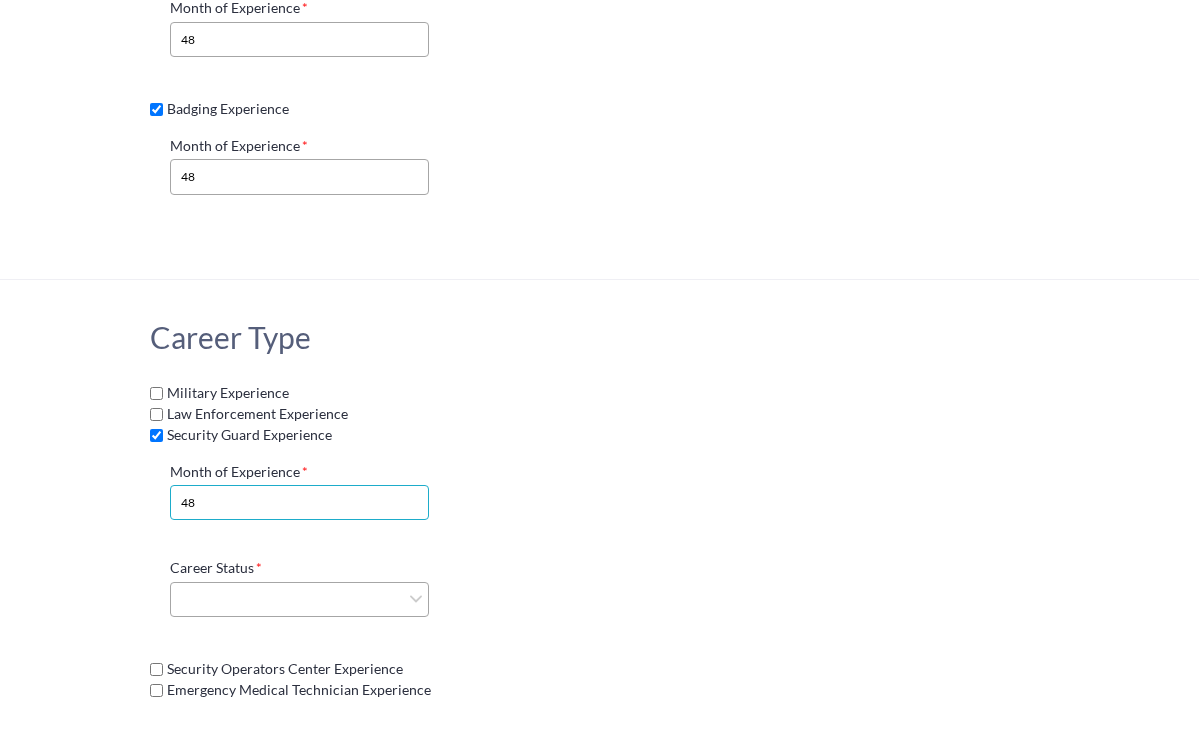type on "48" 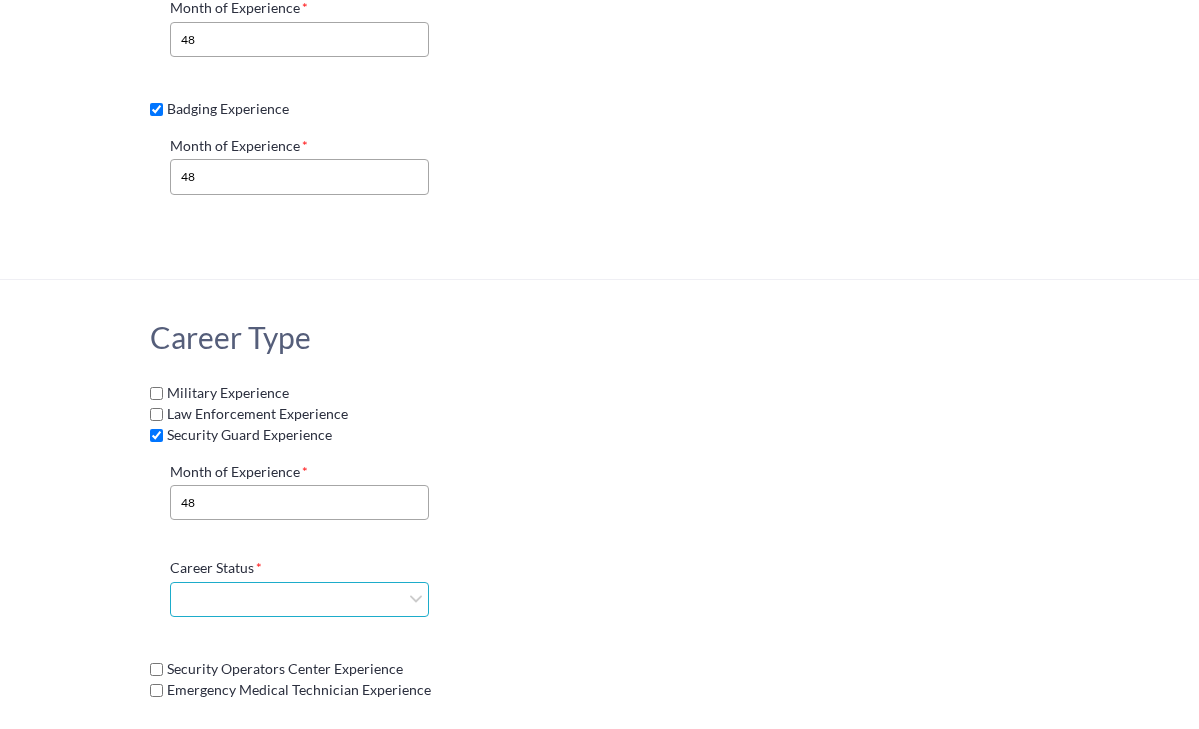select on "current" 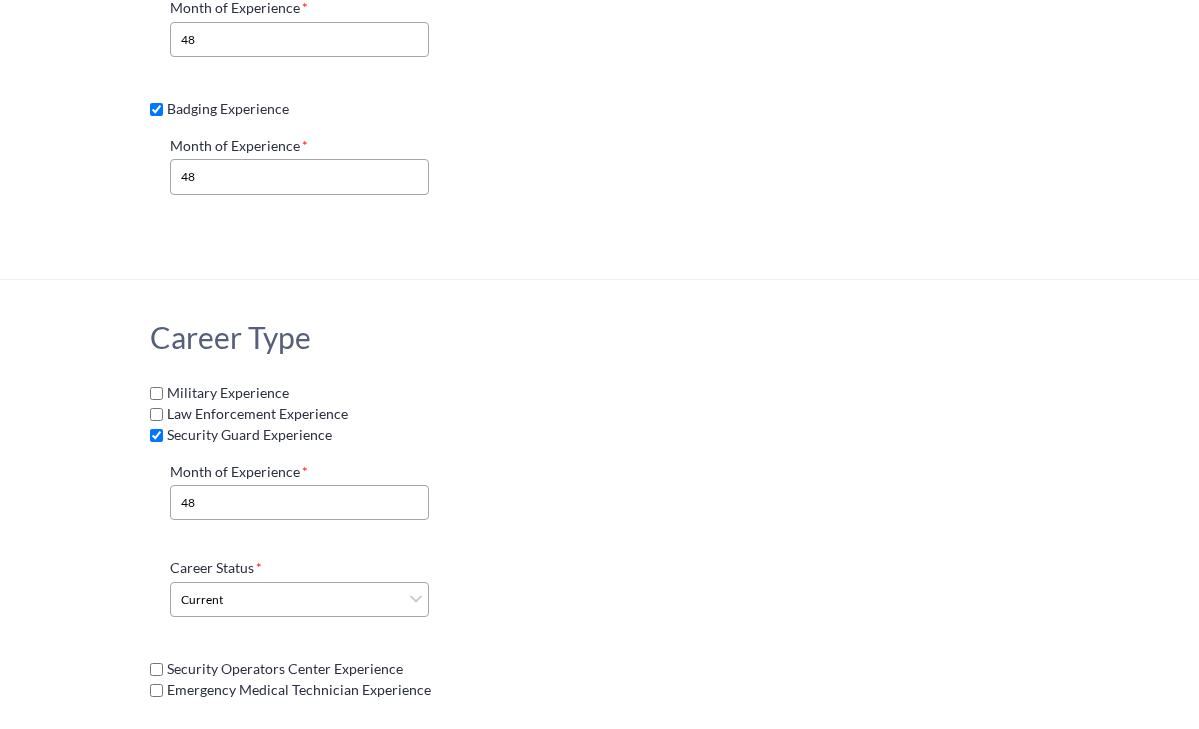 click on "Career Type Military Experience Law Enforcement Experience Security Guard Experience Month of Experience 48 Career Status Current Former Security Operators Center Experience Emergency Medical Technician Experience" 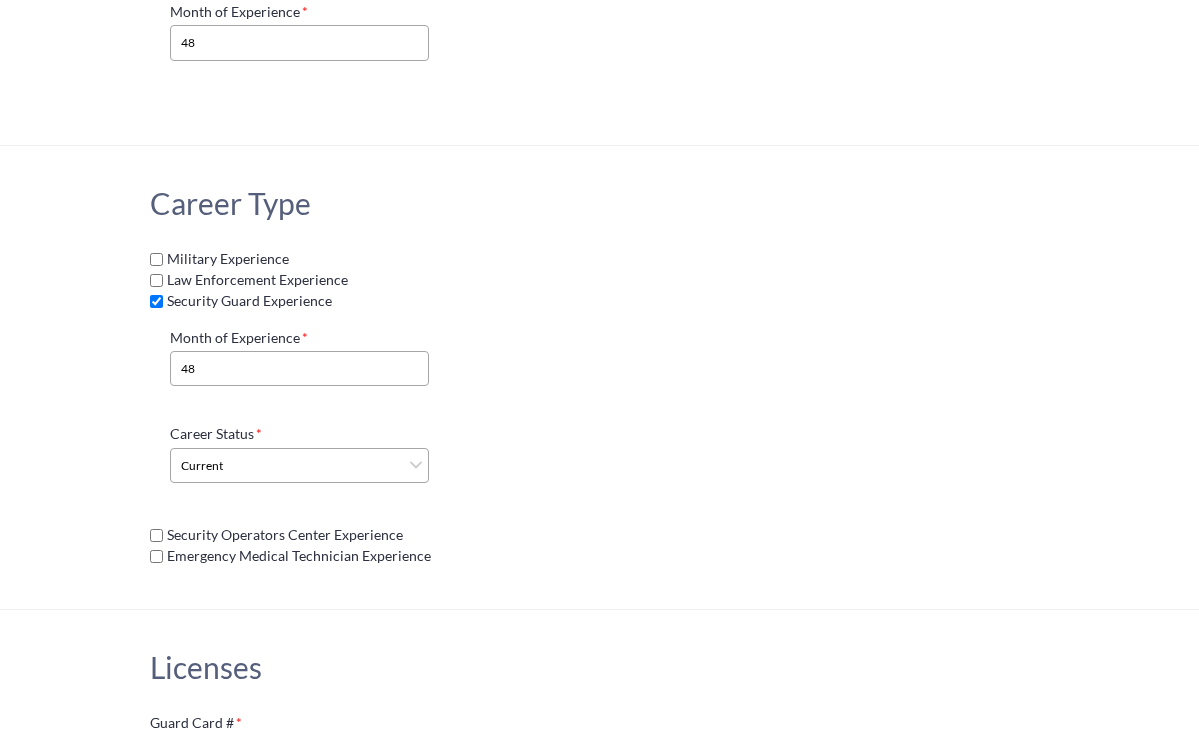 scroll, scrollTop: 4051, scrollLeft: 0, axis: vertical 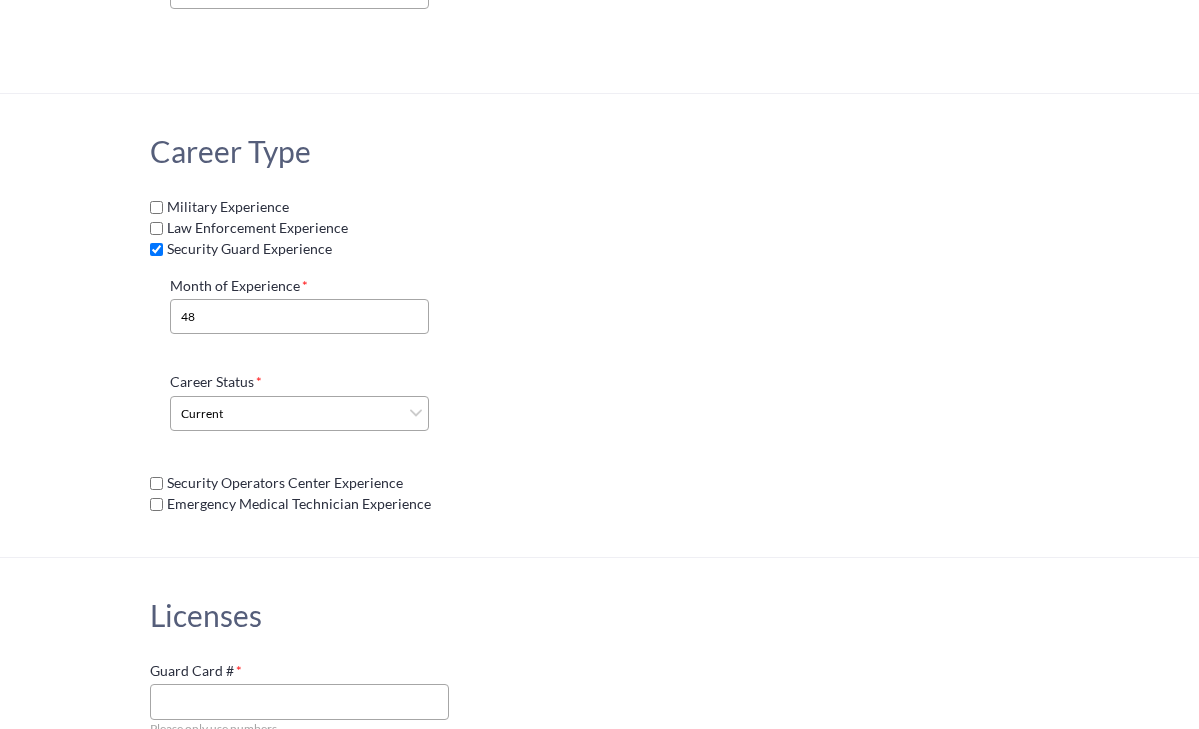 click on "Security Operators Center Experience" 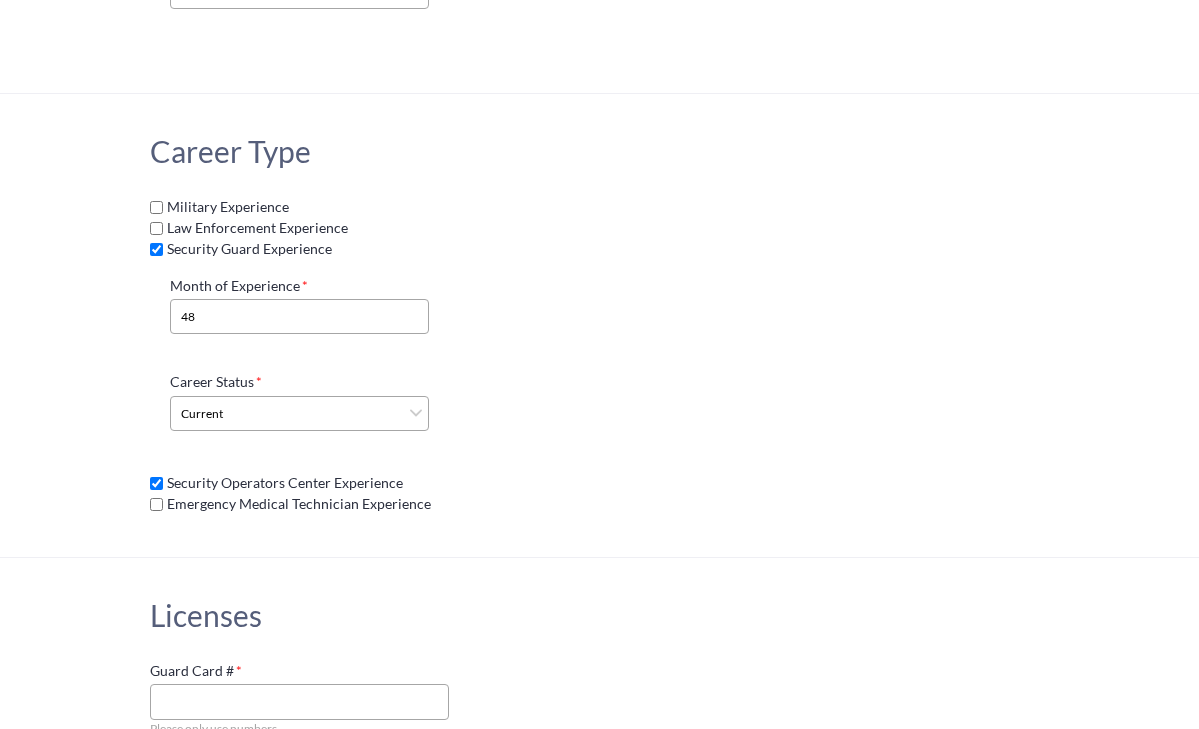 select 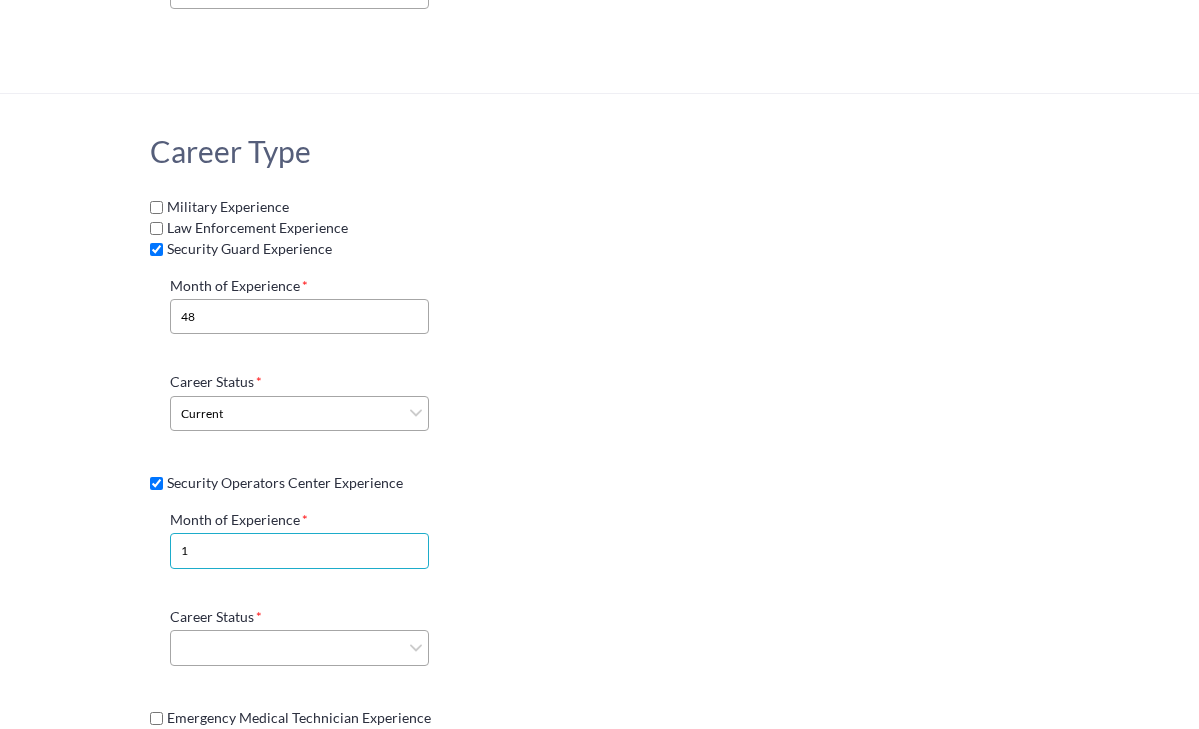 click on "1" 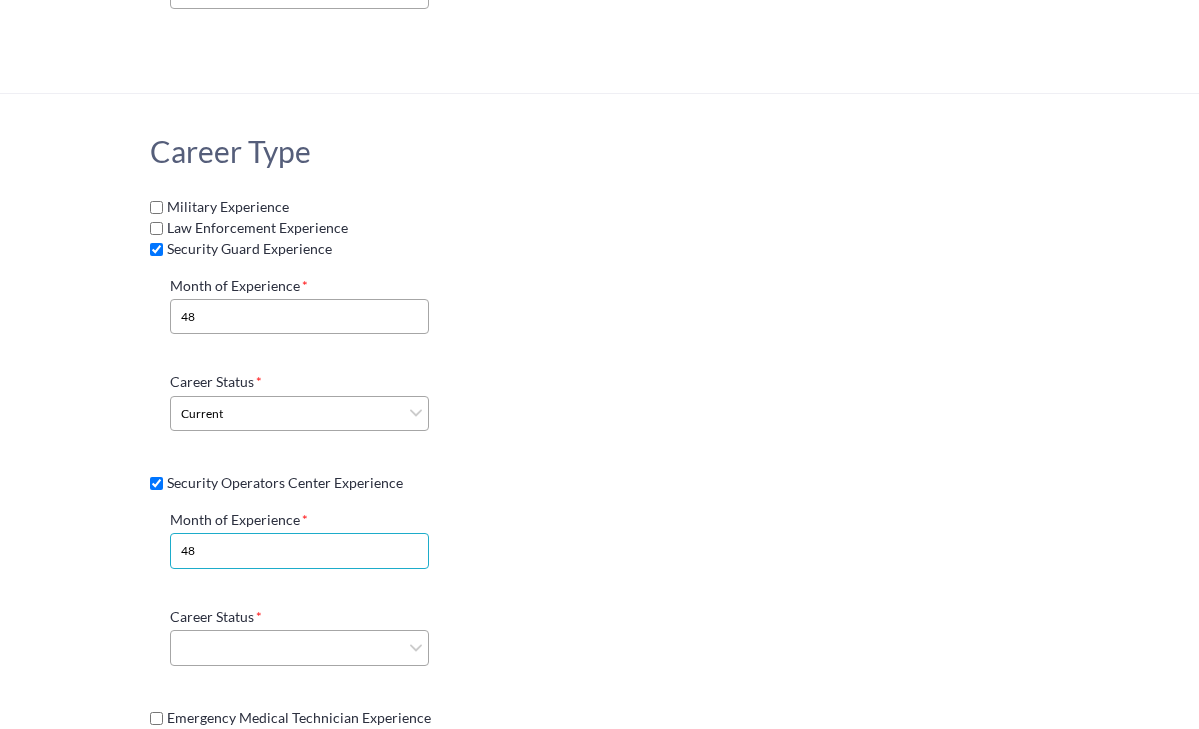 type on "48" 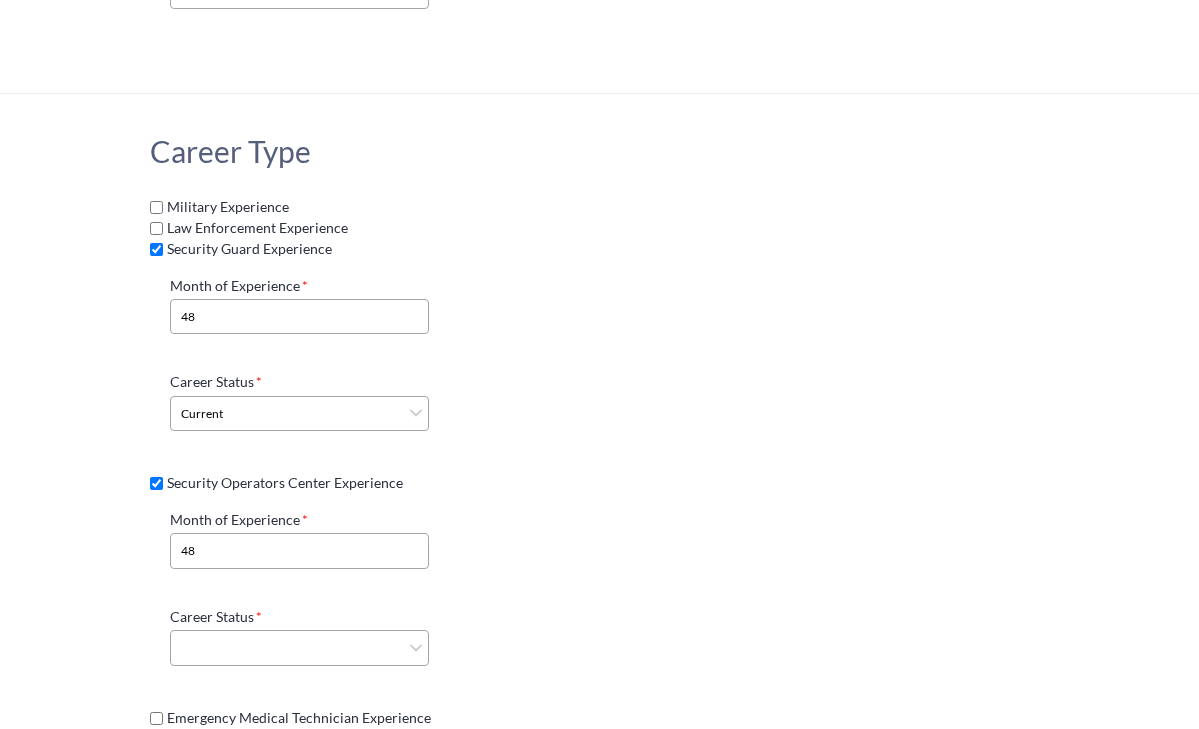 click on "Career Type Military Experience Law Enforcement Experience Security Guard Experience Month of Experience 48 Career Status Current Former Security Operators Center Experience Month of Experience 48 Career Status Current Former Emergency Medical Technician Experience" 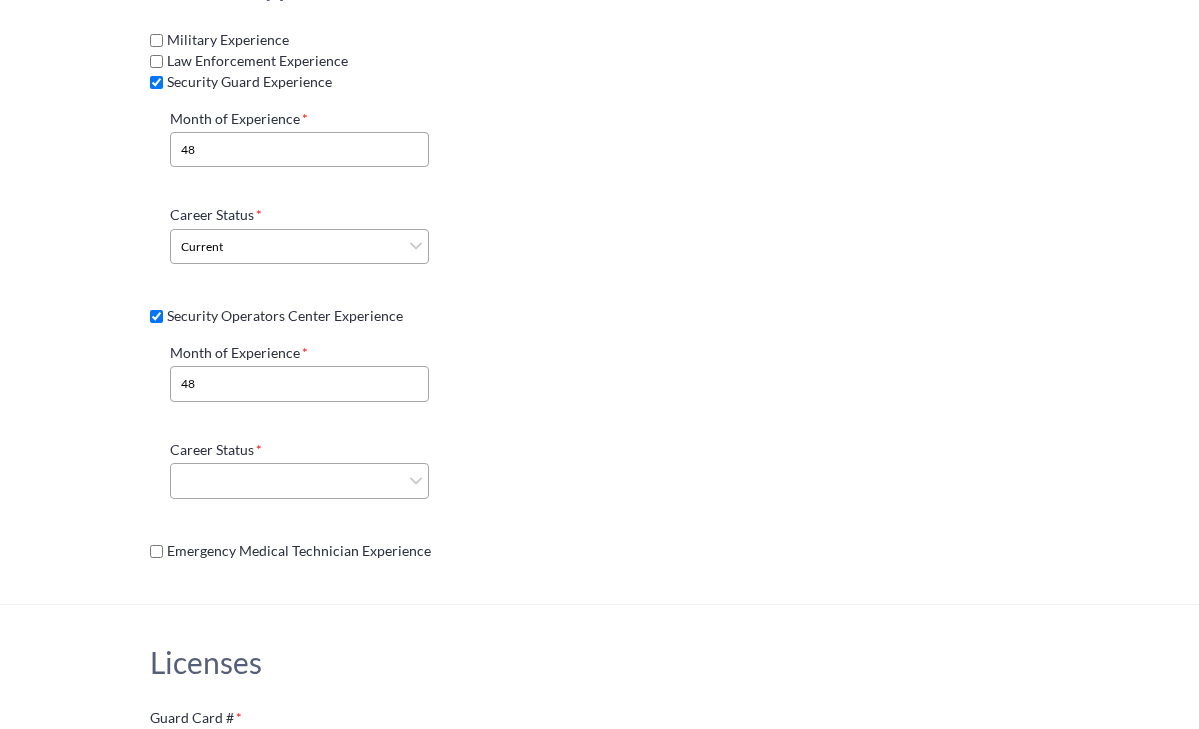 scroll, scrollTop: 4219, scrollLeft: 0, axis: vertical 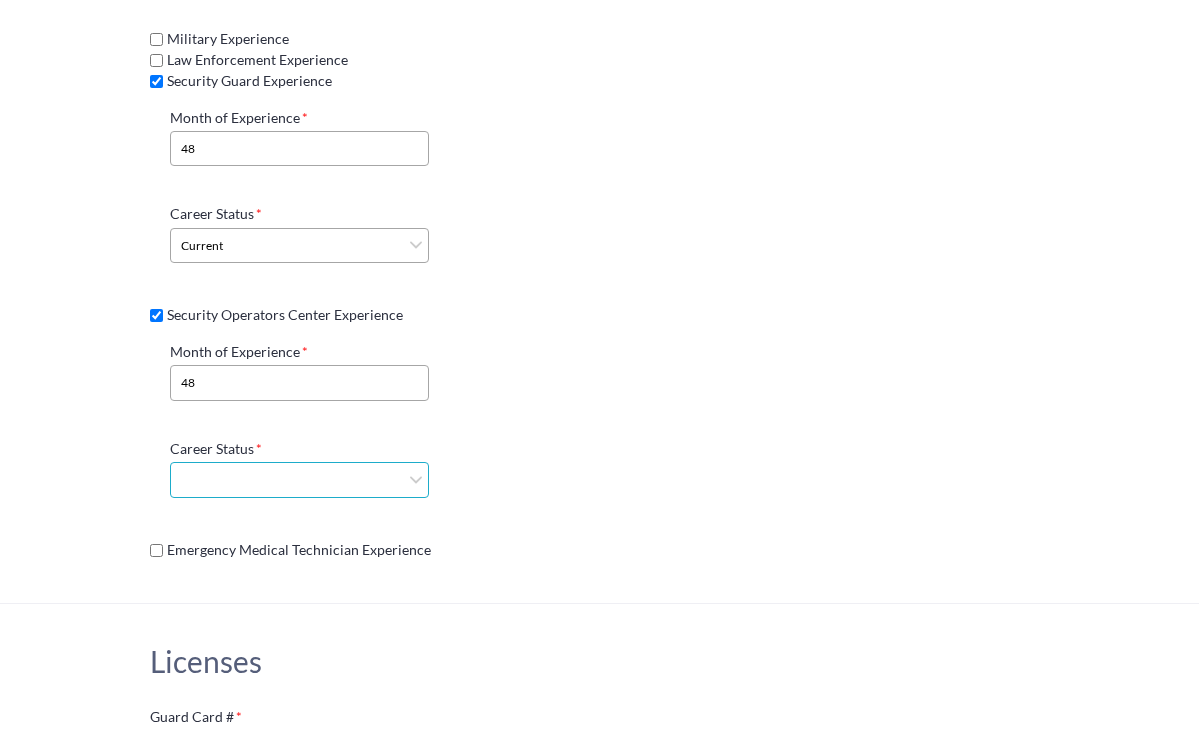 select on "current" 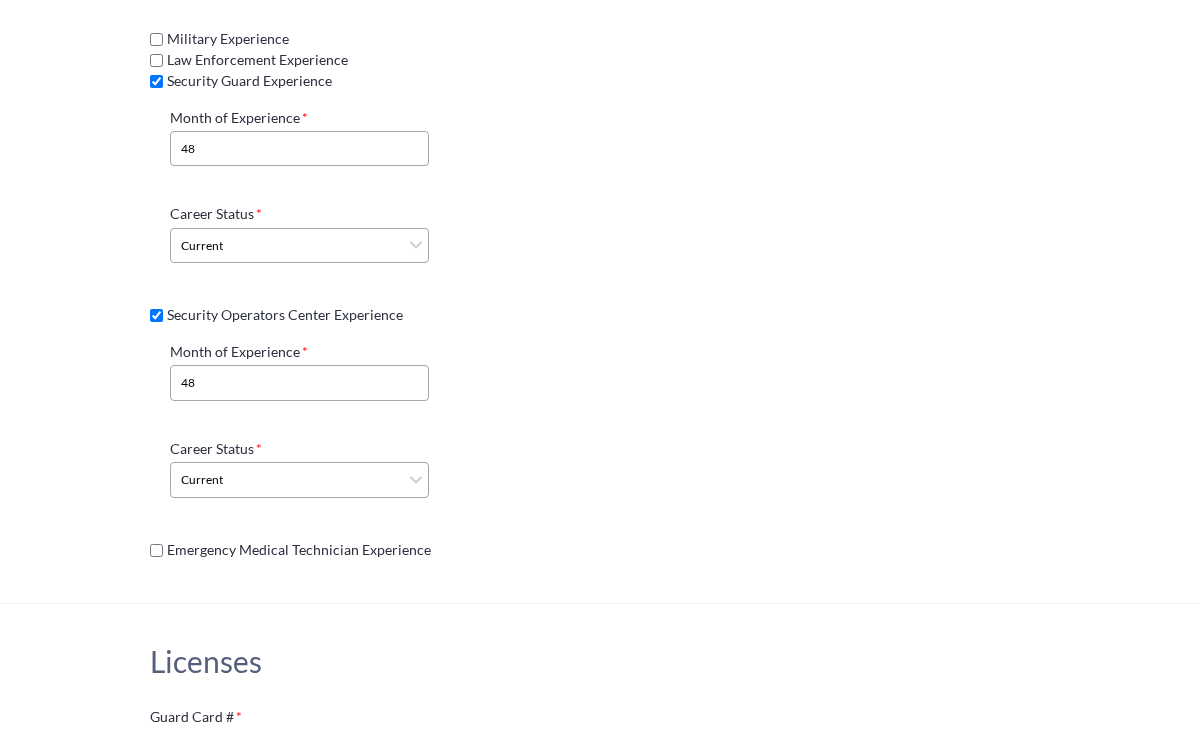 click on "Career Type Military Experience Law Enforcement Experience Security Guard Experience Month of Experience 48 Career Status Current Former Security Operators Center Experience Month of Experience 48 Career Status Current Former Emergency Medical Technician Experience" 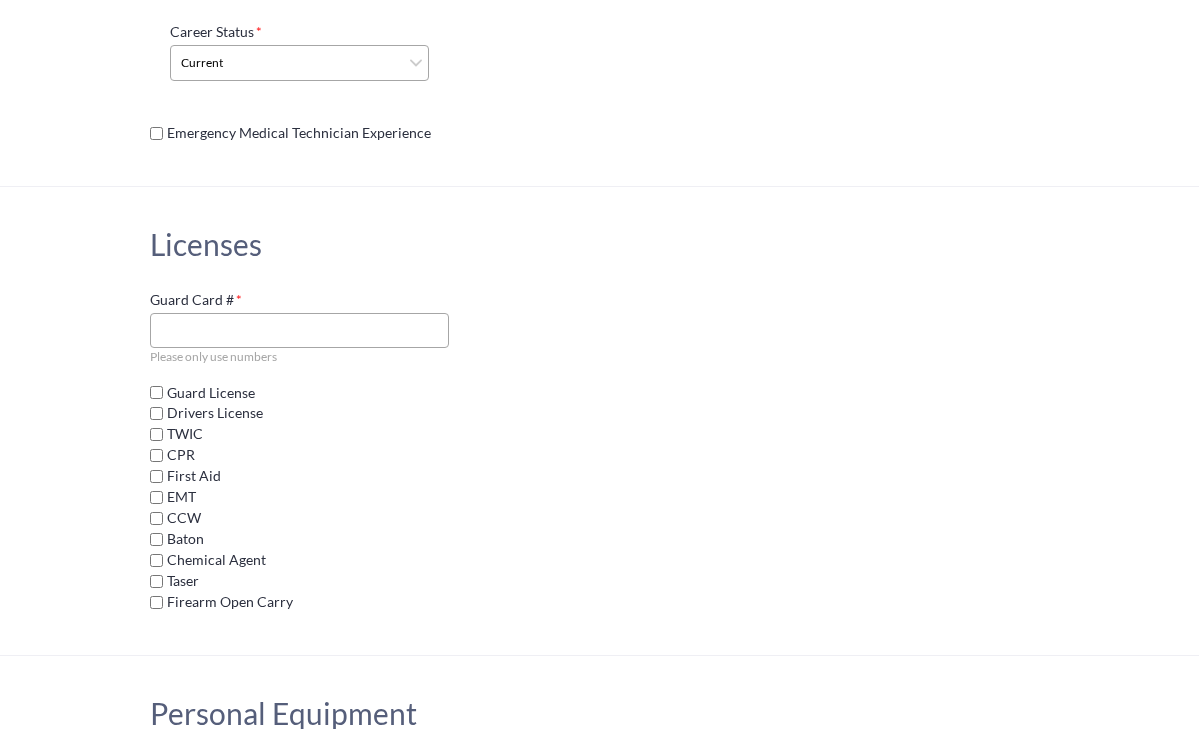 scroll, scrollTop: 4641, scrollLeft: 0, axis: vertical 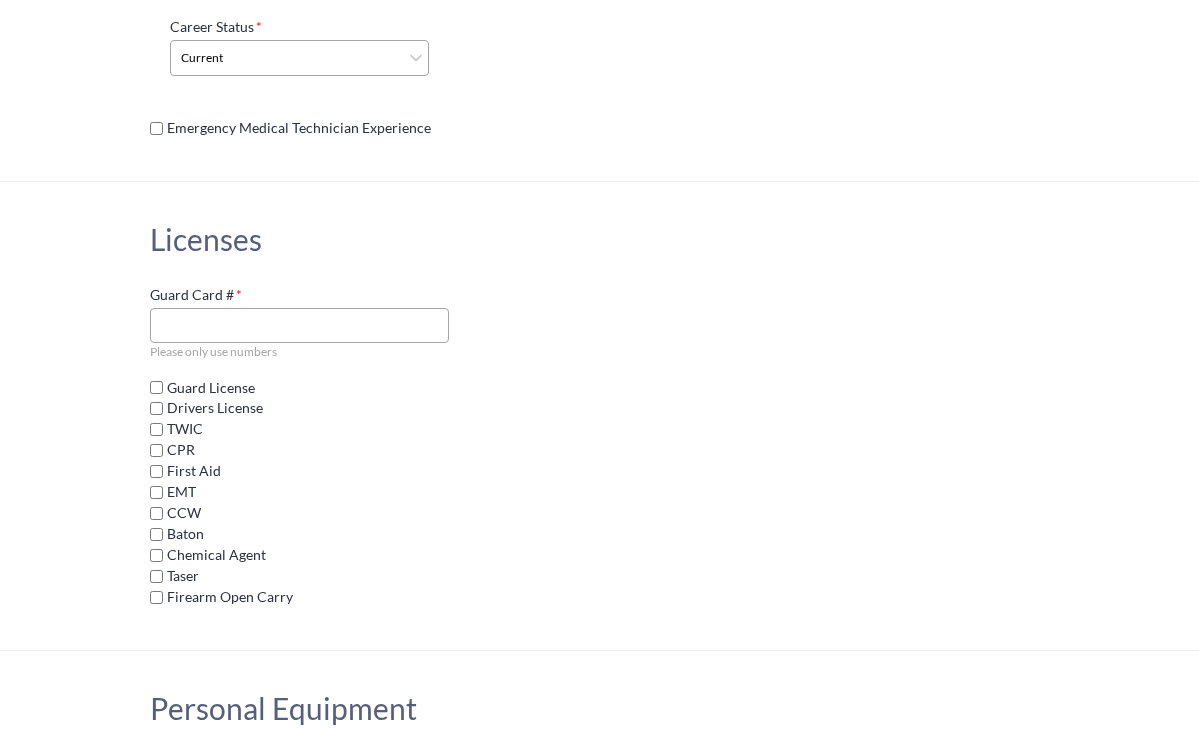 click on "Guard License" 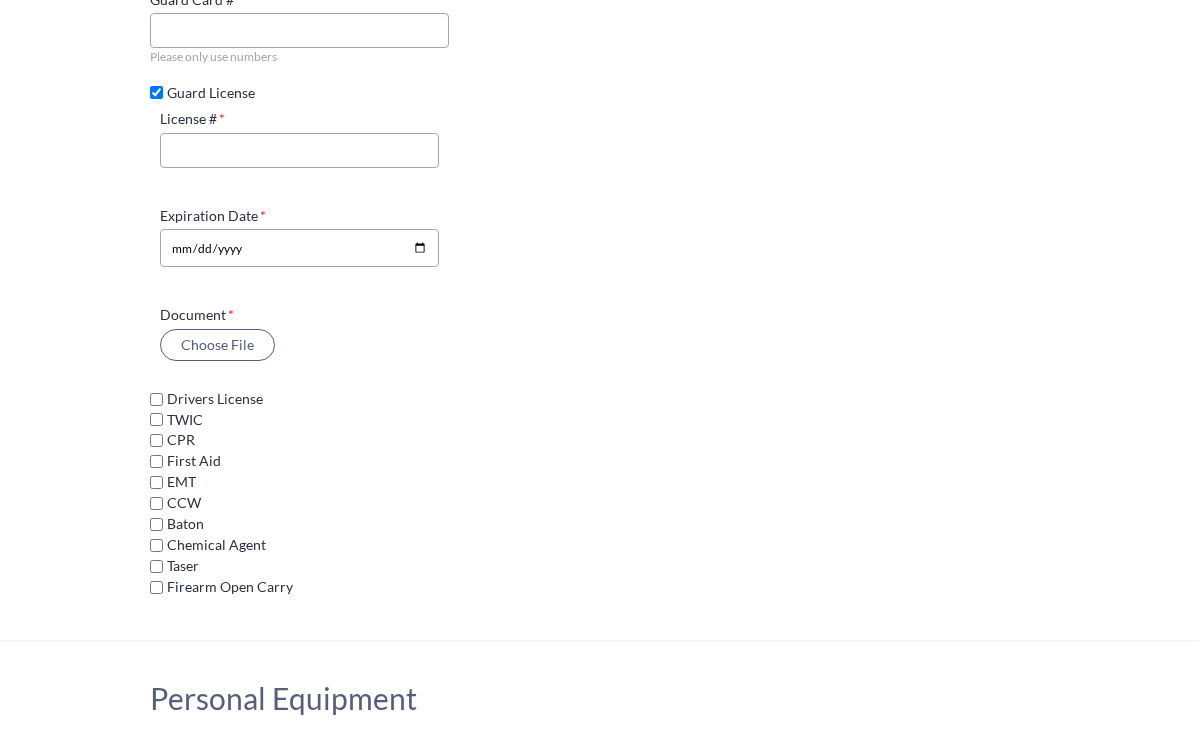 scroll, scrollTop: 4939, scrollLeft: 0, axis: vertical 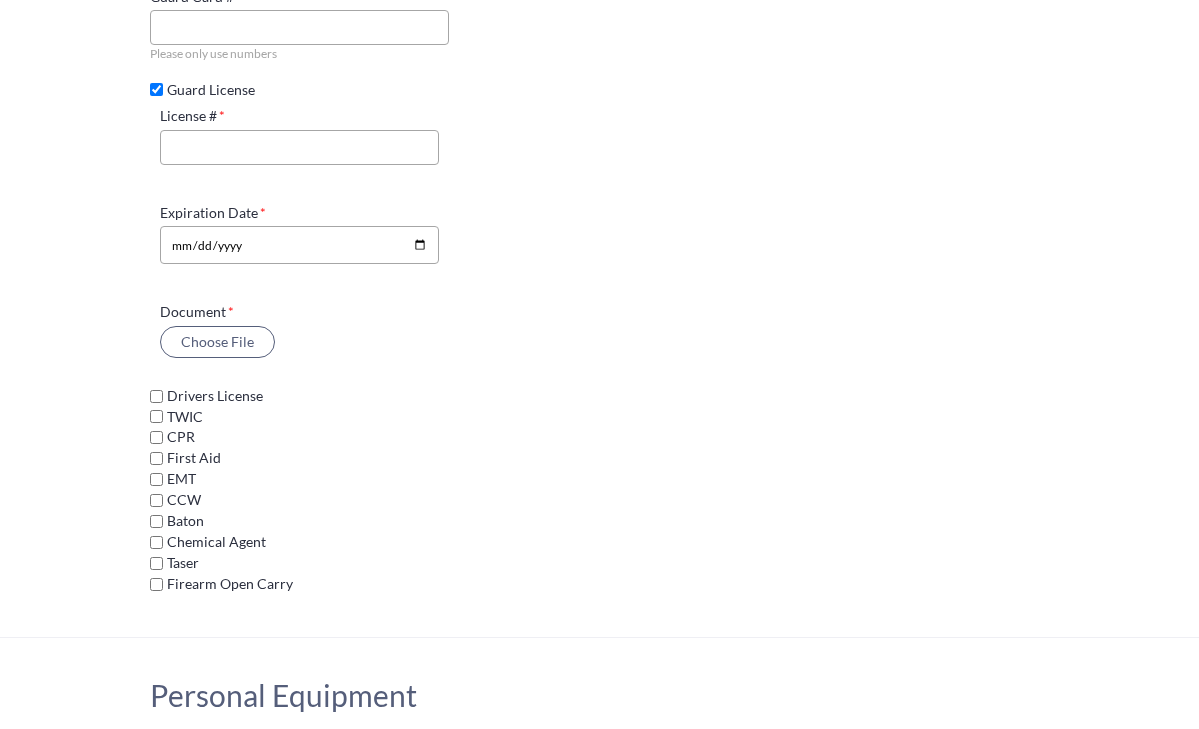 click on "CPR" 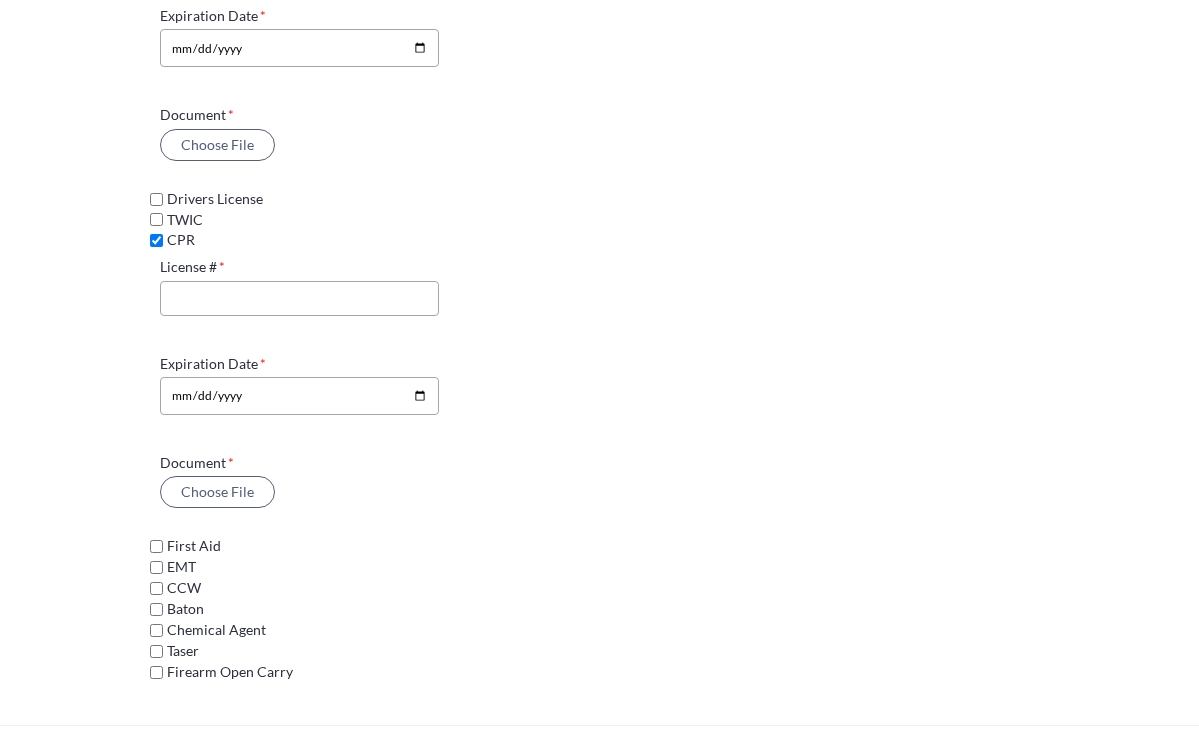 scroll, scrollTop: 5158, scrollLeft: 0, axis: vertical 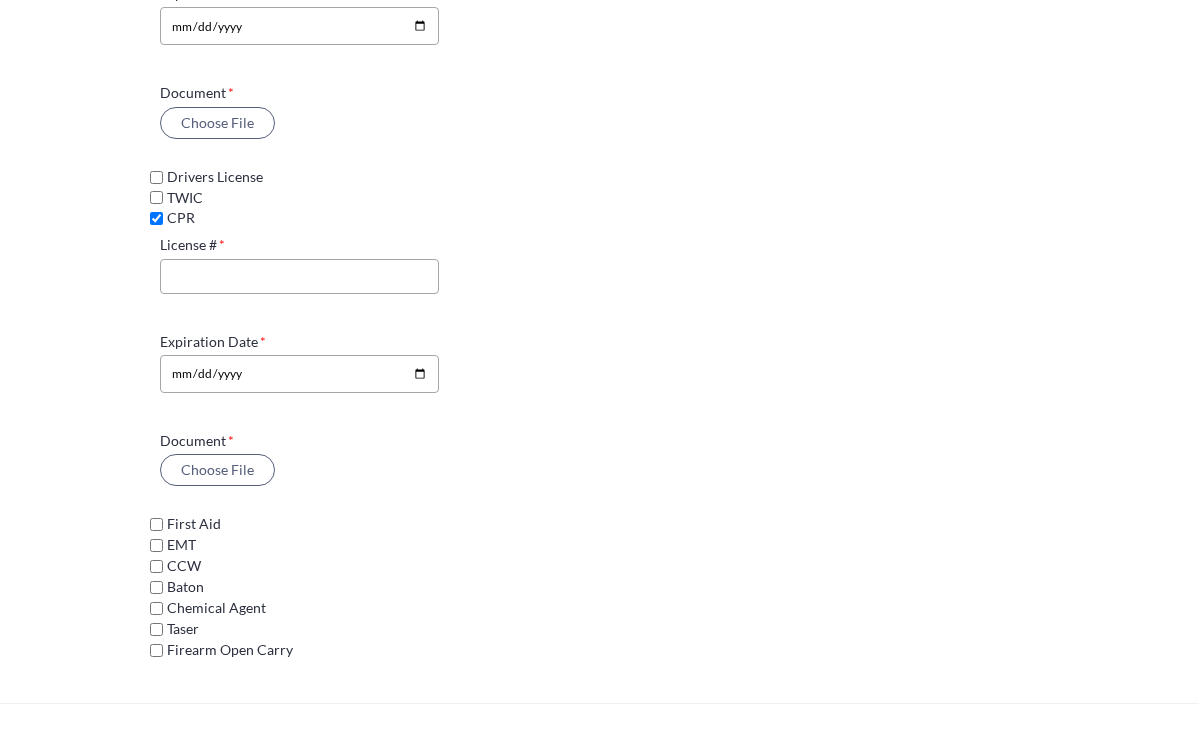 click on "First Aid" 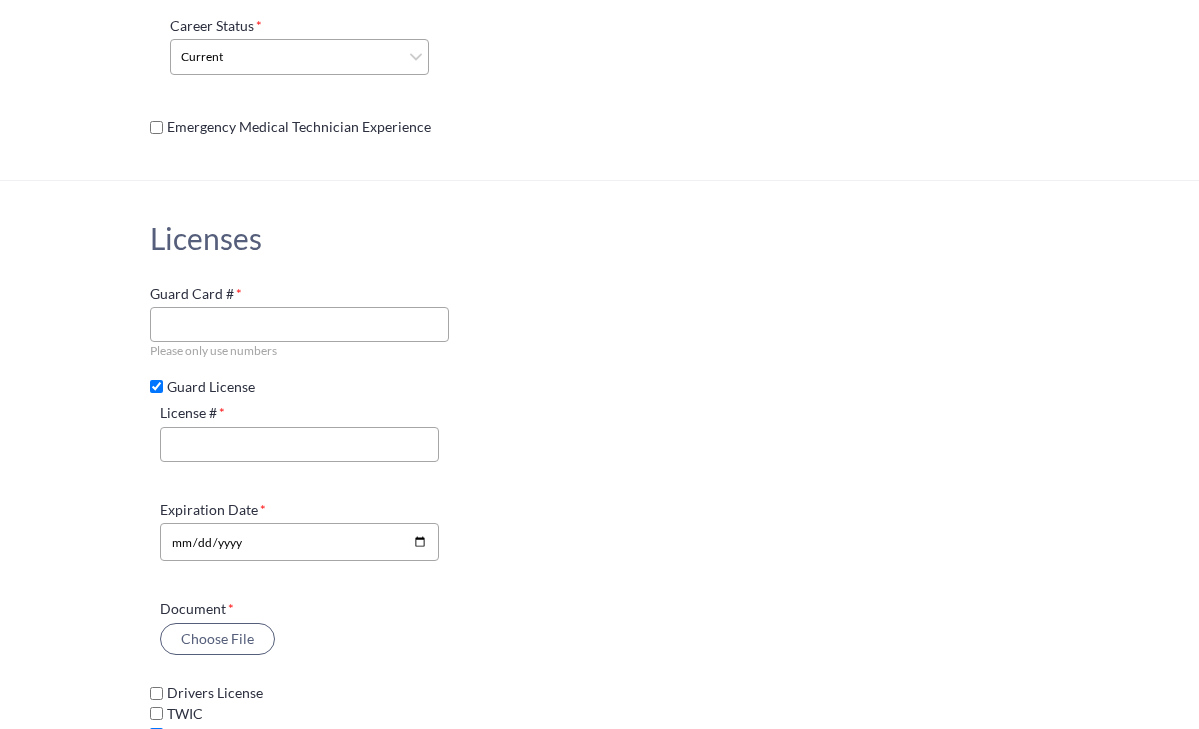 scroll, scrollTop: 4646, scrollLeft: 0, axis: vertical 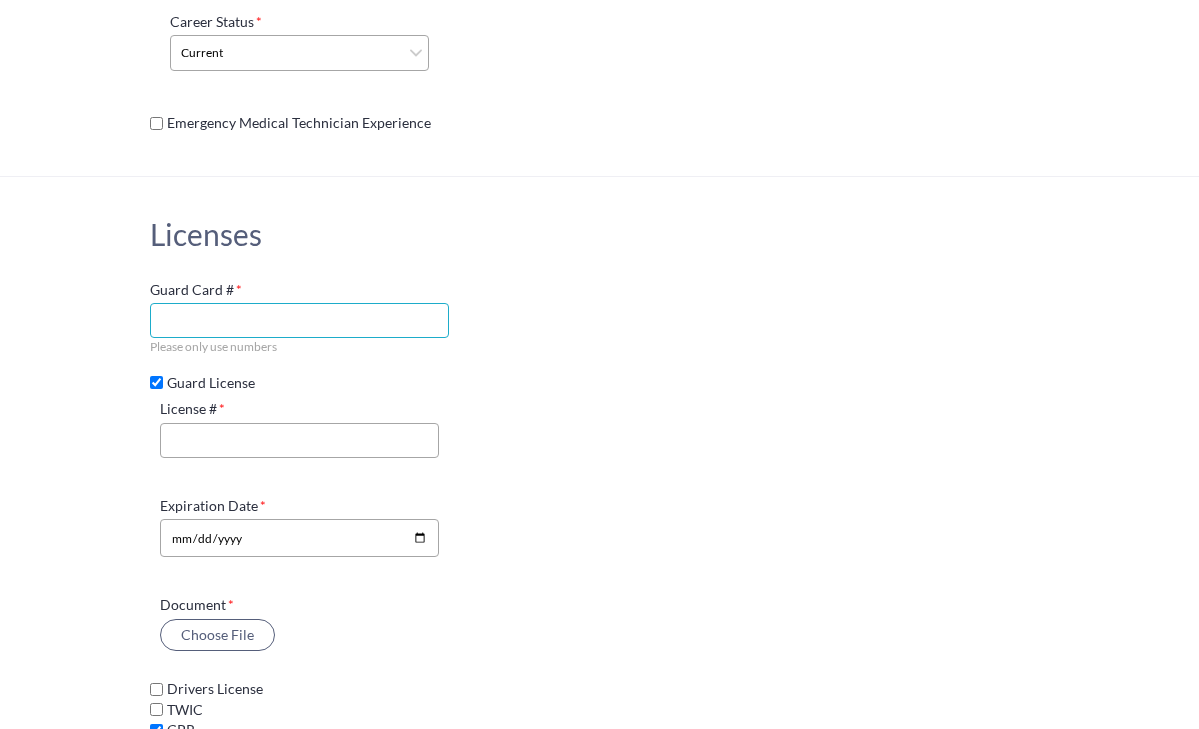 click on "Guard Card # Please only use numbers" 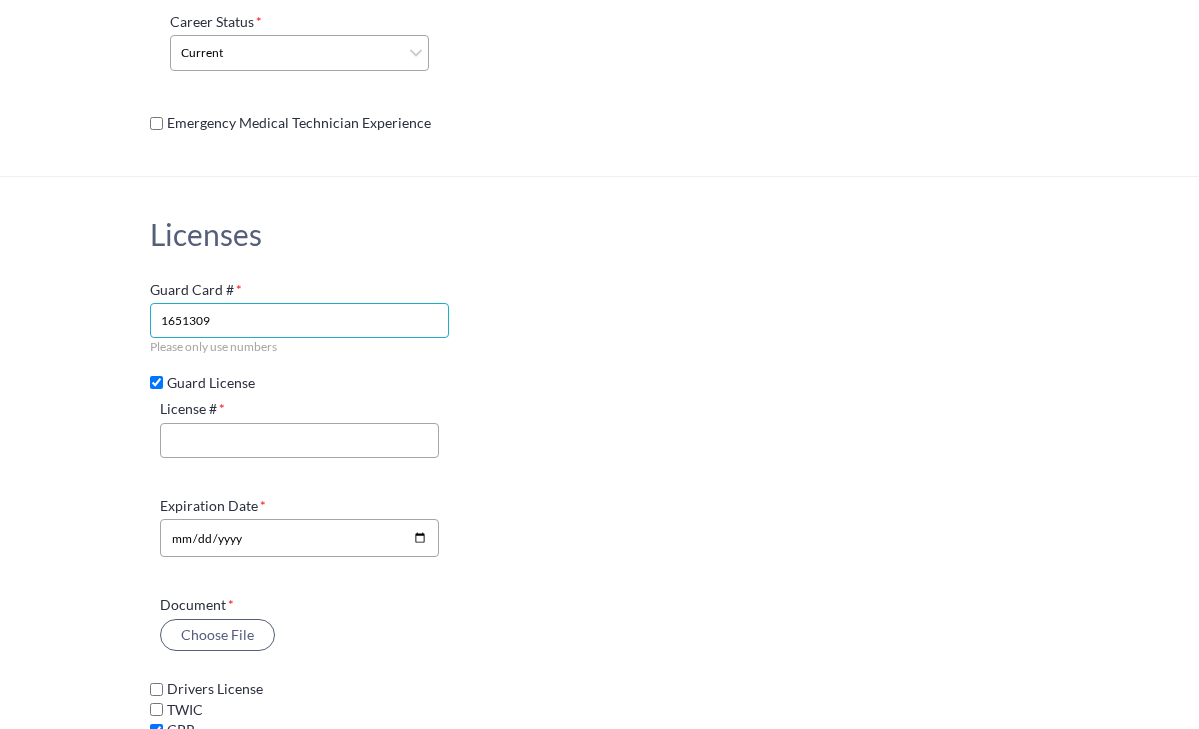 type on "1651309" 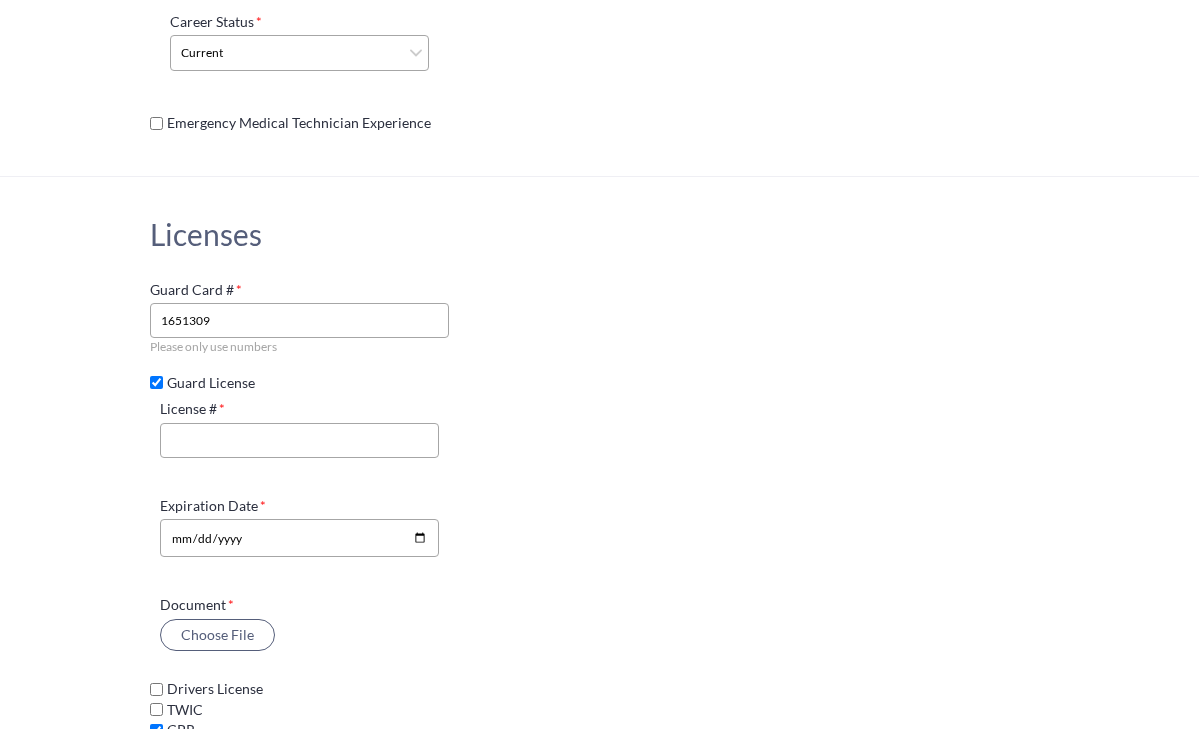 click on "Licenses Guard Card # [DRIVERS_LICENSE_NUMBER] Please only use numbers Guard License License # Expiration Date Document Choose File Drivers License TWIC CPR License # Expiration Date Document Choose File First Aid License # Expiration Date Document Choose File EMT CCW Baton Chemical Agent Taser Firearm Open Carry" 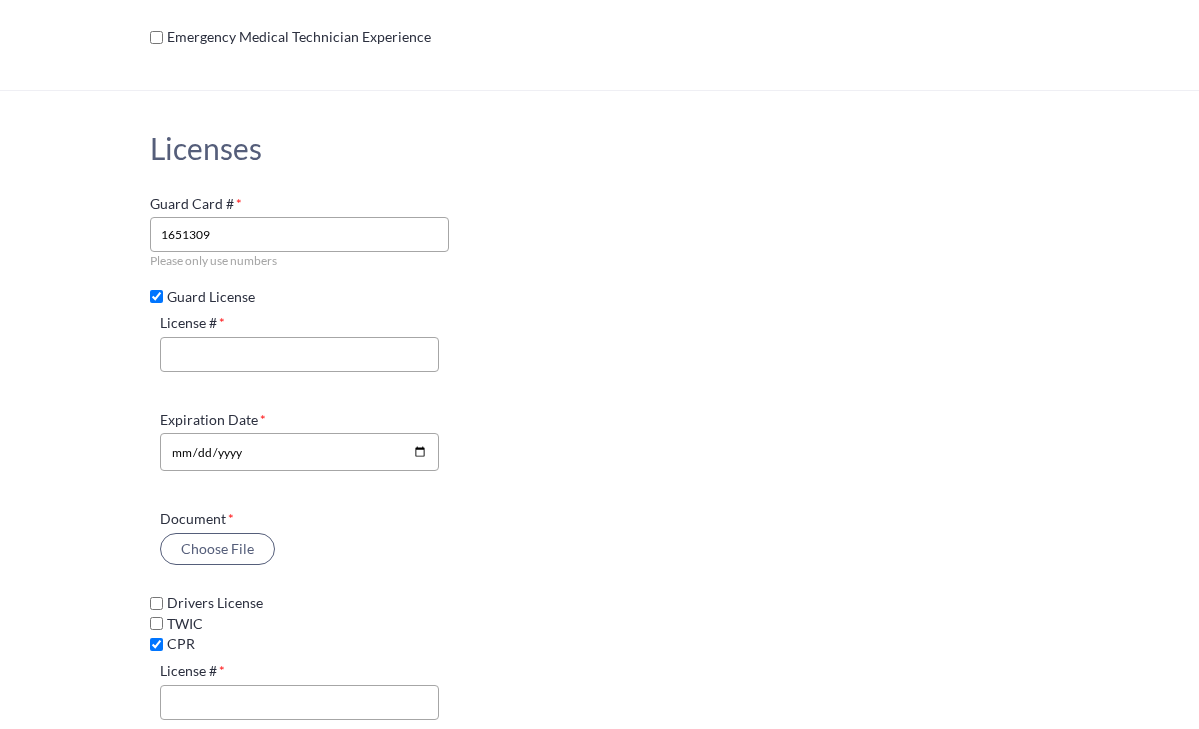 scroll, scrollTop: 4736, scrollLeft: 0, axis: vertical 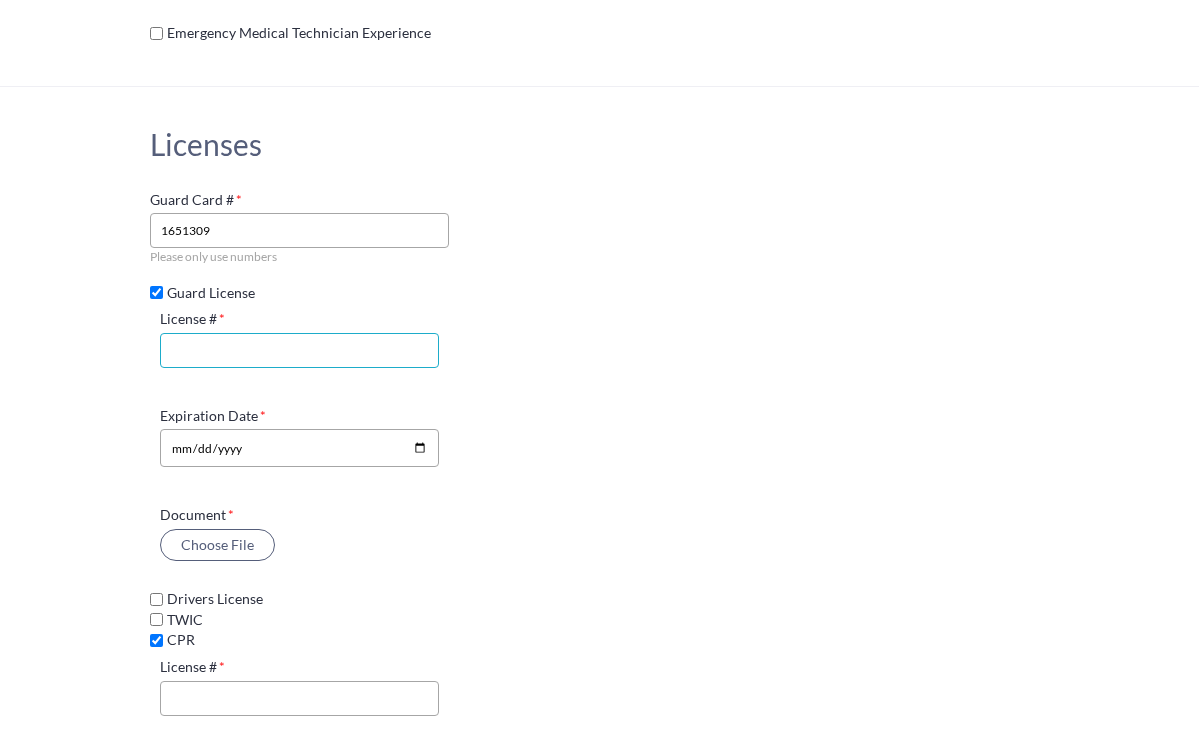 click on "License #" 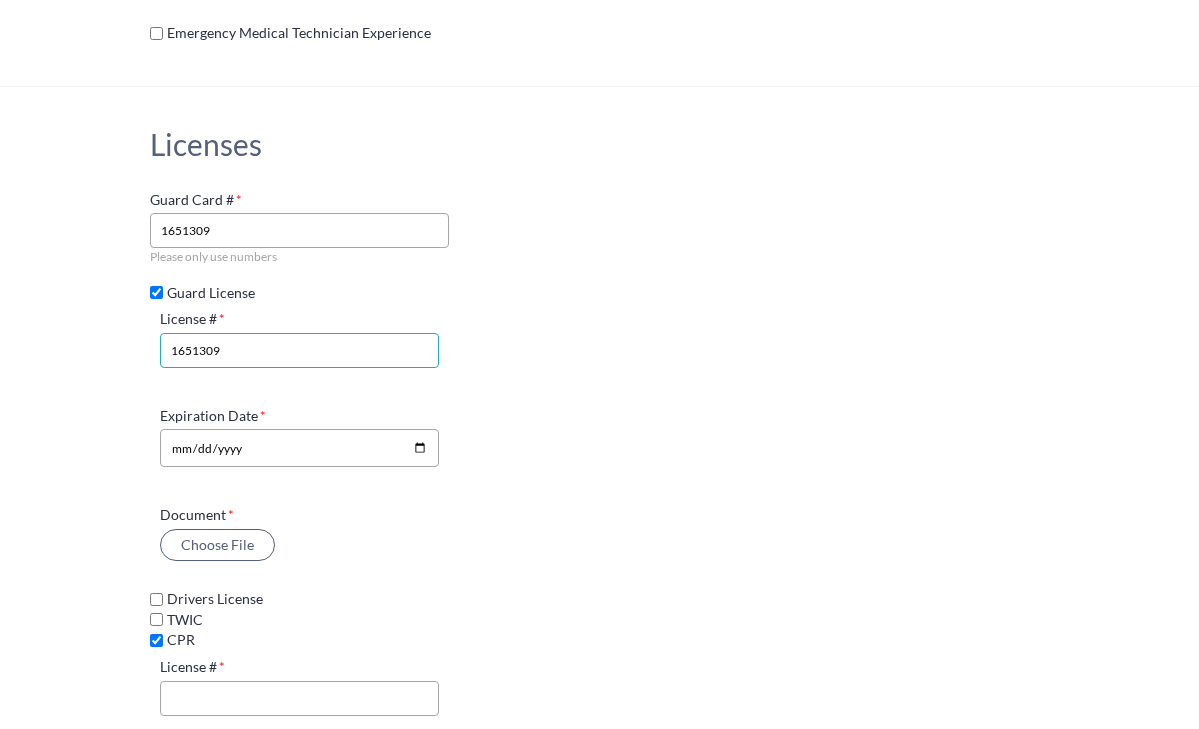 type on "1651309" 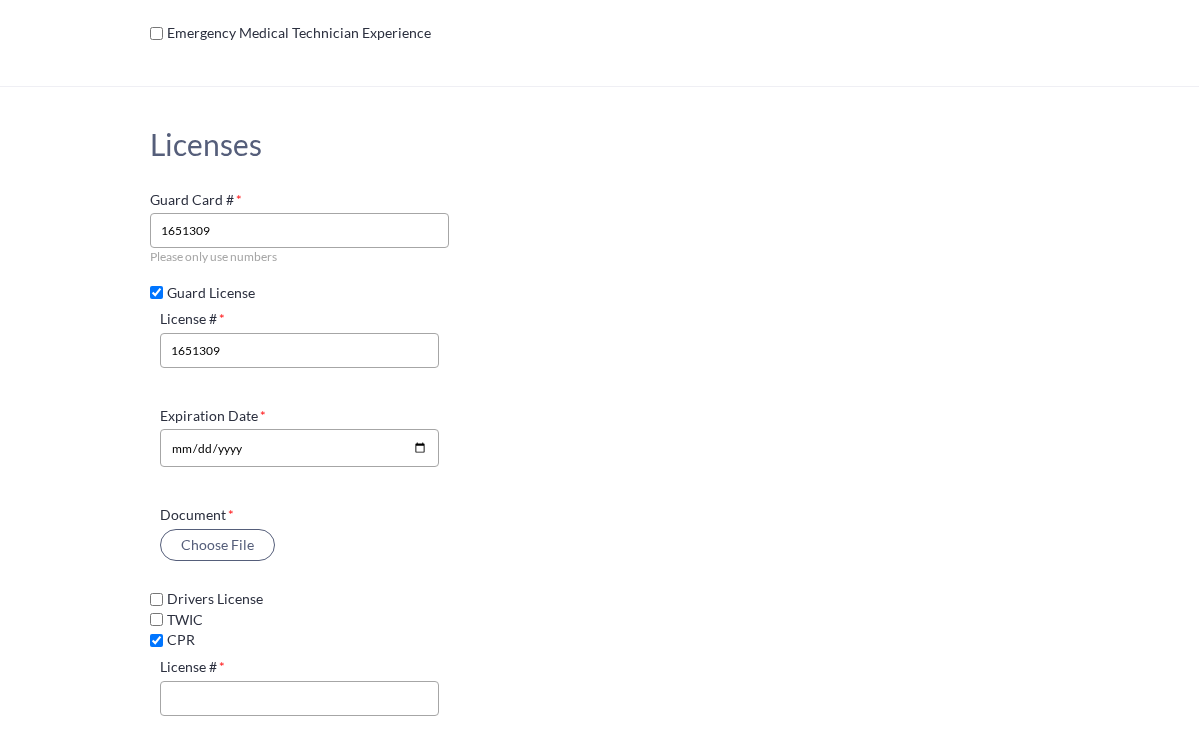 click on "Licenses Guard Card # [DRIVERS_LICENSE_NUMBER] Please only use numbers Guard License License # [DRIVERS_LICENSE_NUMBER] Expiration Date Document Choose File Drivers License TWIC CPR License # Expiration Date Document Choose File First Aid License # Expiration Date Document Choose File EMT CCW Baton Chemical Agent Taser Firearm Open Carry" 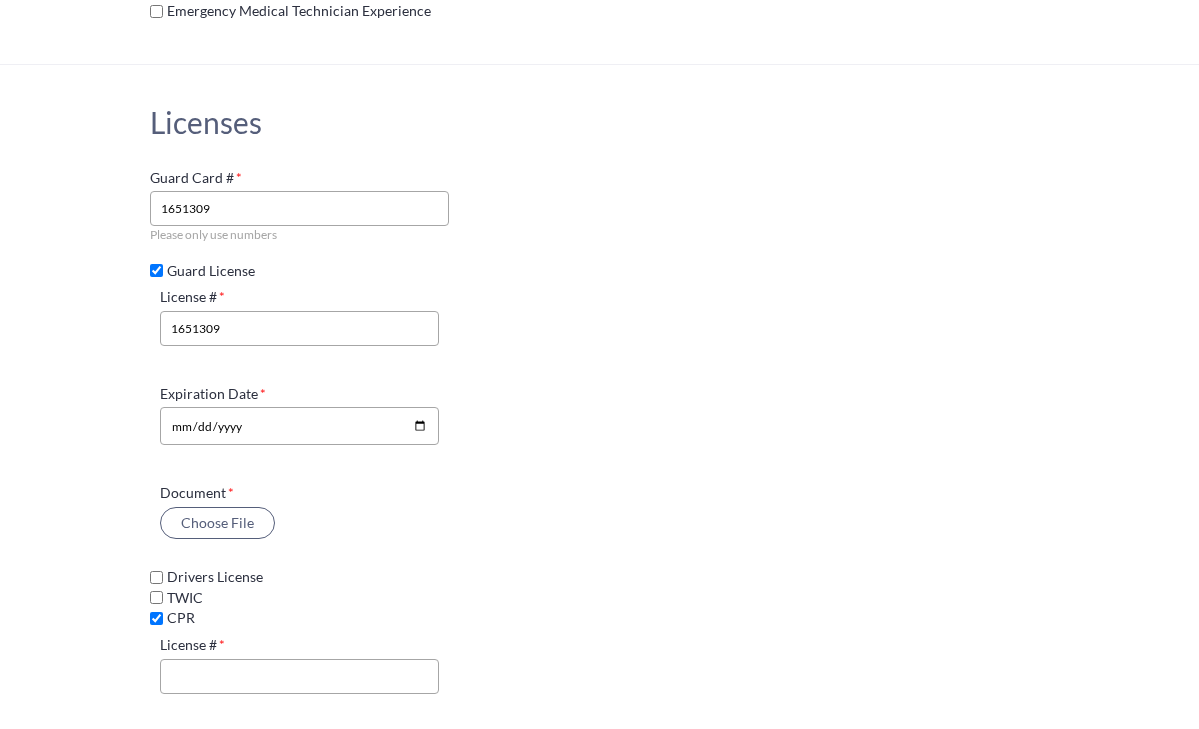 scroll, scrollTop: 4760, scrollLeft: 0, axis: vertical 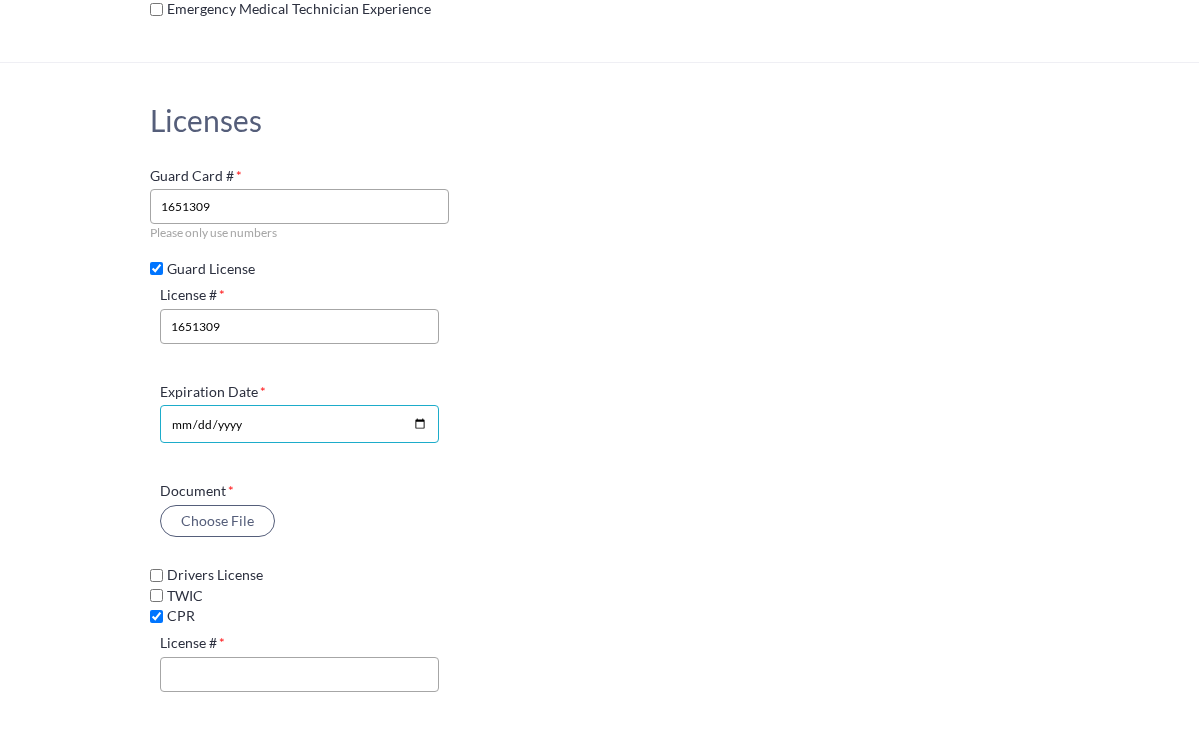 click on "Expiration Date" 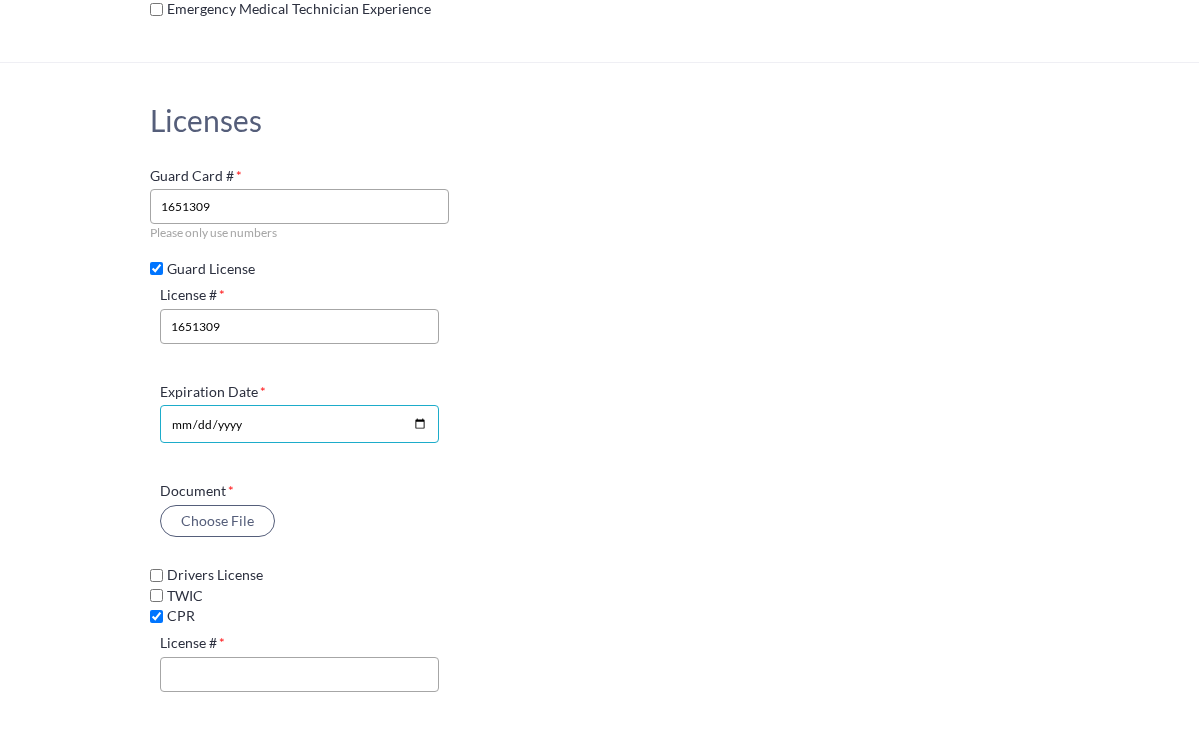 click on "Expiration Date" 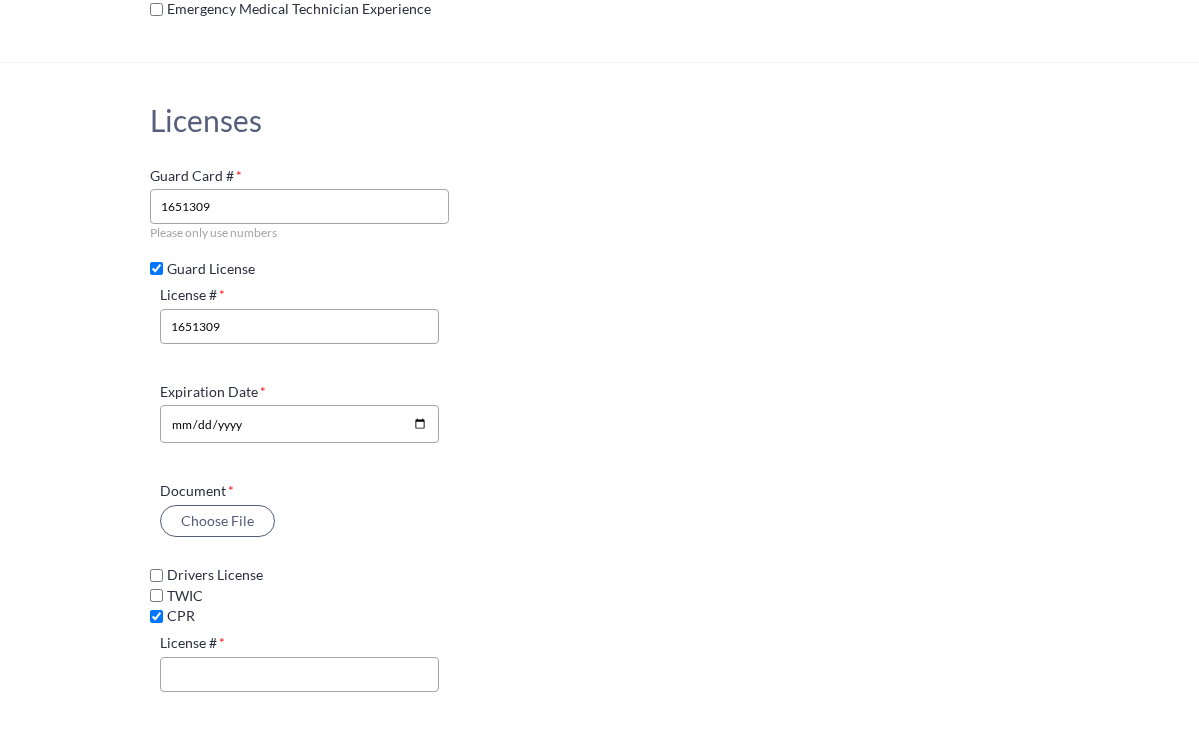 click on "Licenses Guard Card # 1651309 Please only use numbers Guard License License # [DRIVERS_LICENSE_NUMBER] Expiration Date [DATE] Document Choose File Drivers License TWIC CPR License # Expiration Date Document Choose File First Aid License # Expiration Date Document Choose File EMT CCW Baton Chemical Agent Taser Firearm Open Carry" 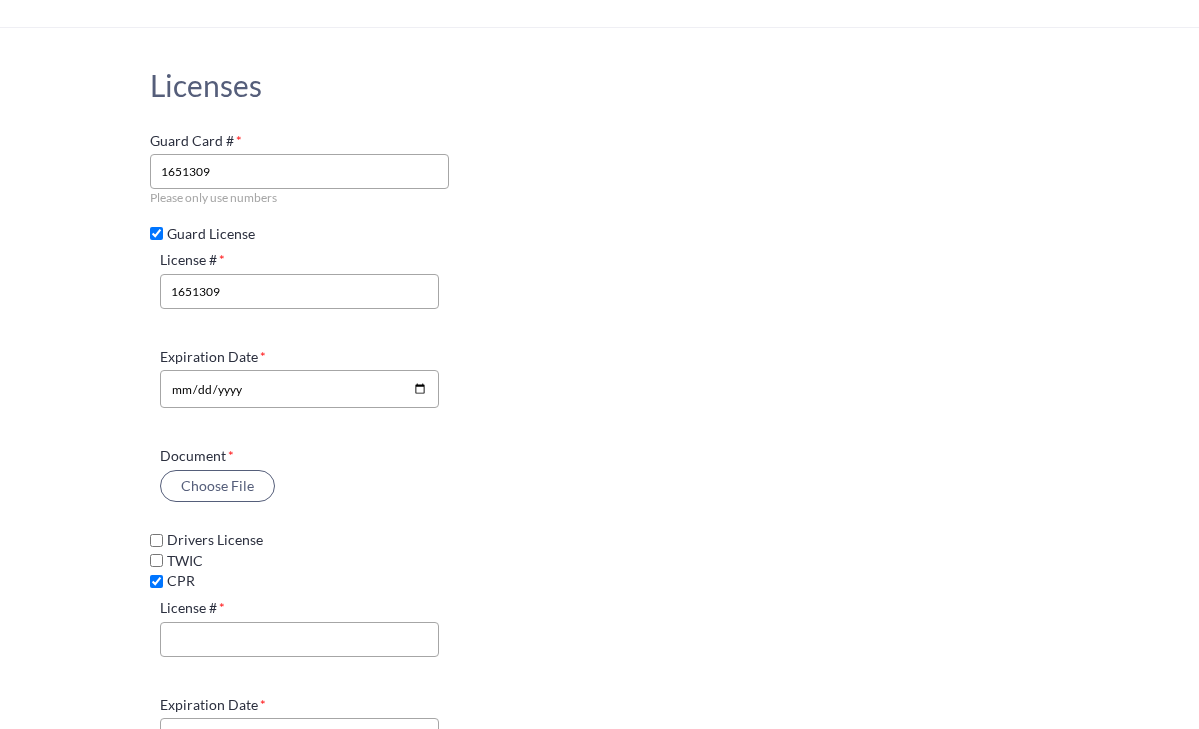 scroll, scrollTop: 4798, scrollLeft: 0, axis: vertical 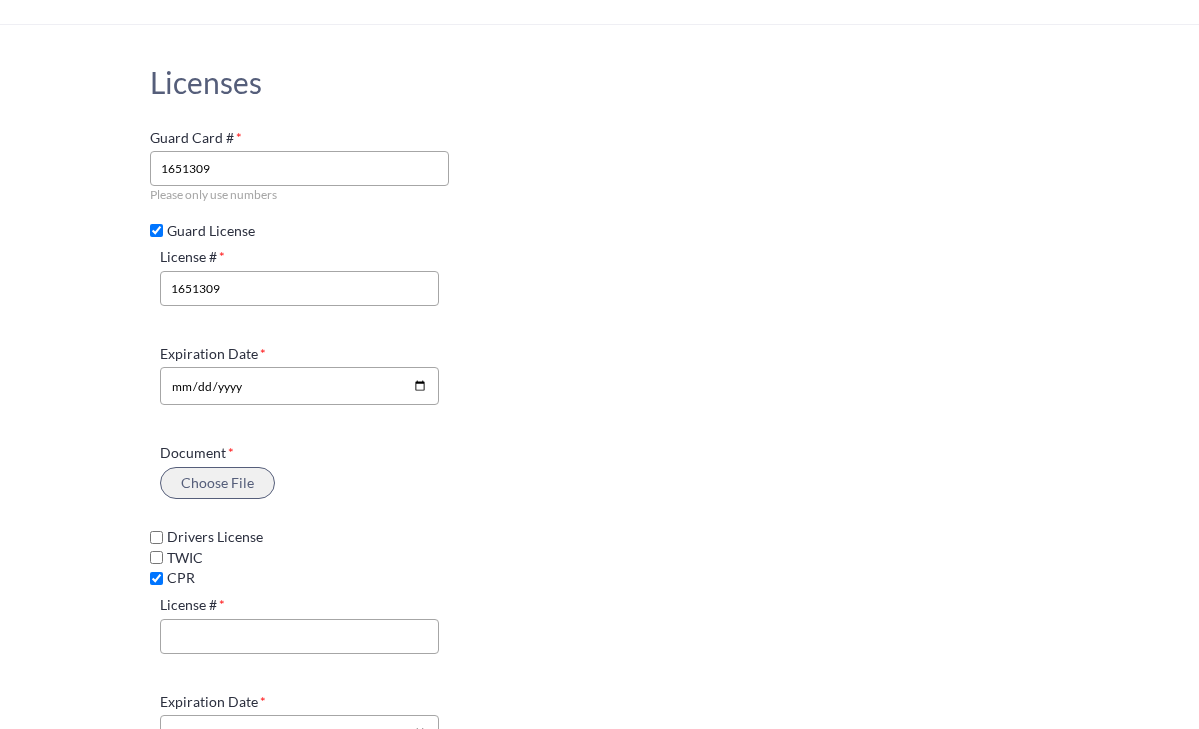 click on "Choose File" 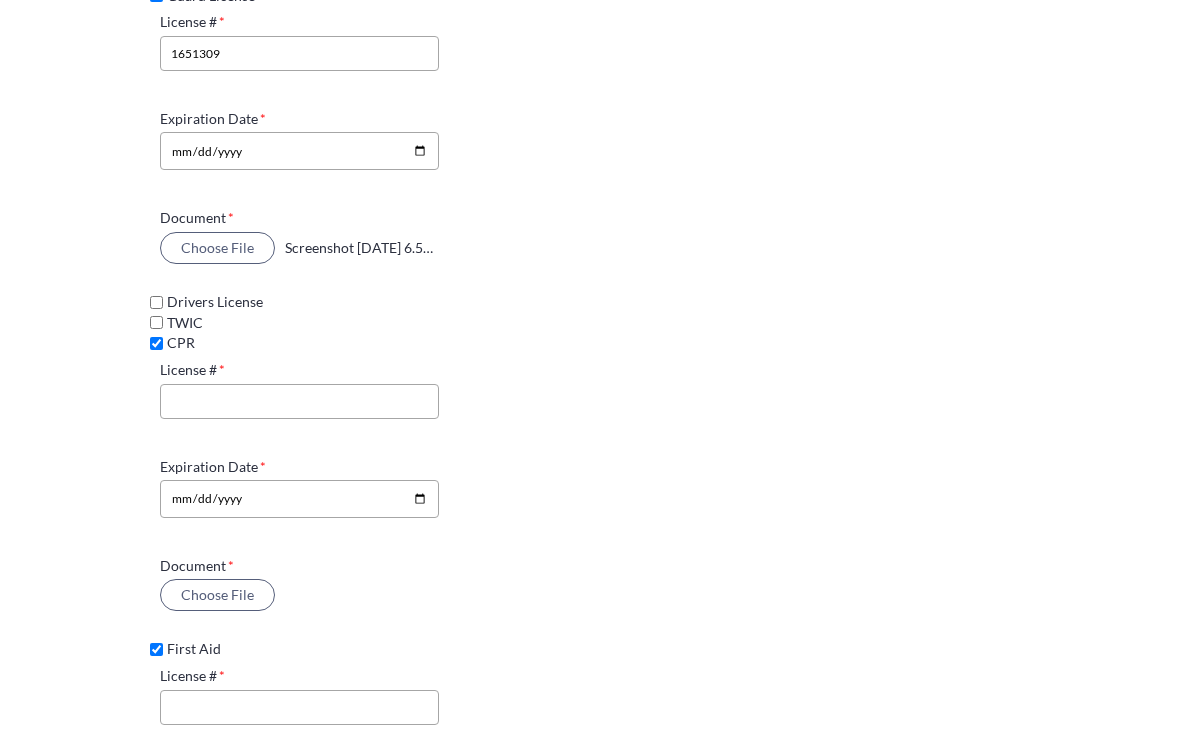 scroll, scrollTop: 5035, scrollLeft: 0, axis: vertical 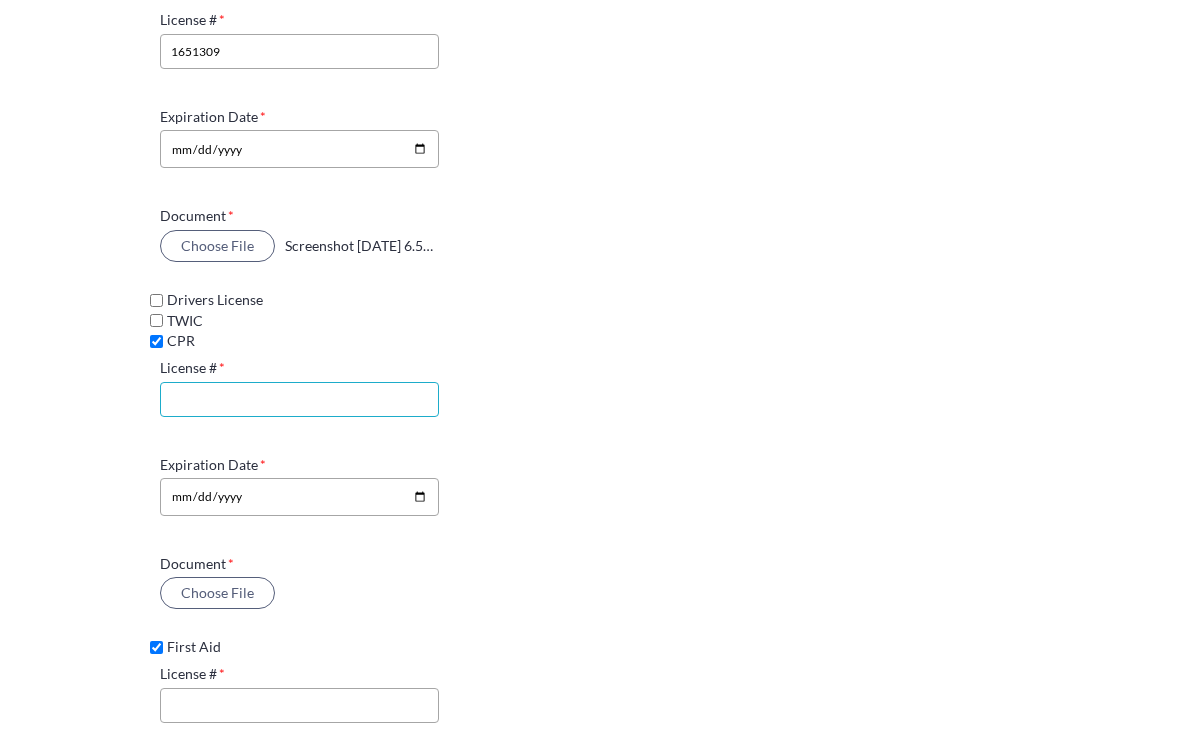 click on "License #" 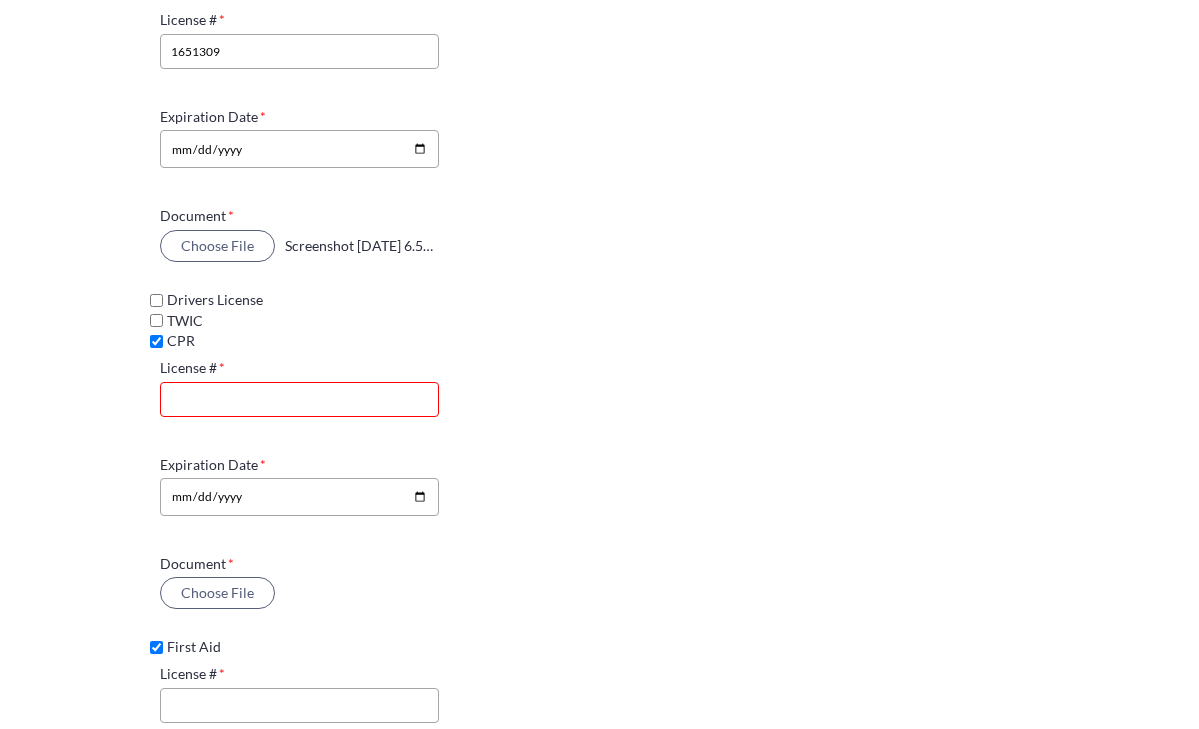 paste on "01UFCCQ" 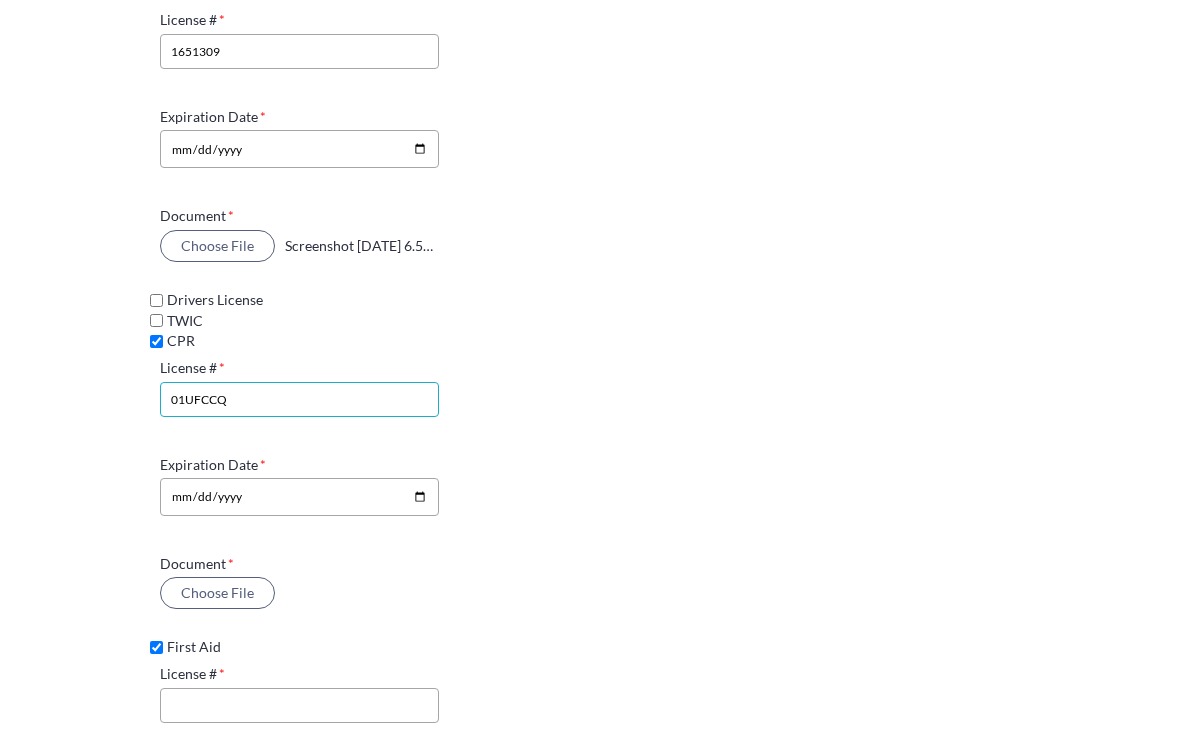 type on "01UFCCQ" 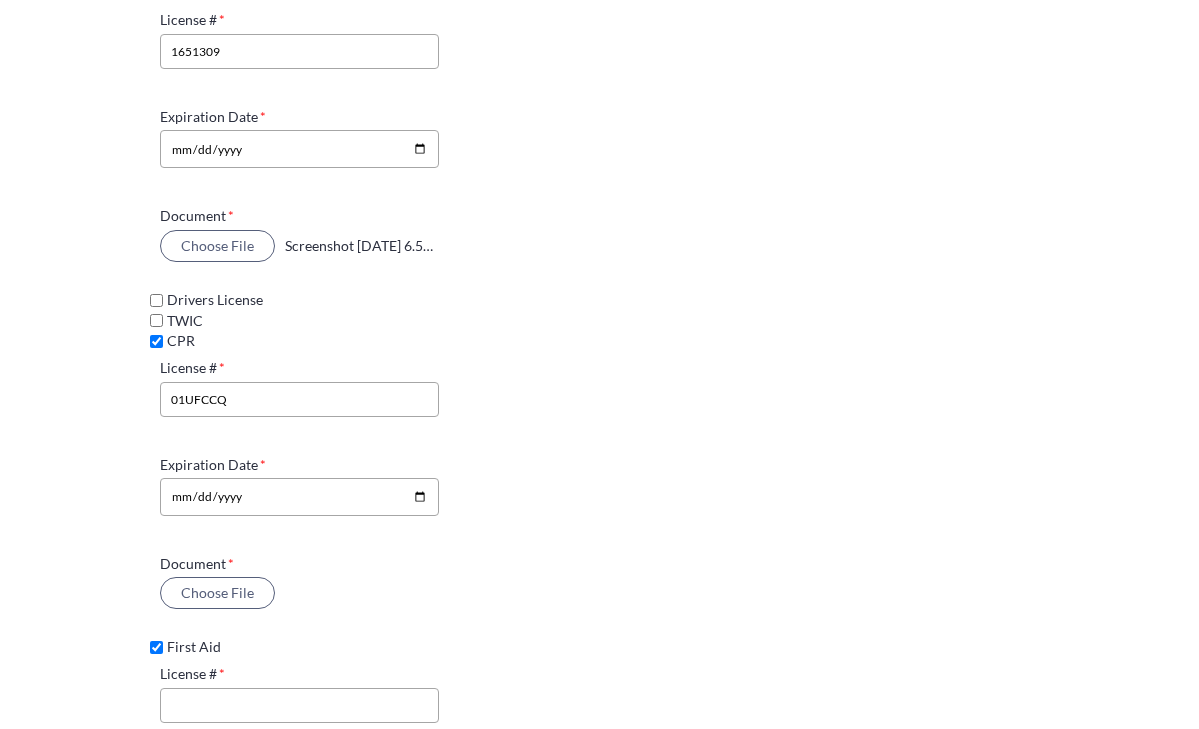 click on "Licenses Guard Card # 1651309 Please only use numbers Guard License License # [DRIVERS_LICENSE_NUMBER] Expiration Date [DATE] Document Choose File Screenshot [DATE] 6.56.12 PM.png Drivers License TWIC CPR License # 01UFCCQ Expiration Date Document Choose File First Aid License # Expiration Date Document Choose File EMT CCW Baton Chemical Agent Taser Firearm Open Carry" 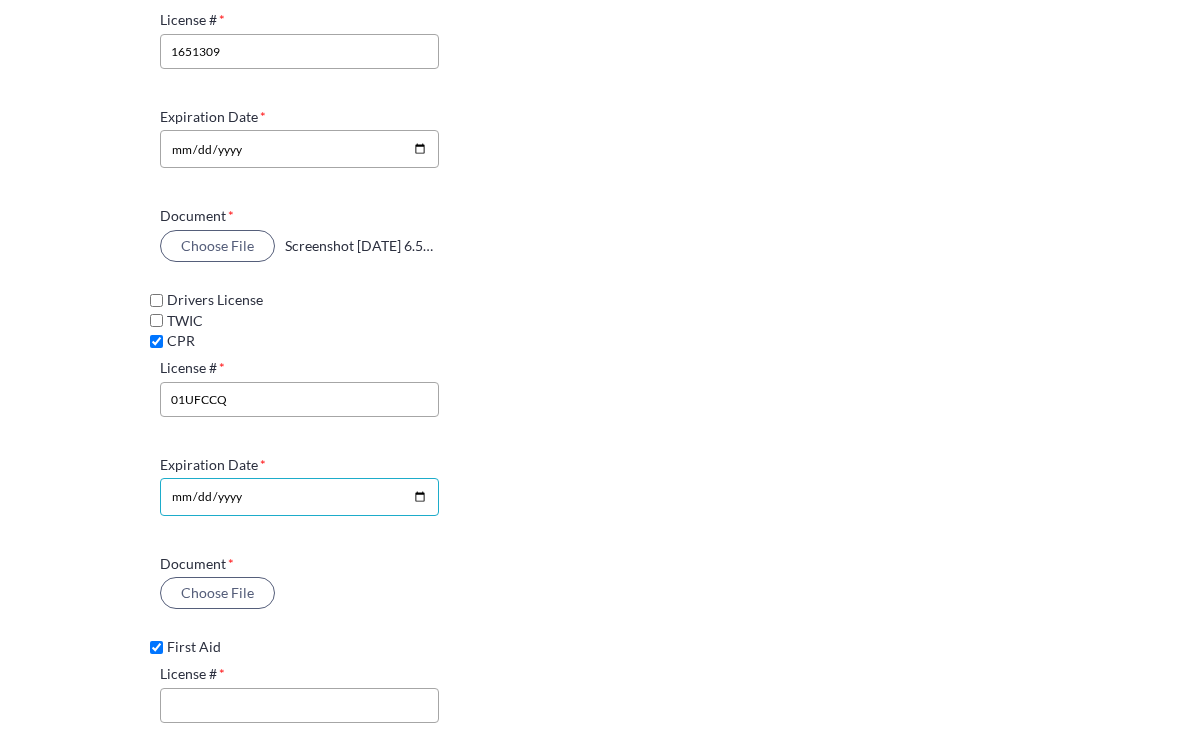 click on "Expiration Date" 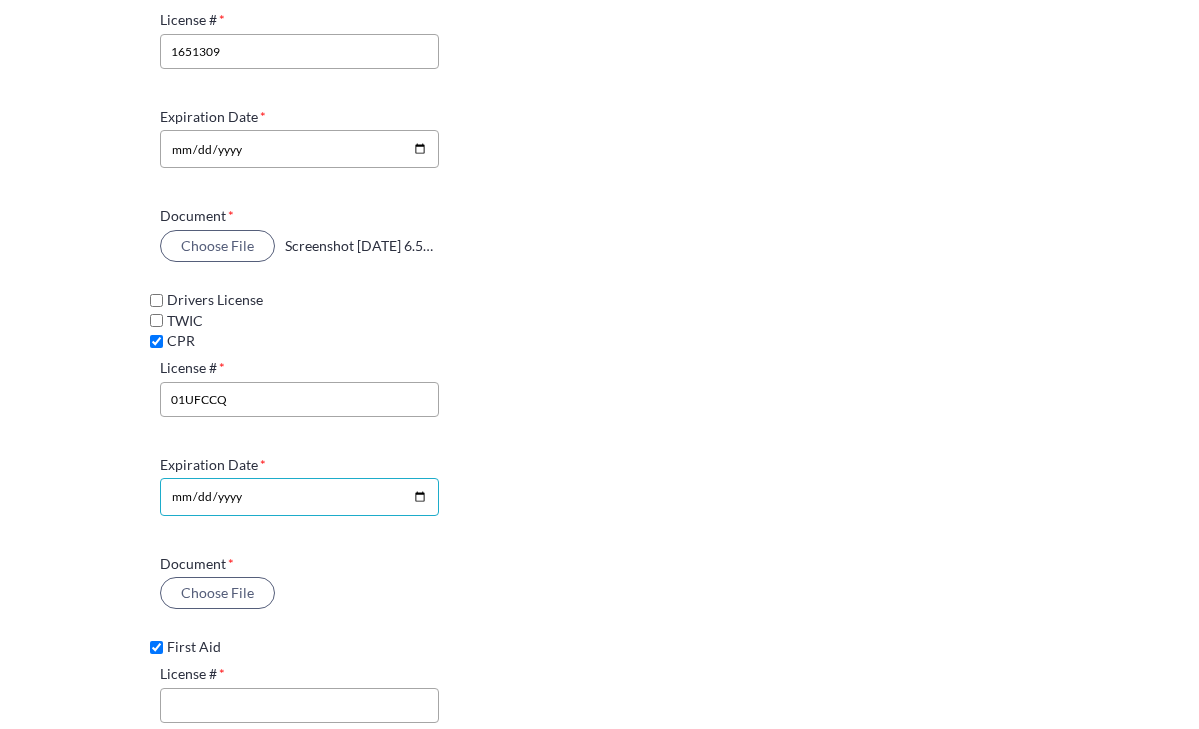 type on "[DATE]" 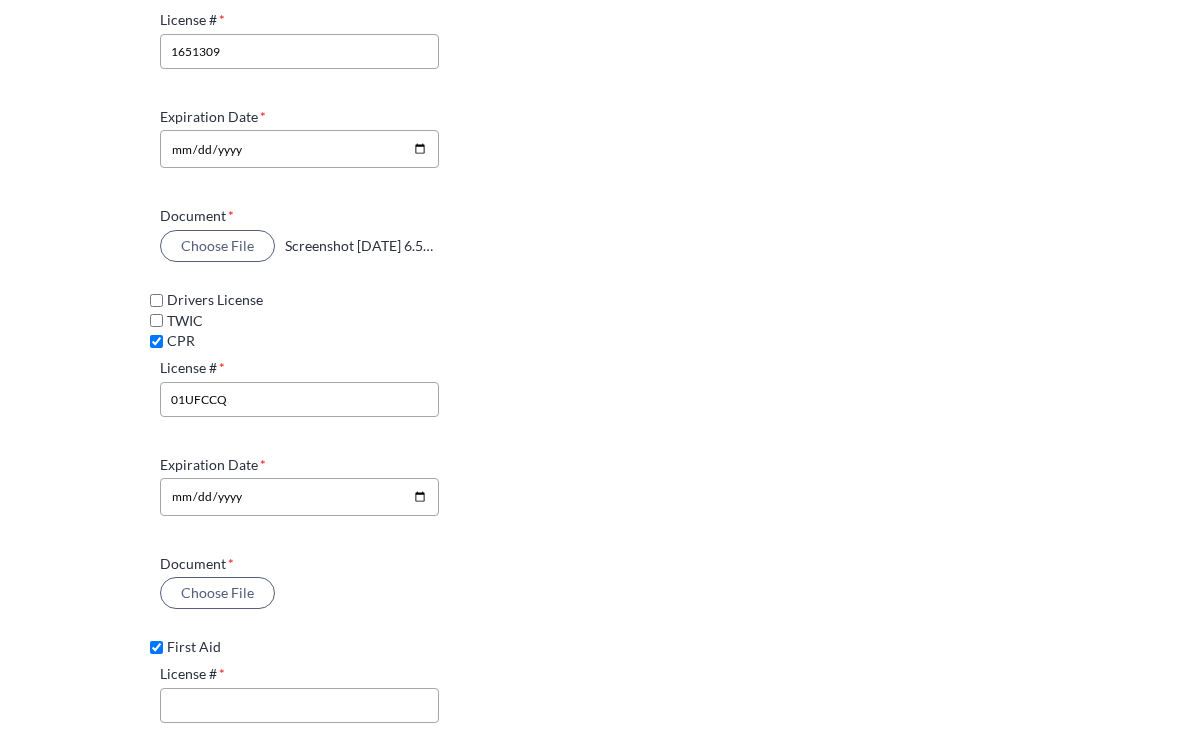 click on "Licenses Guard Card # 1651309 Please only use numbers Guard License License # [DRIVERS_LICENSE_NUMBER] Expiration Date [DATE] Document Choose File Screenshot [DATE] 6.56.12 PM.png Drivers License TWIC CPR License # 01UFCCQ Expiration Date [DATE] Document Choose File First Aid License # Expiration Date Document Choose File EMT CCW Baton Chemical Agent Taser Firearm Open Carry" 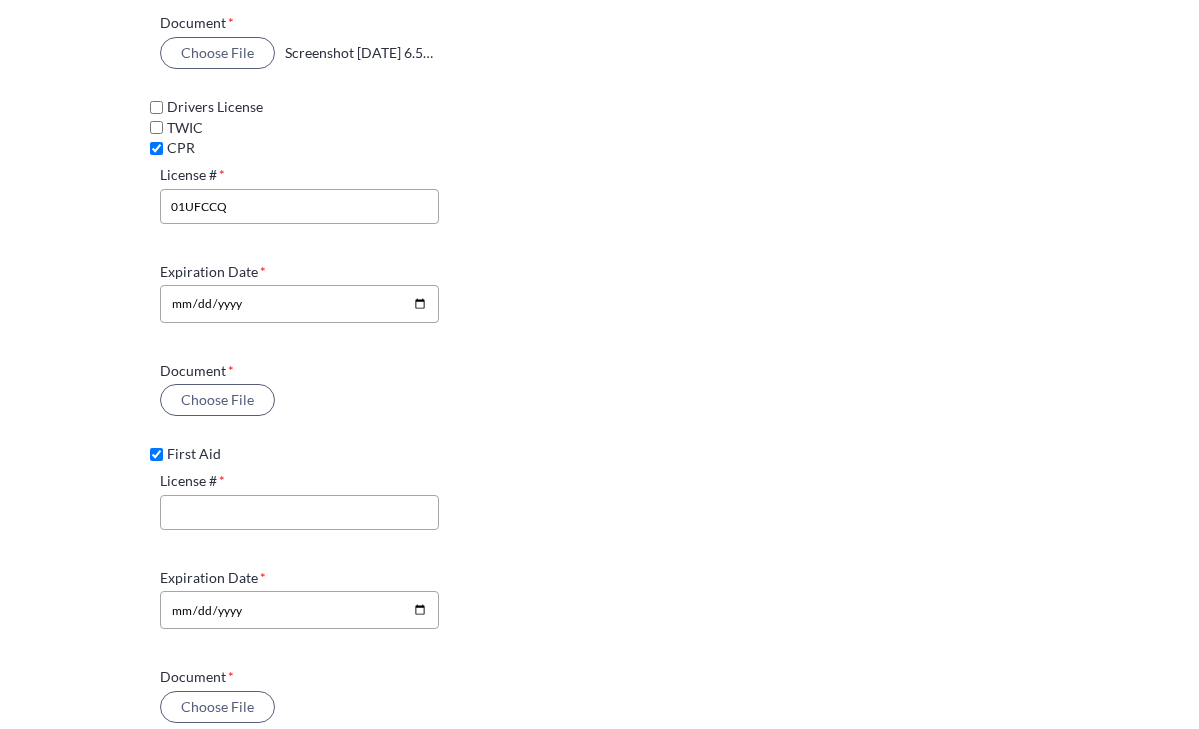 scroll, scrollTop: 5230, scrollLeft: 0, axis: vertical 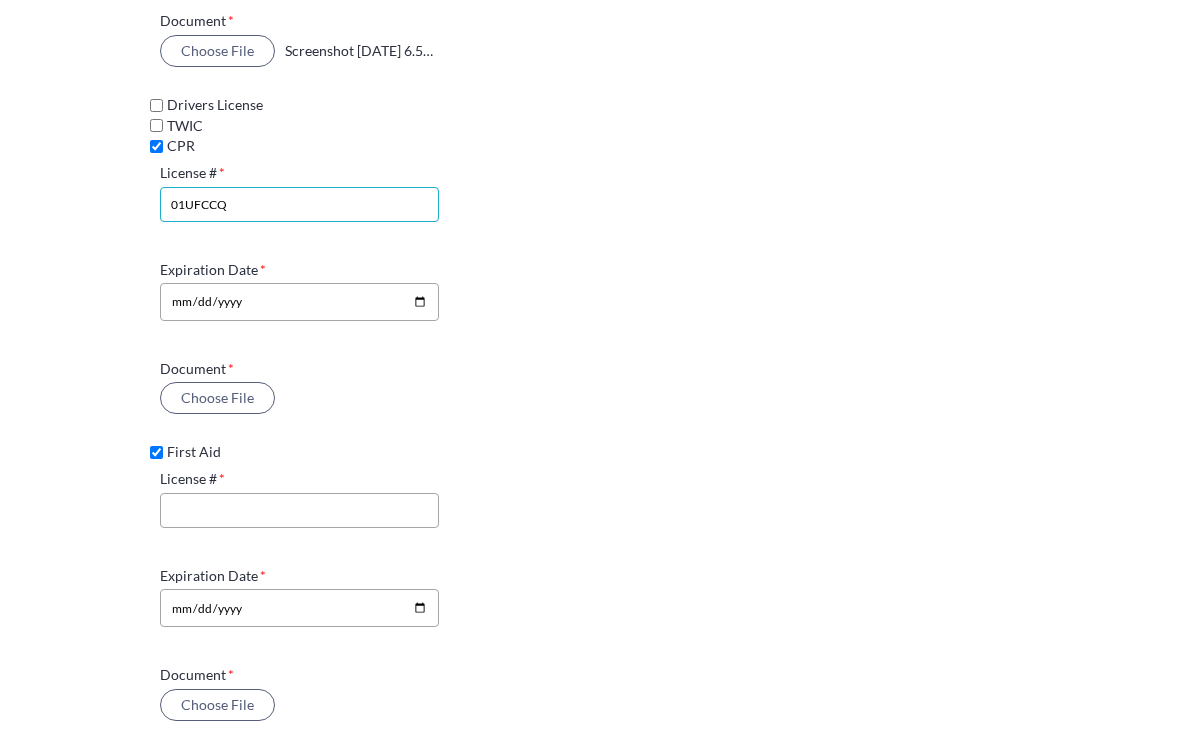 click on "01UFCCQ" 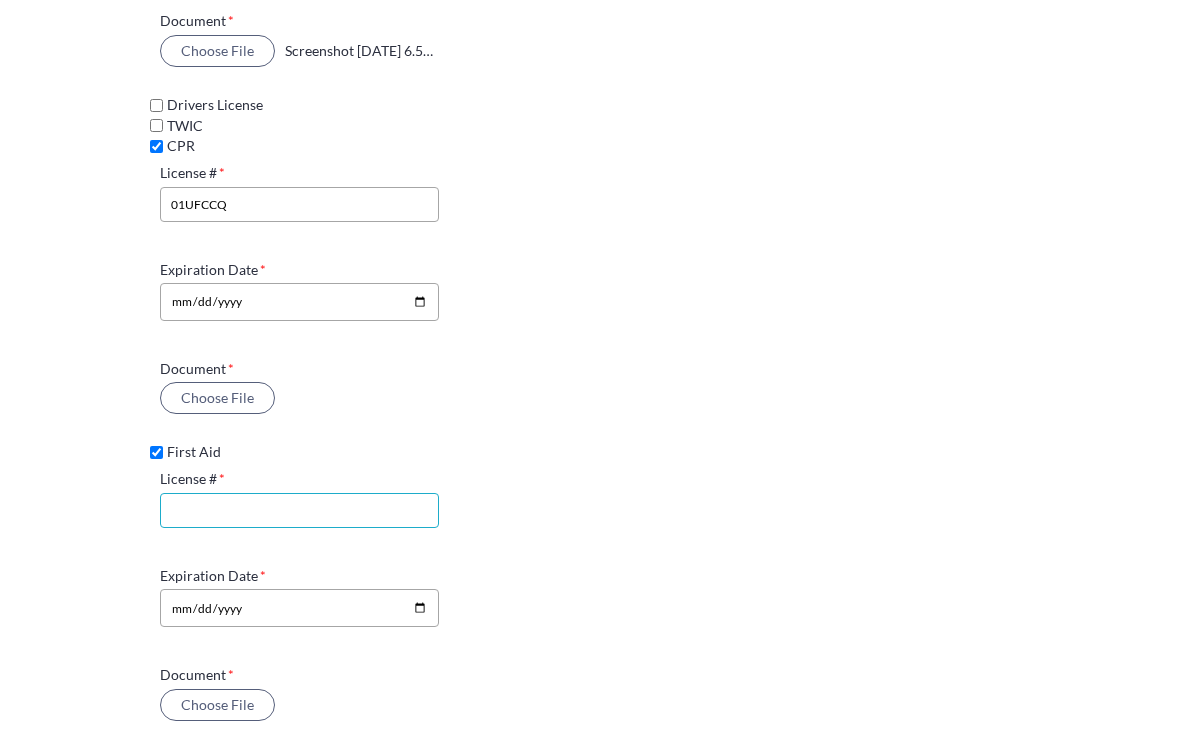 click on "License #" 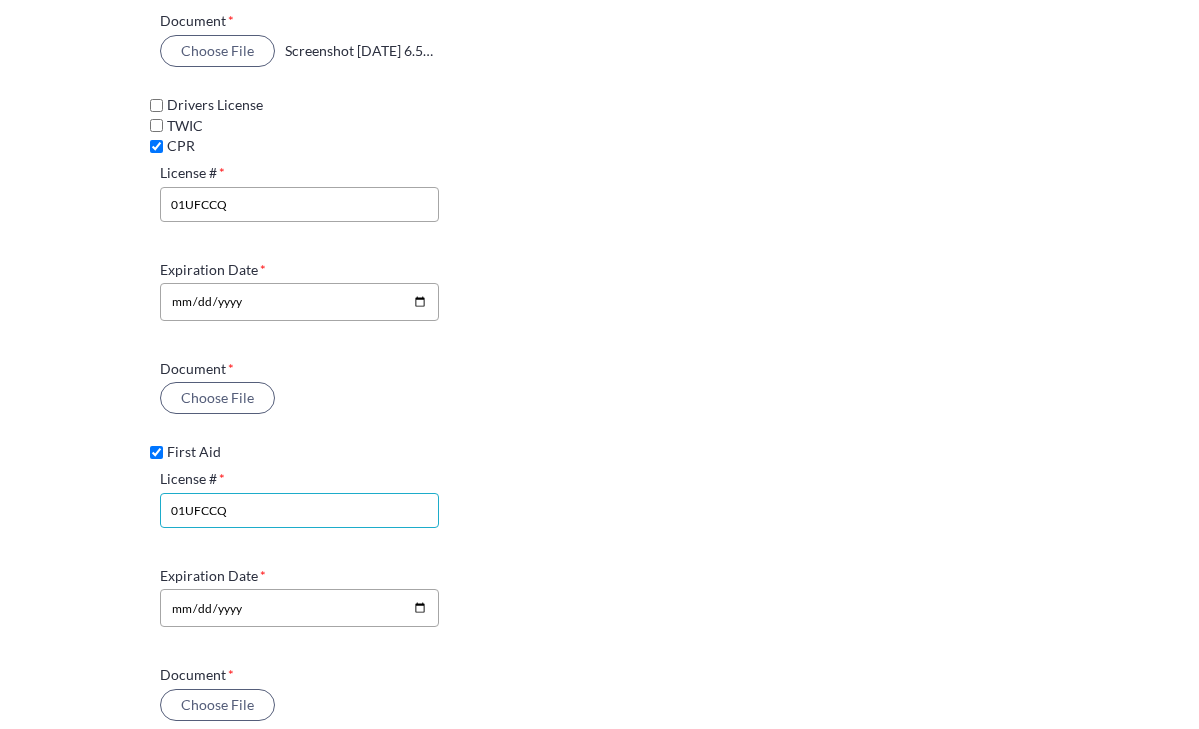 type on "01UFCCQ" 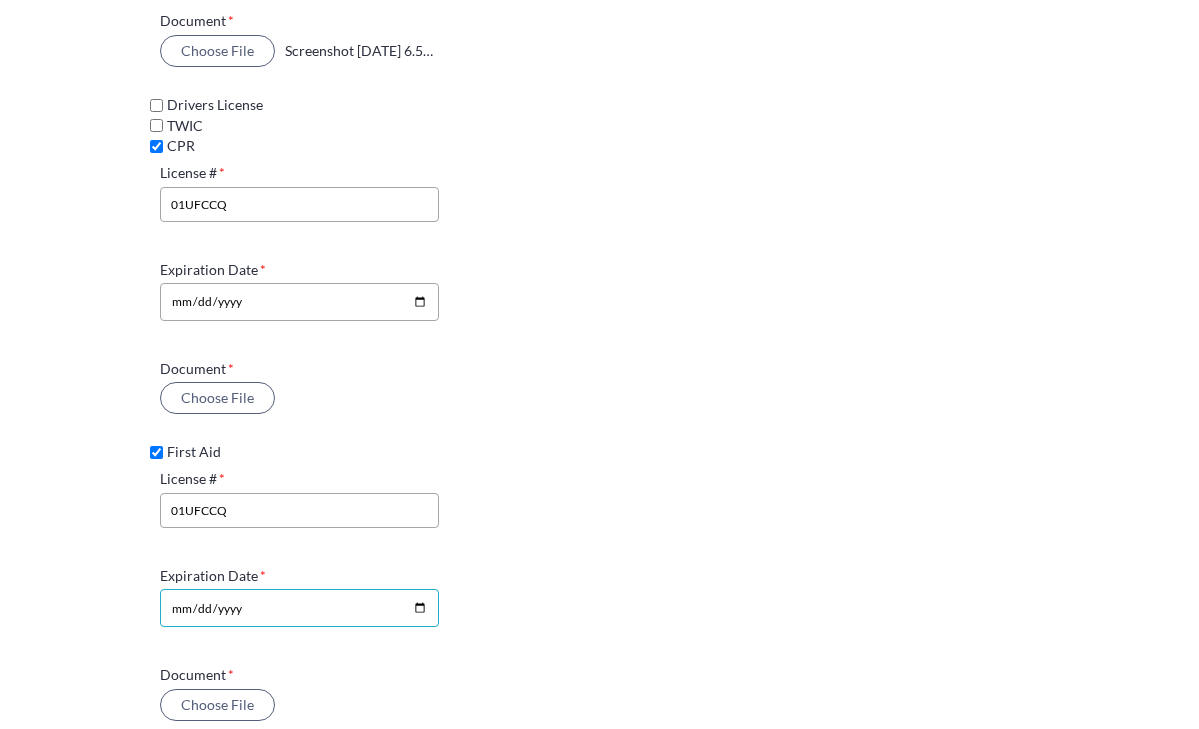 click on "Expiration Date" 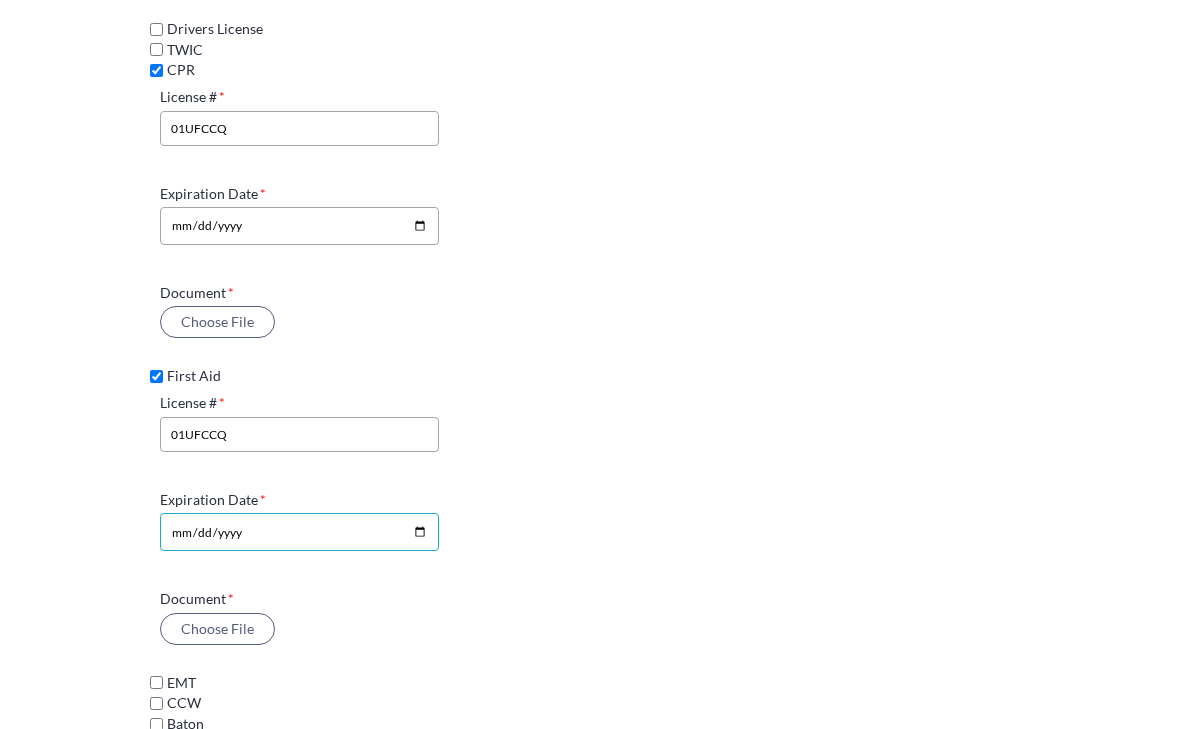 scroll, scrollTop: 5324, scrollLeft: 0, axis: vertical 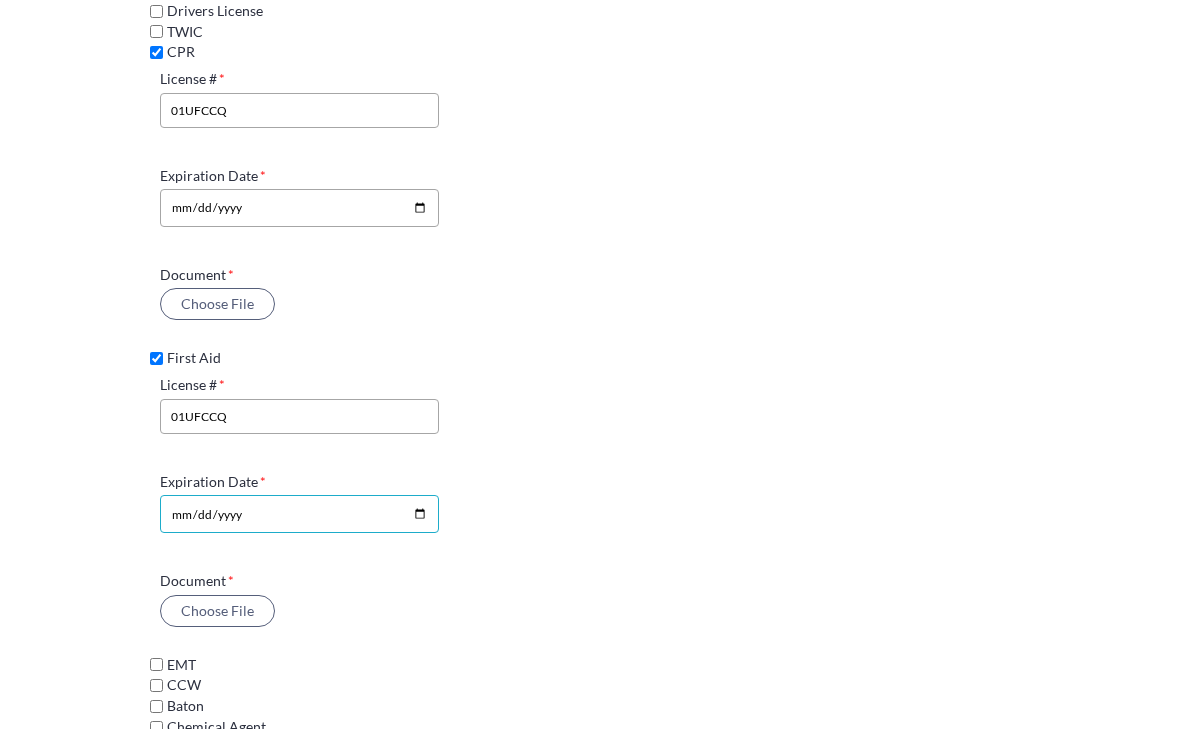 click on "Expiration Date" 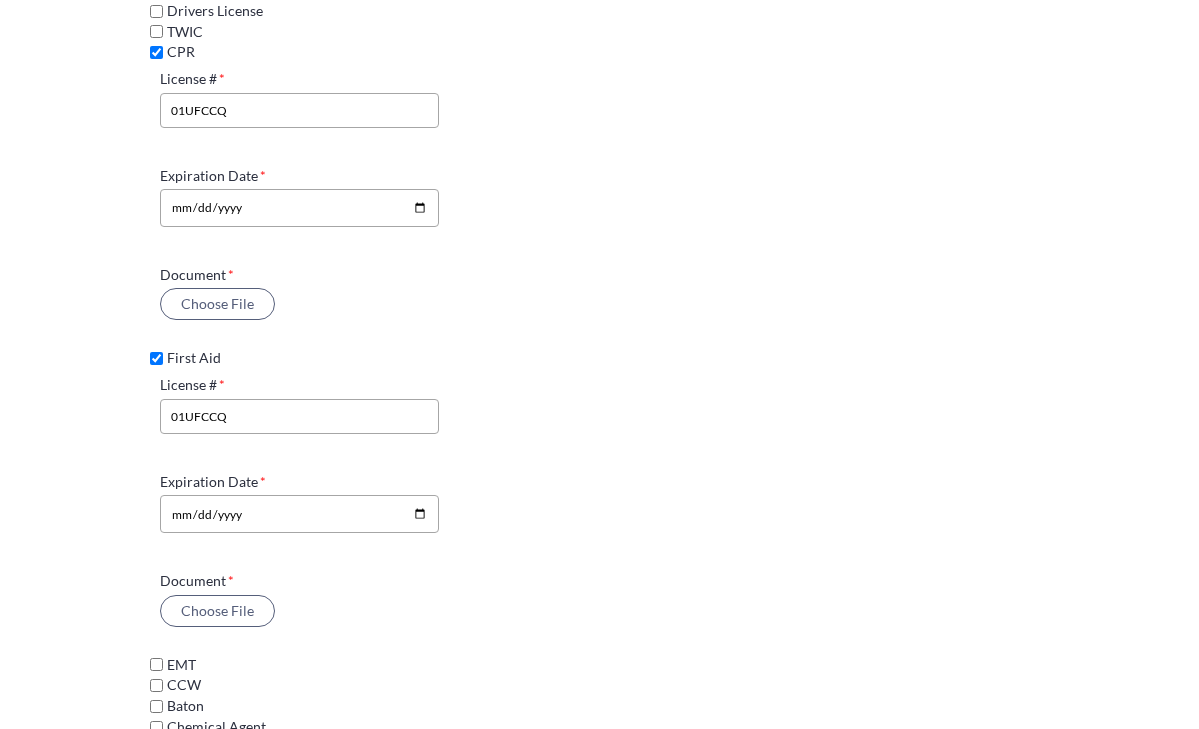 type on "[DATE]" 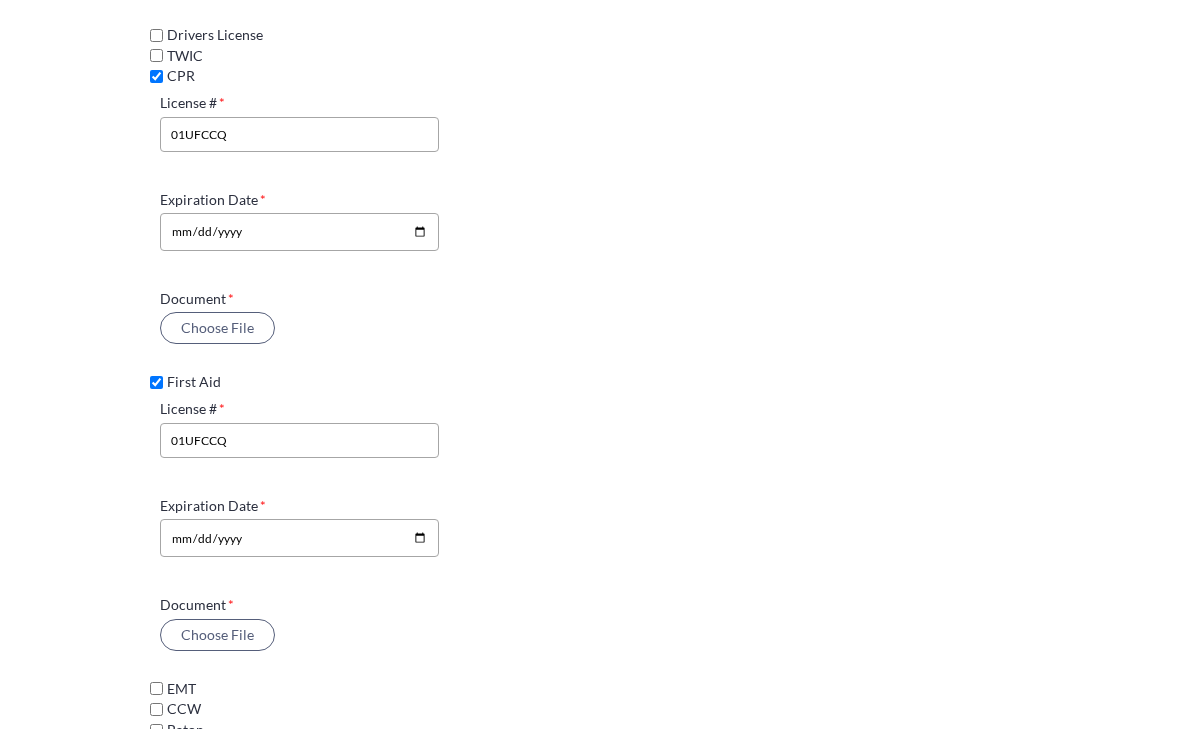 scroll, scrollTop: 5300, scrollLeft: 0, axis: vertical 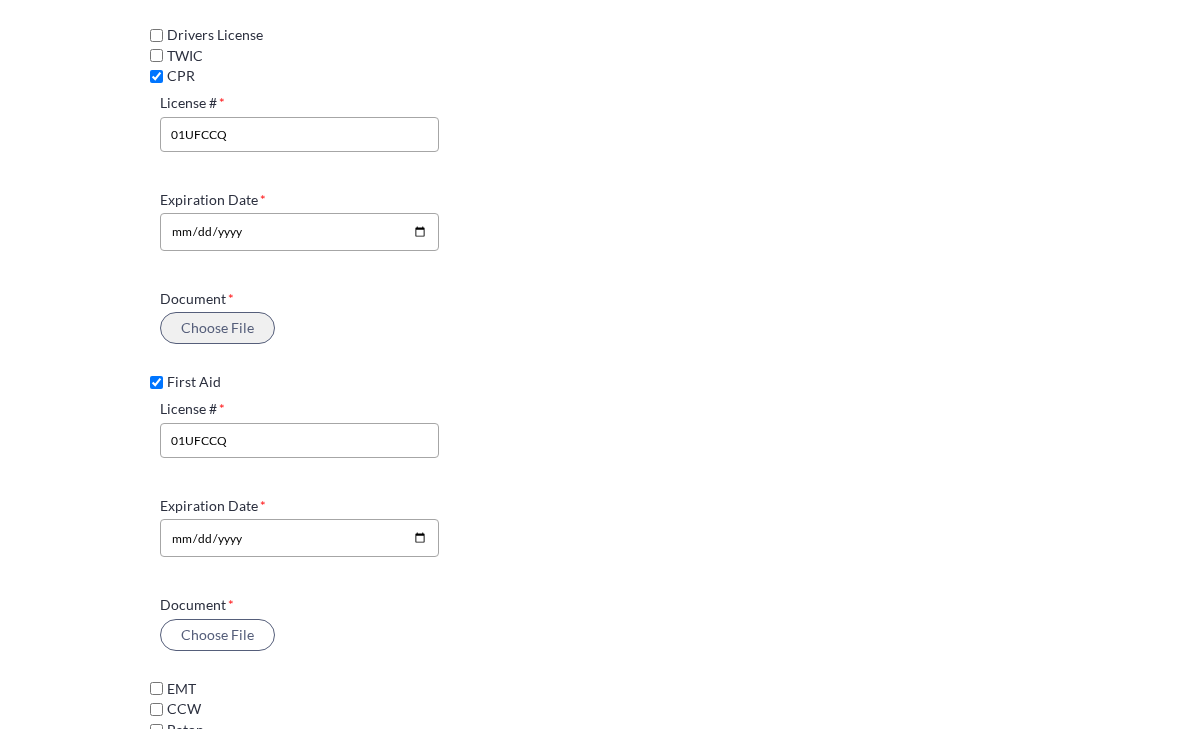 click on "Choose File" 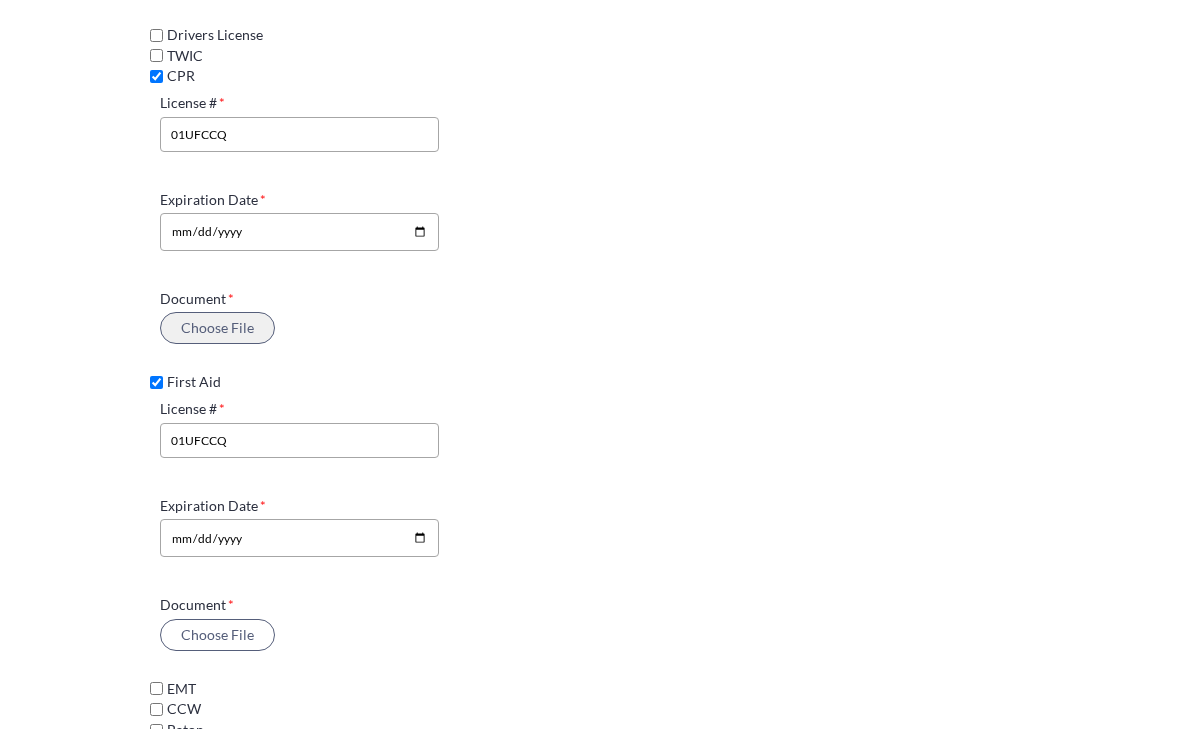 click on "Choose File" 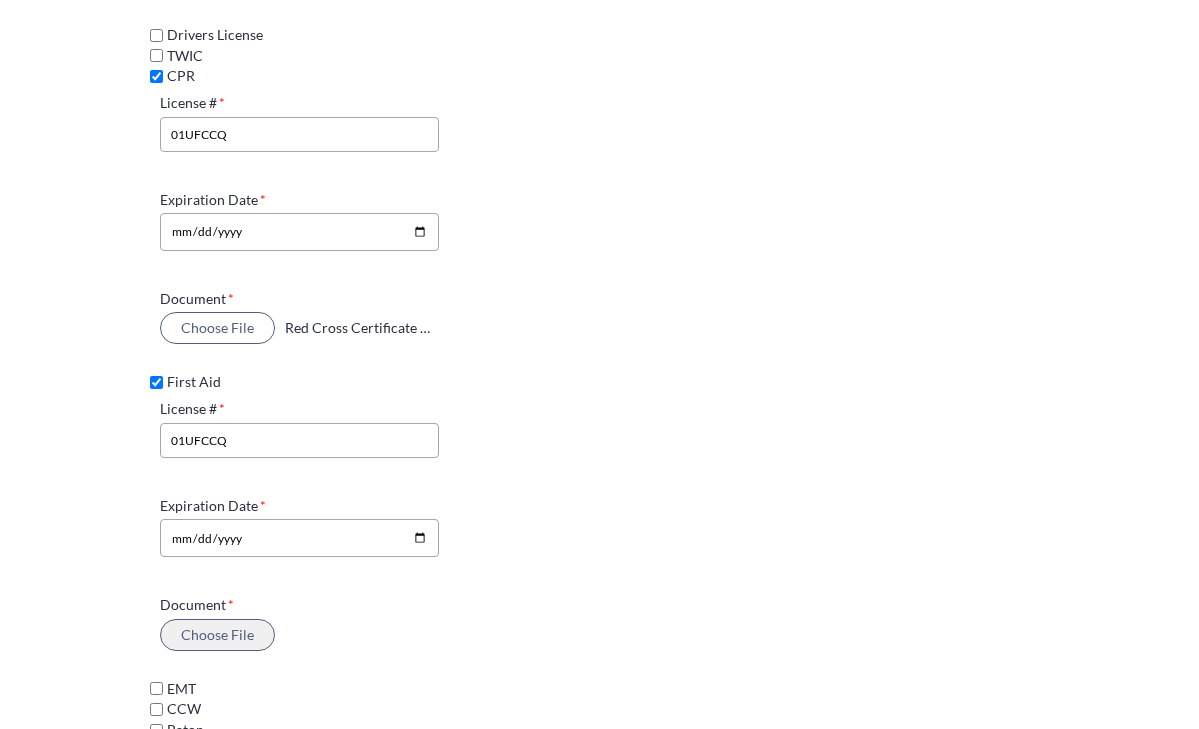 click on "Choose File" 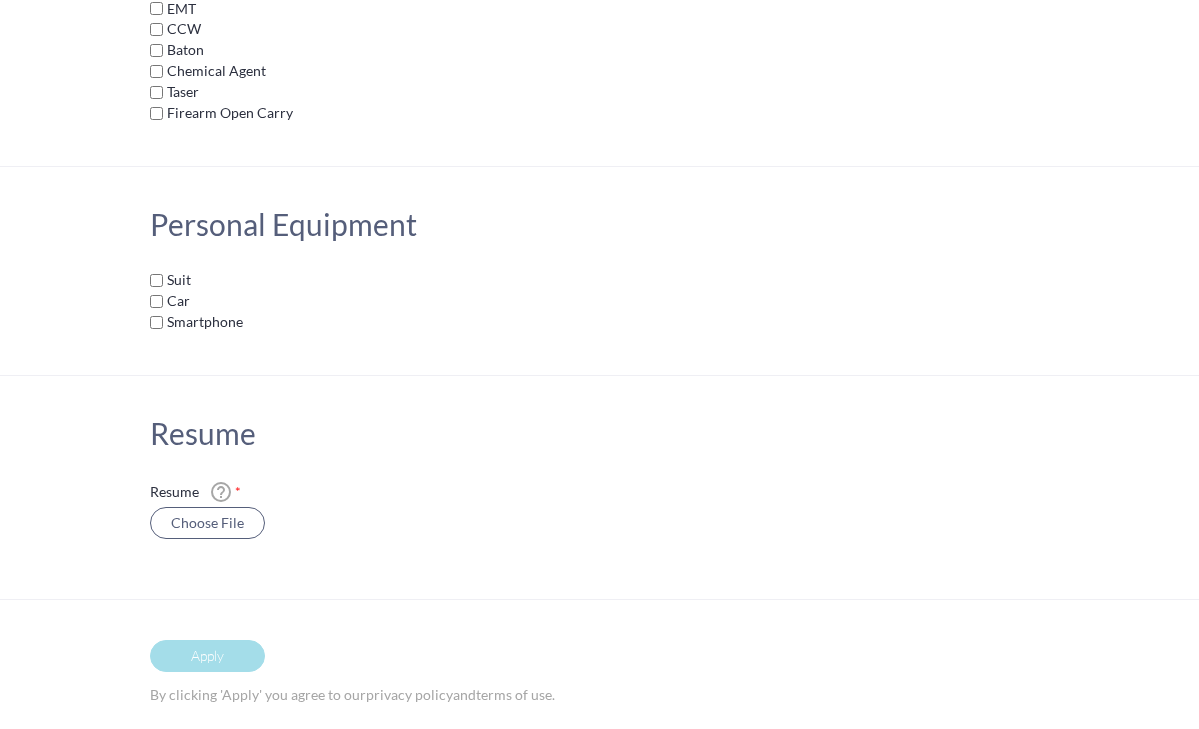 scroll, scrollTop: 5981, scrollLeft: 0, axis: vertical 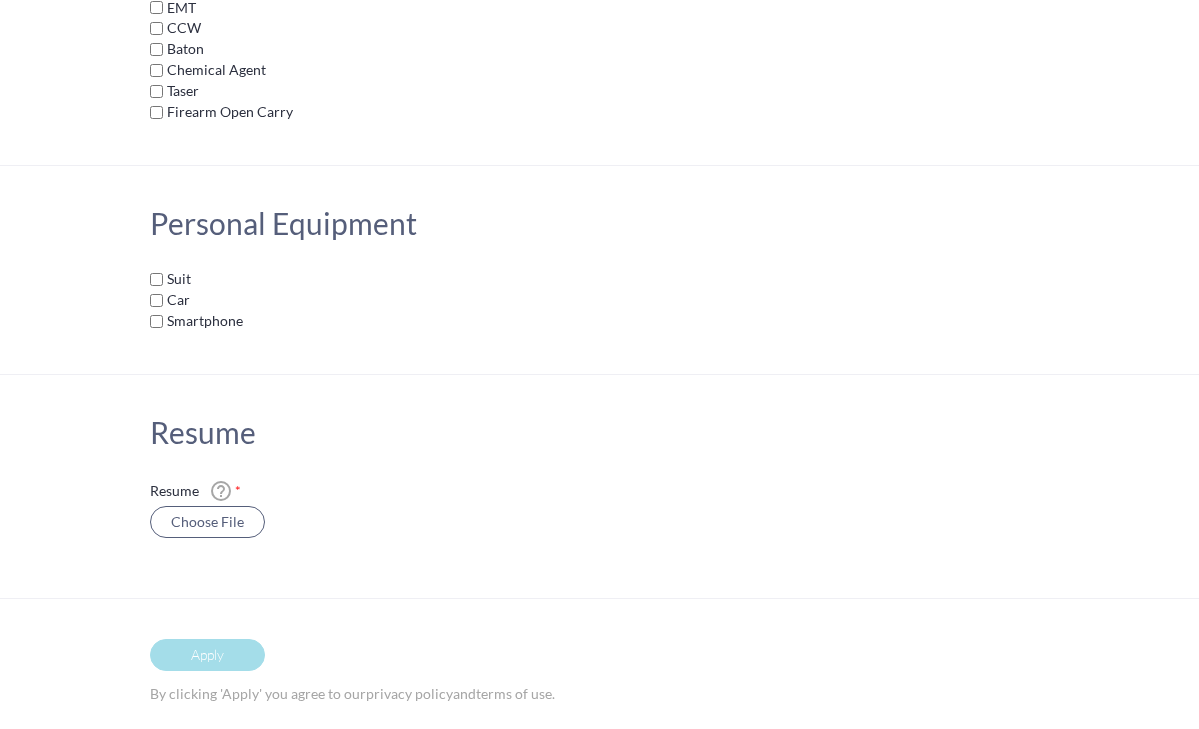 click on "Suit" 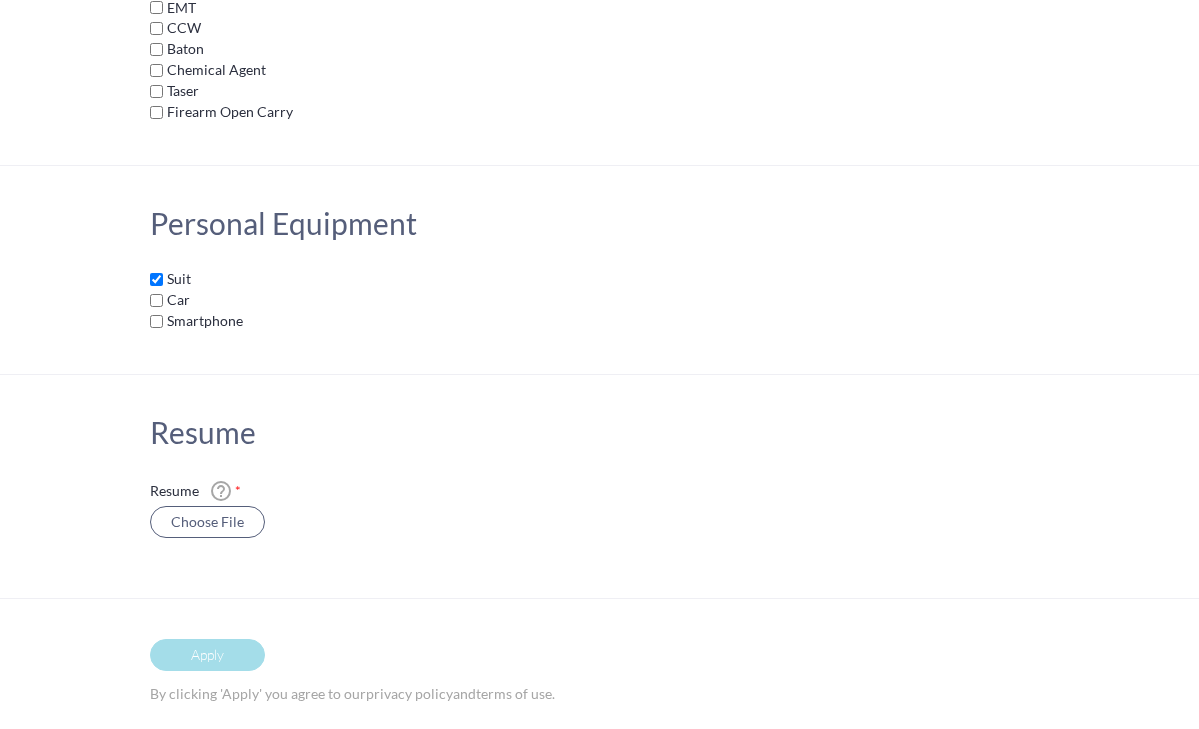 click on "Smartphone" 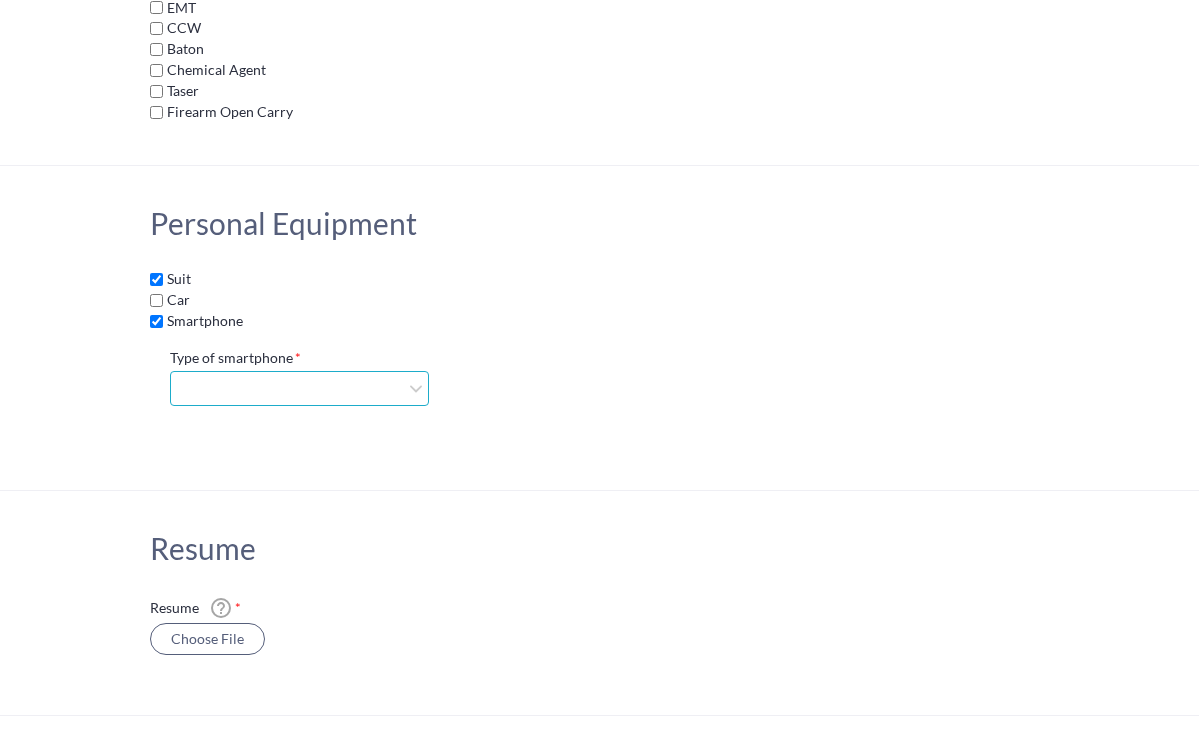 select on "ios" 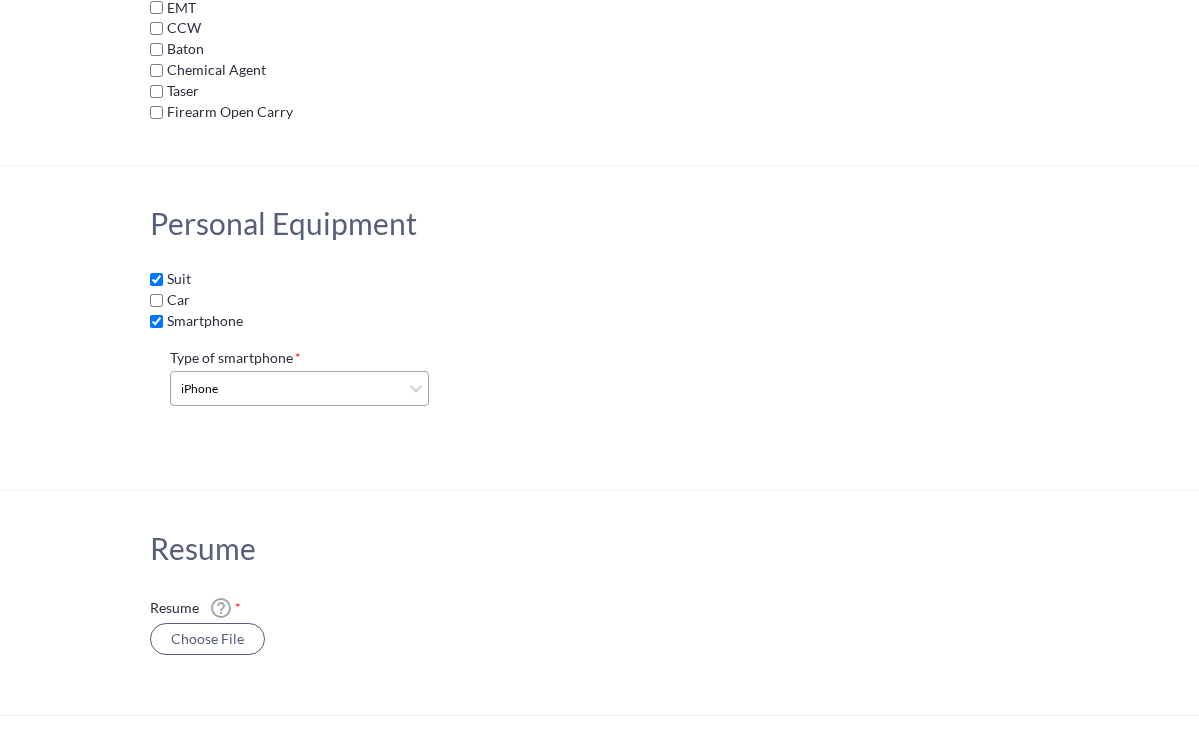 click on "Personal Equipment Suit Car Smartphone Type of smartphone iPhone Android Different smartphone Simple mobile phone" 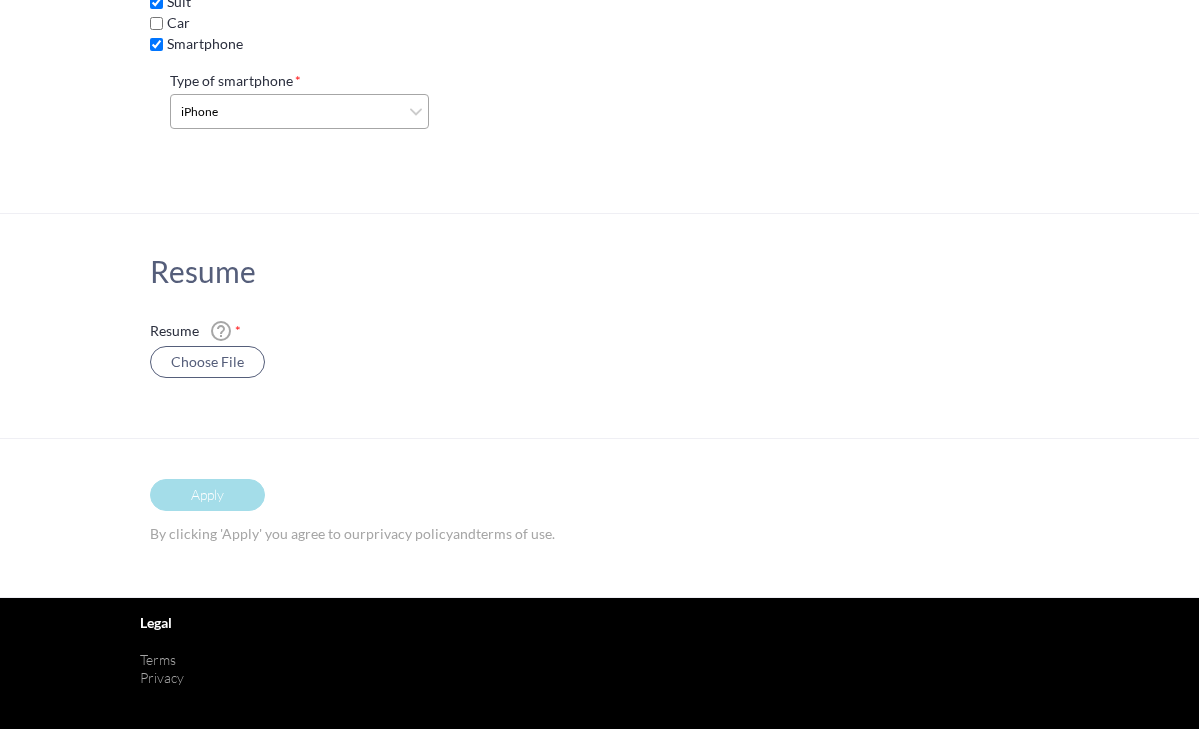 scroll, scrollTop: 6261, scrollLeft: 0, axis: vertical 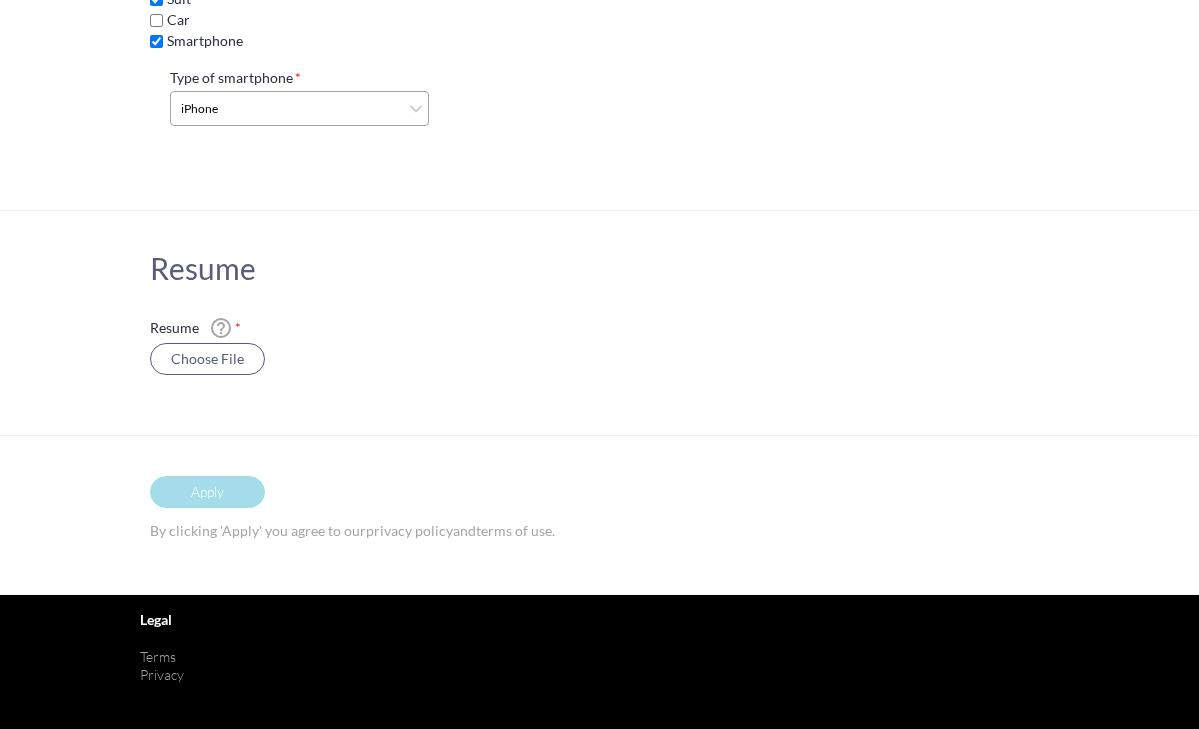 click on "Resume  Resume  help_outline Choose File" 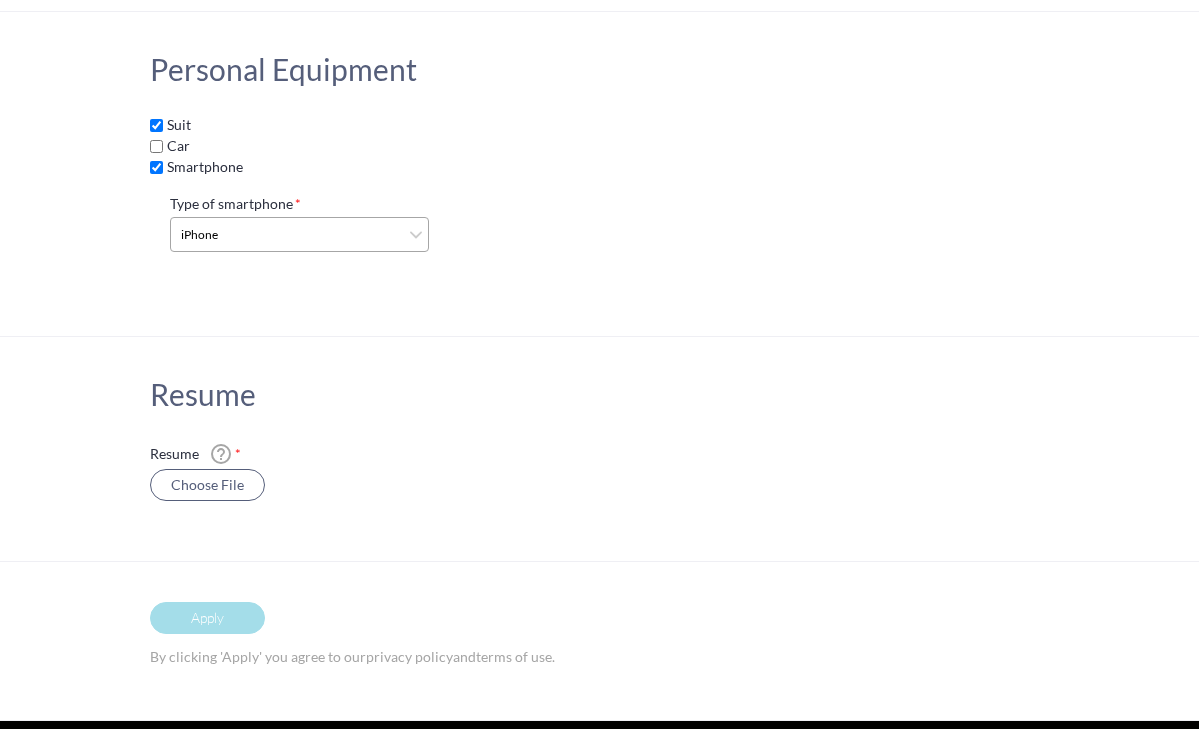 scroll, scrollTop: 6113, scrollLeft: 0, axis: vertical 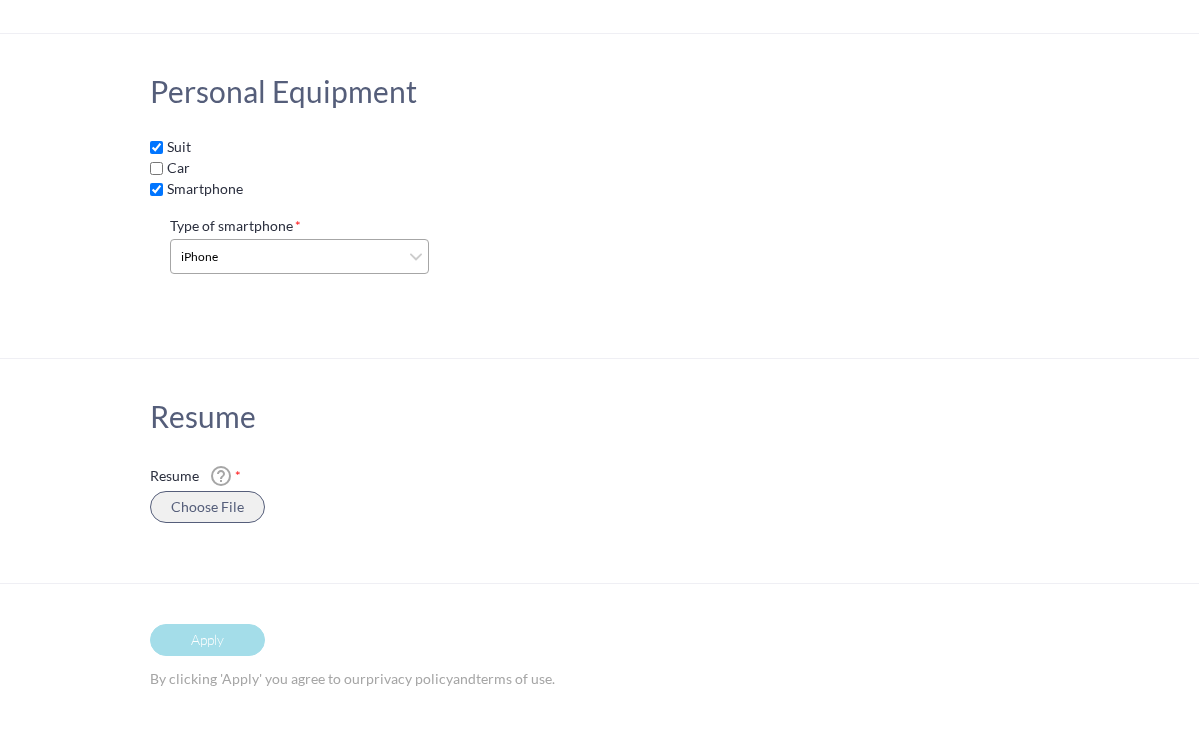 click on "Choose File" 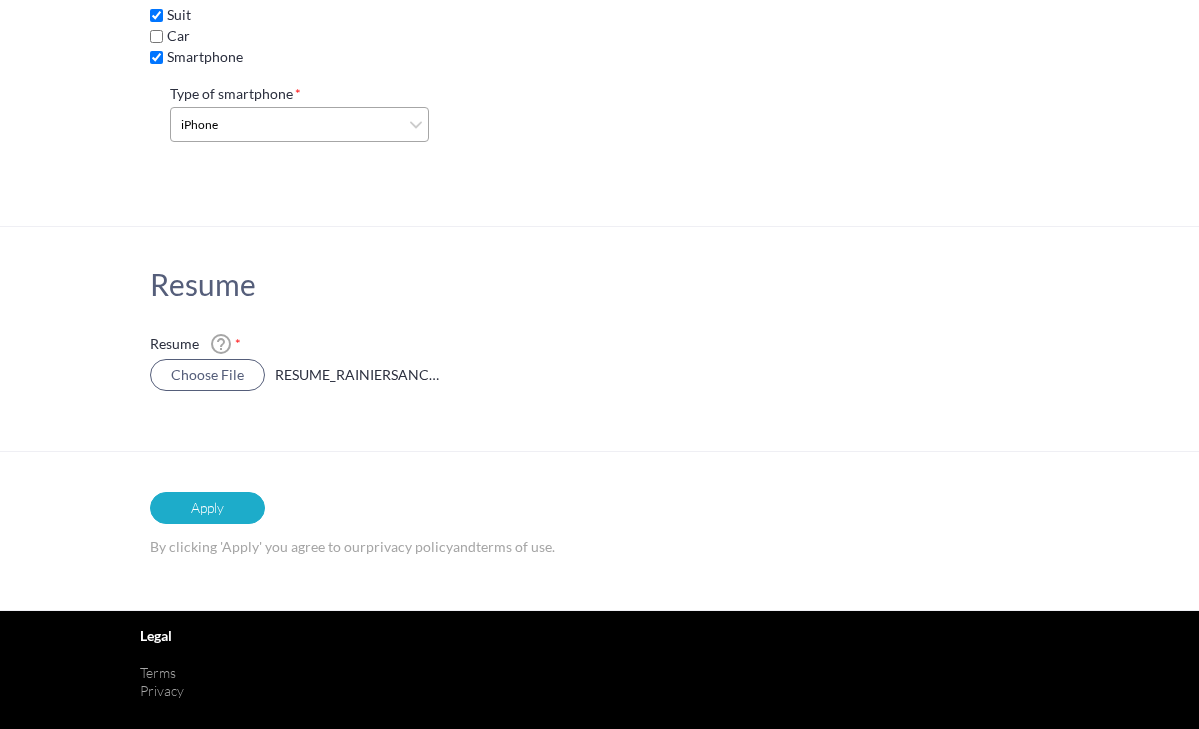scroll, scrollTop: 6266, scrollLeft: 0, axis: vertical 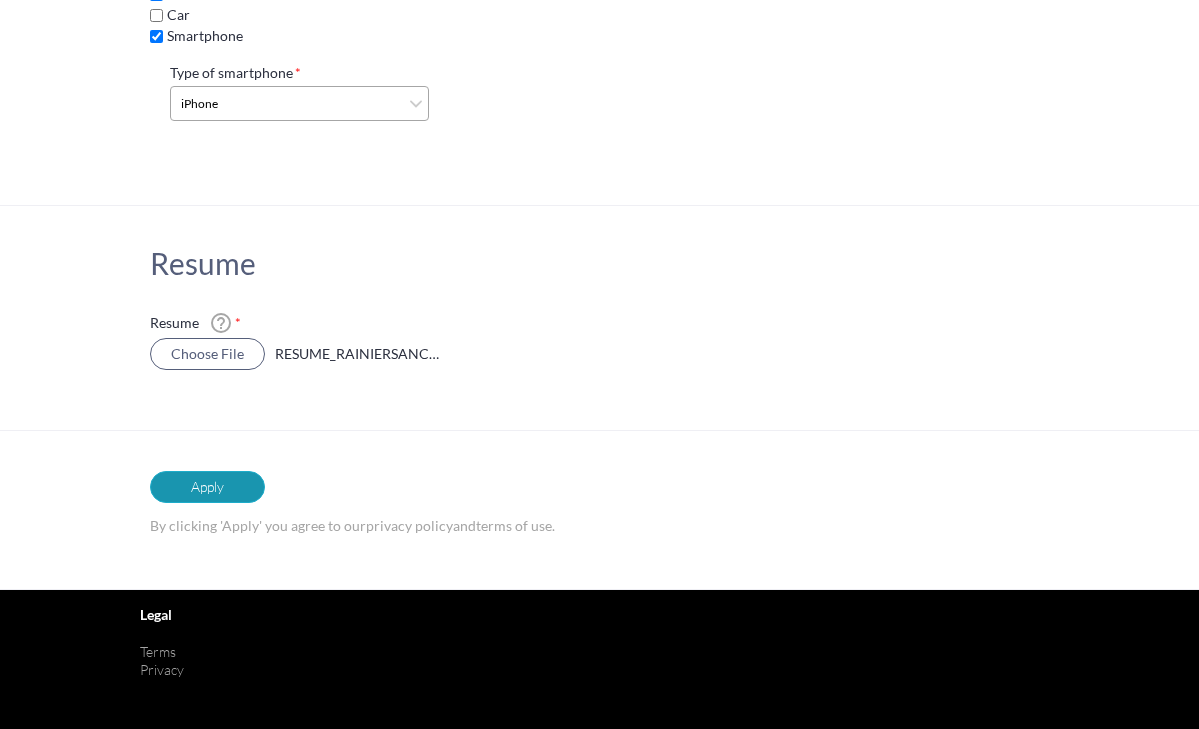 click on "Apply" 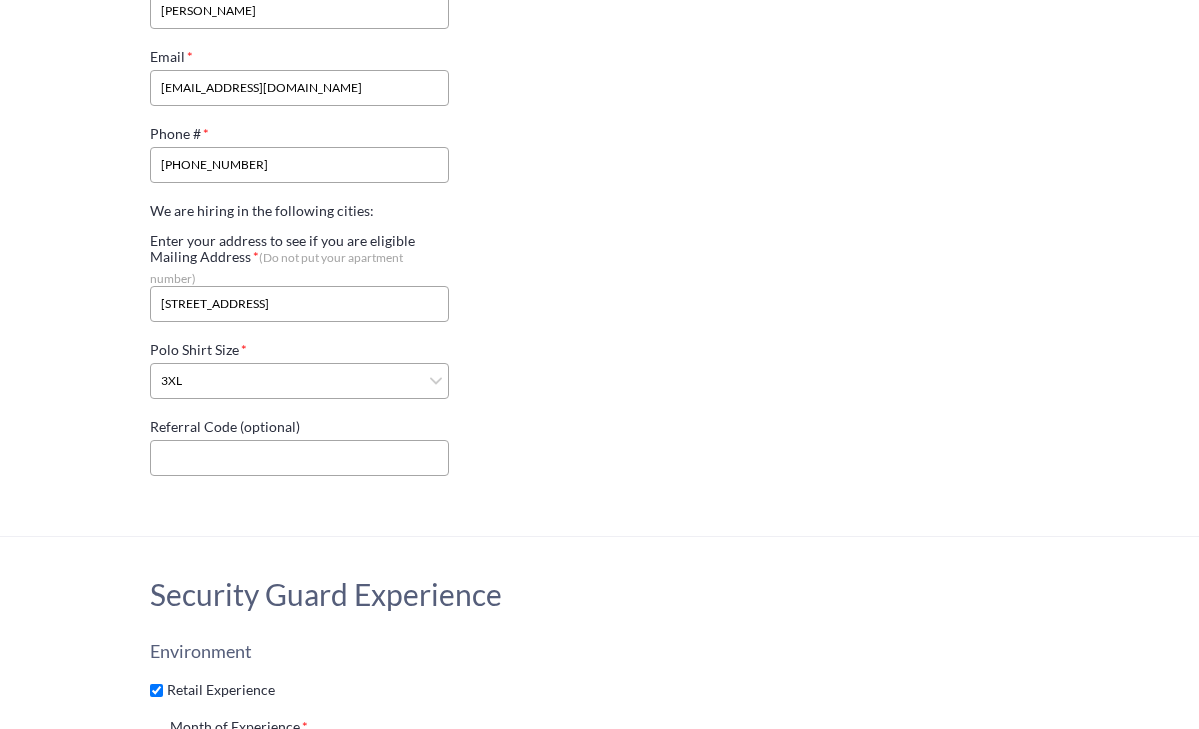 scroll, scrollTop: 488, scrollLeft: 0, axis: vertical 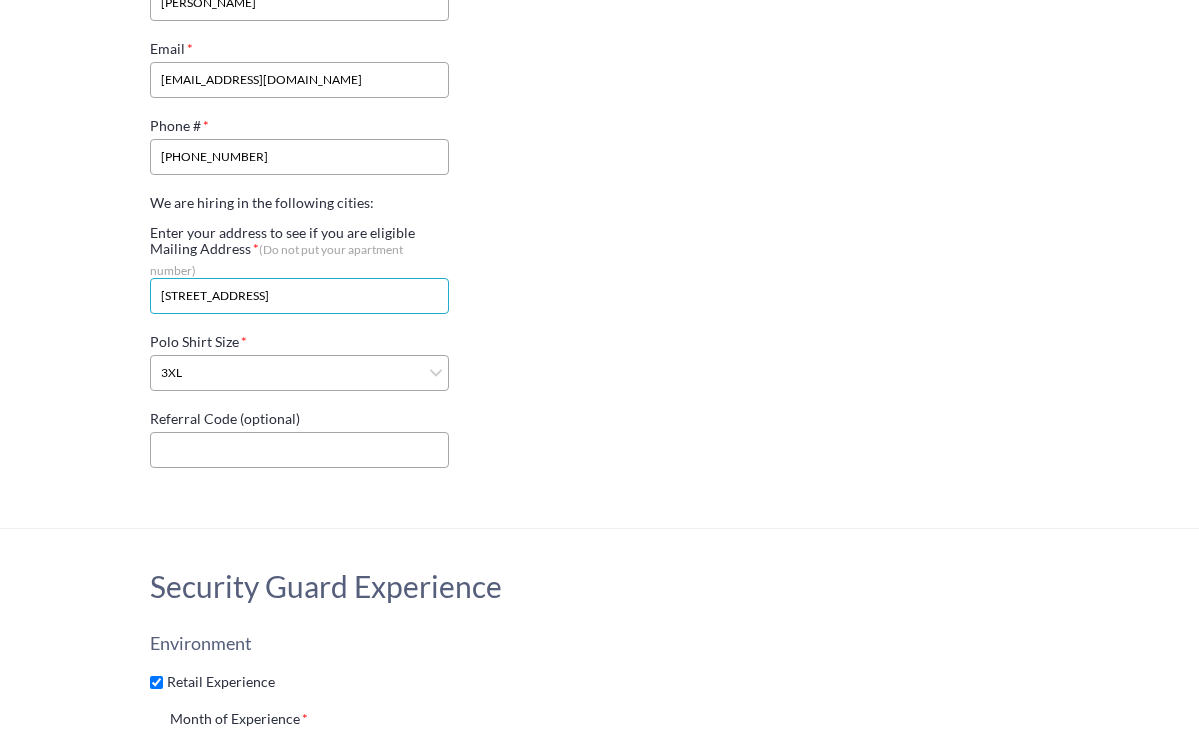 click on "[STREET_ADDRESS]" at bounding box center [300, 296] 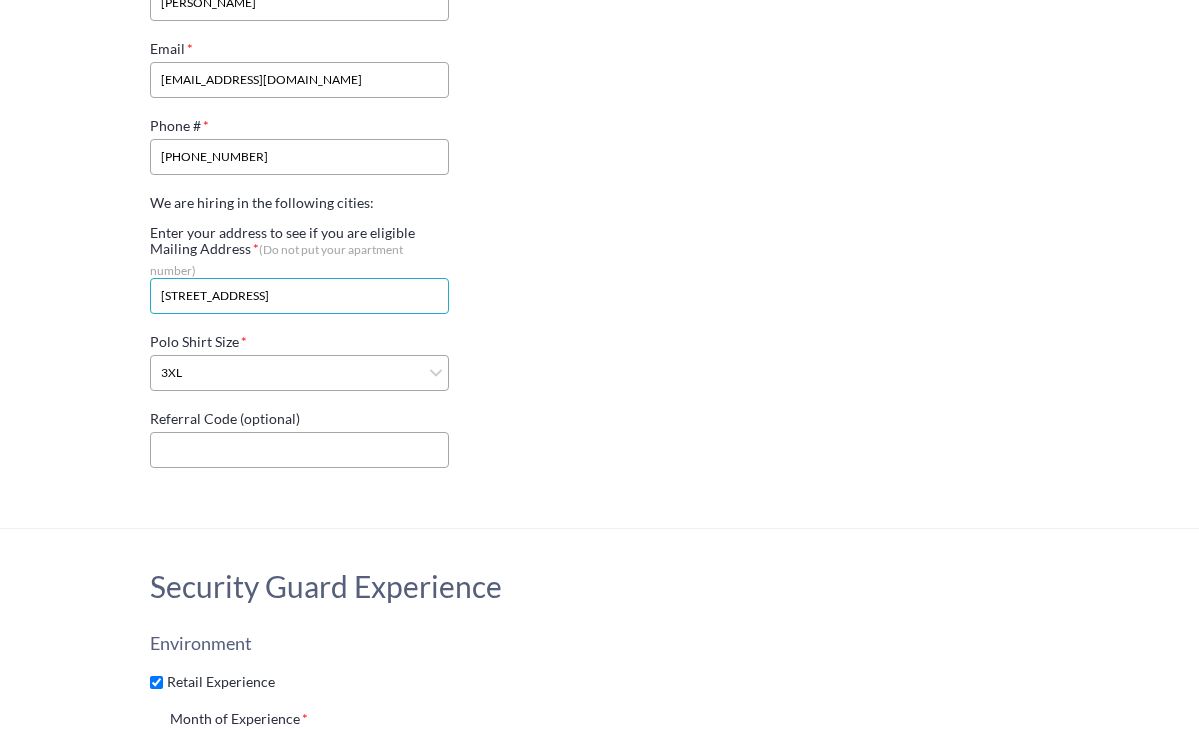 drag, startPoint x: 396, startPoint y: 285, endPoint x: 108, endPoint y: 282, distance: 288.01562 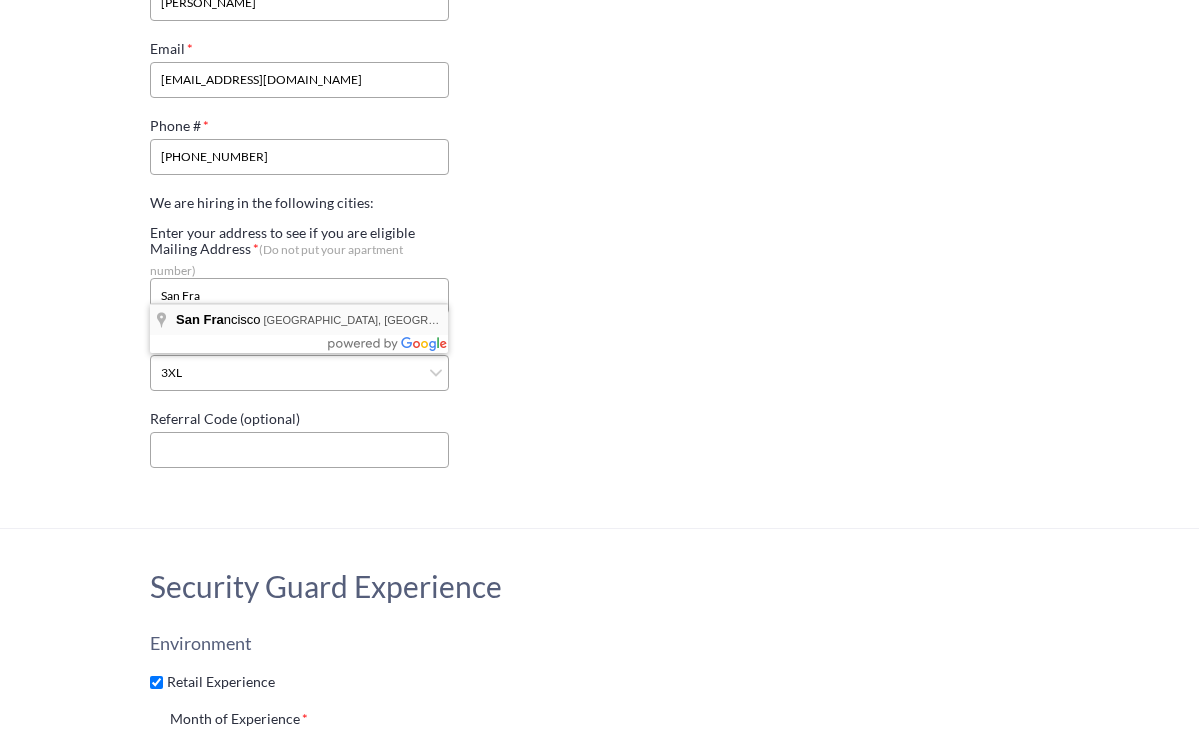 type on "[GEOGRAPHIC_DATA], [GEOGRAPHIC_DATA], [GEOGRAPHIC_DATA]" 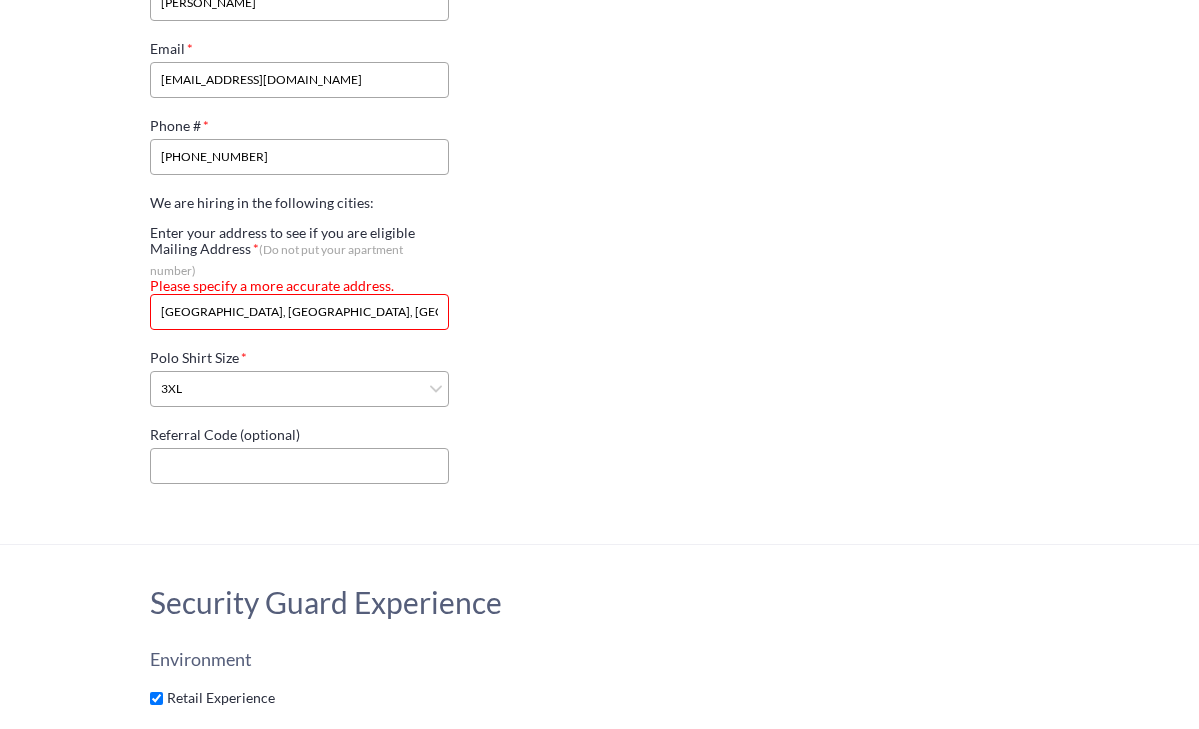 click on "Personal Information First Name RAINIER Middle Name [PERSON_NAME] do not have a middle name Last Name [PERSON_NAME] Email [EMAIL_ADDRESS][DOMAIN_NAME] Phone # [PHONE_NUMBER]  We are hiring in the following cities:   Enter your address to see if you are eligible  Mailing Address (Do not put your apartment number)  Please specify a more accurate address.  [GEOGRAPHIC_DATA], [GEOGRAPHIC_DATA], [GEOGRAPHIC_DATA] Polo Shirt Size S M L XL 2XL 3XL 4XL 5XL Referral Code (optional)" at bounding box center (600, 117) 